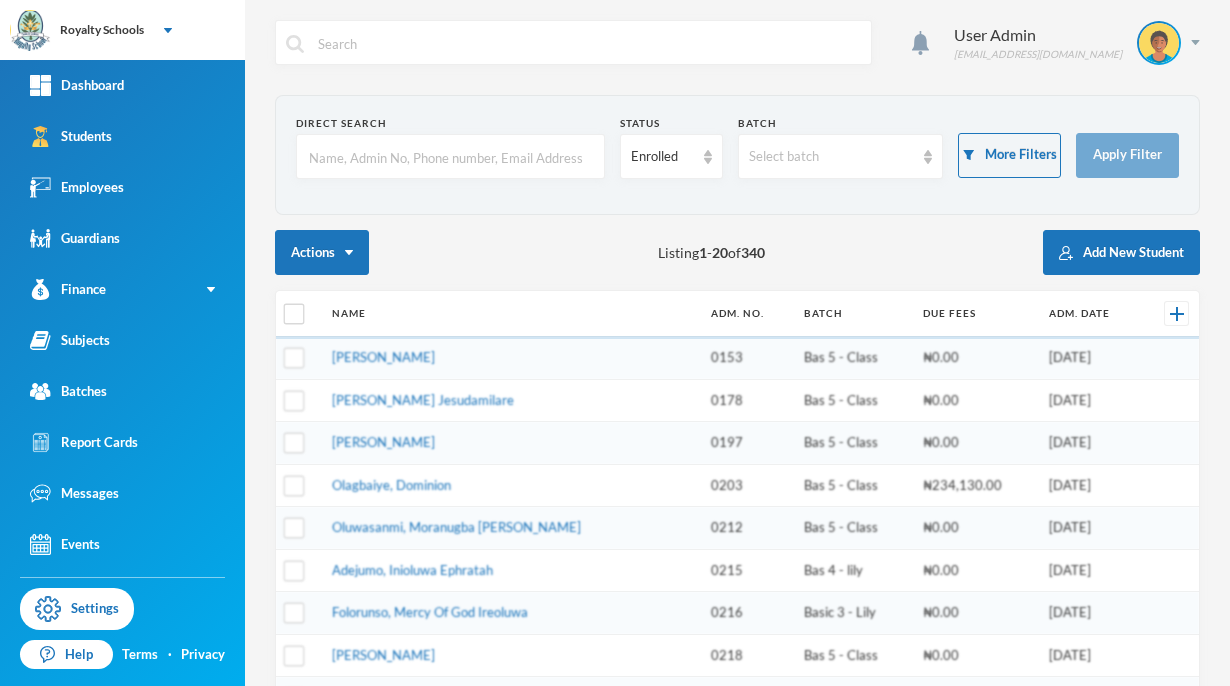 scroll, scrollTop: 0, scrollLeft: 0, axis: both 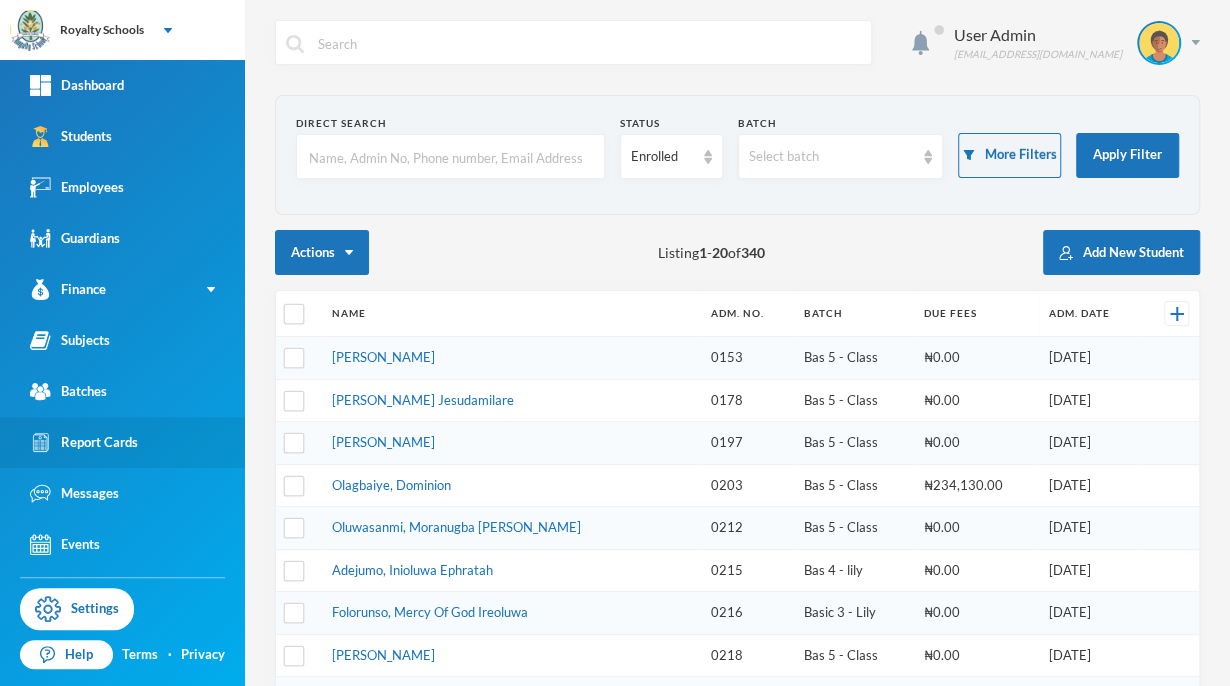 click on "Report Cards" at bounding box center [84, 442] 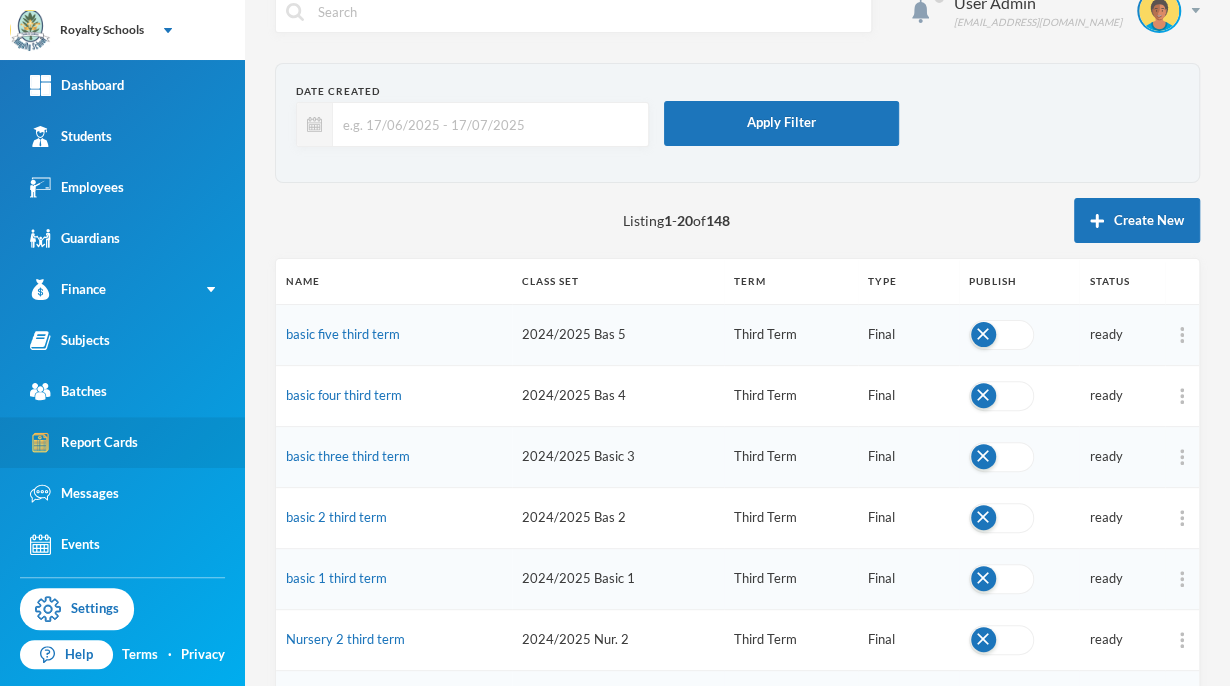 scroll, scrollTop: 2, scrollLeft: 0, axis: vertical 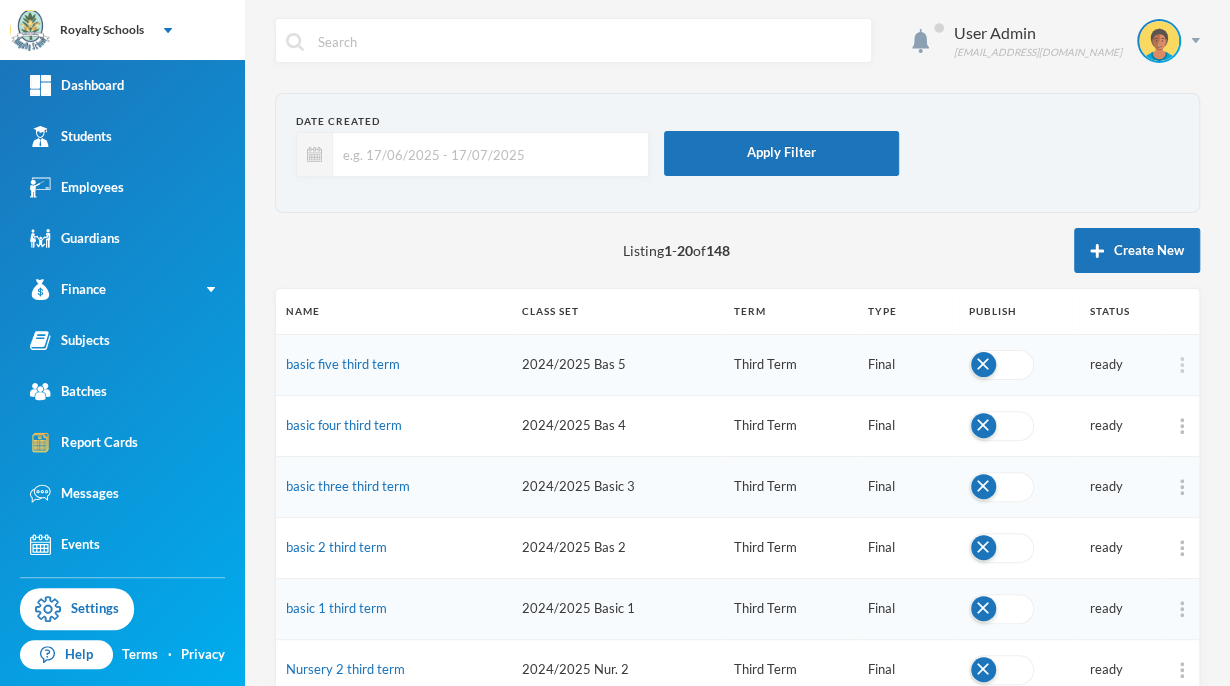 click at bounding box center (1182, 365) 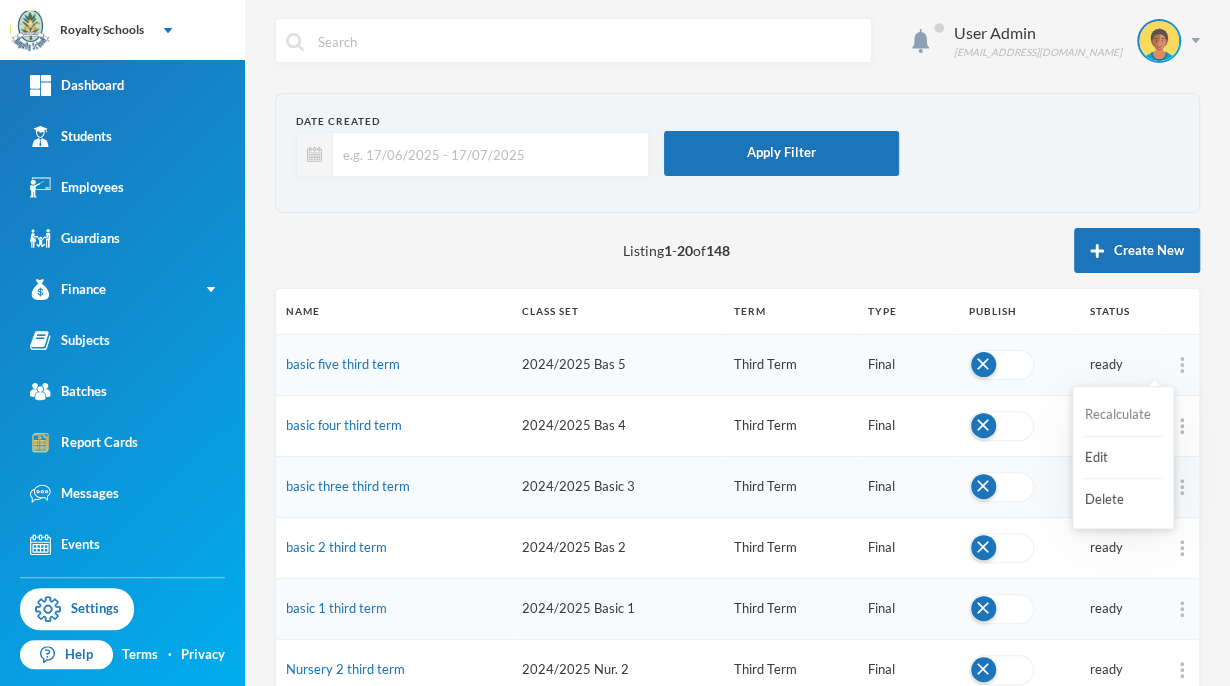 click on "Recalculate" at bounding box center [1123, 415] 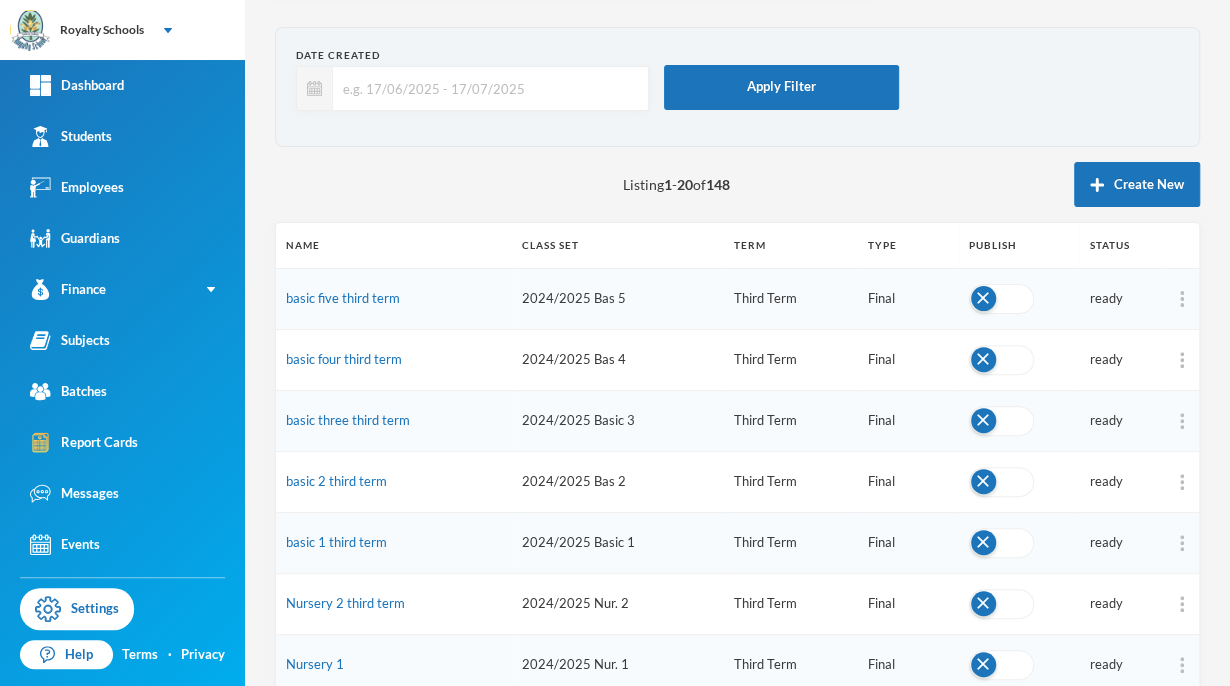 scroll, scrollTop: 71, scrollLeft: 0, axis: vertical 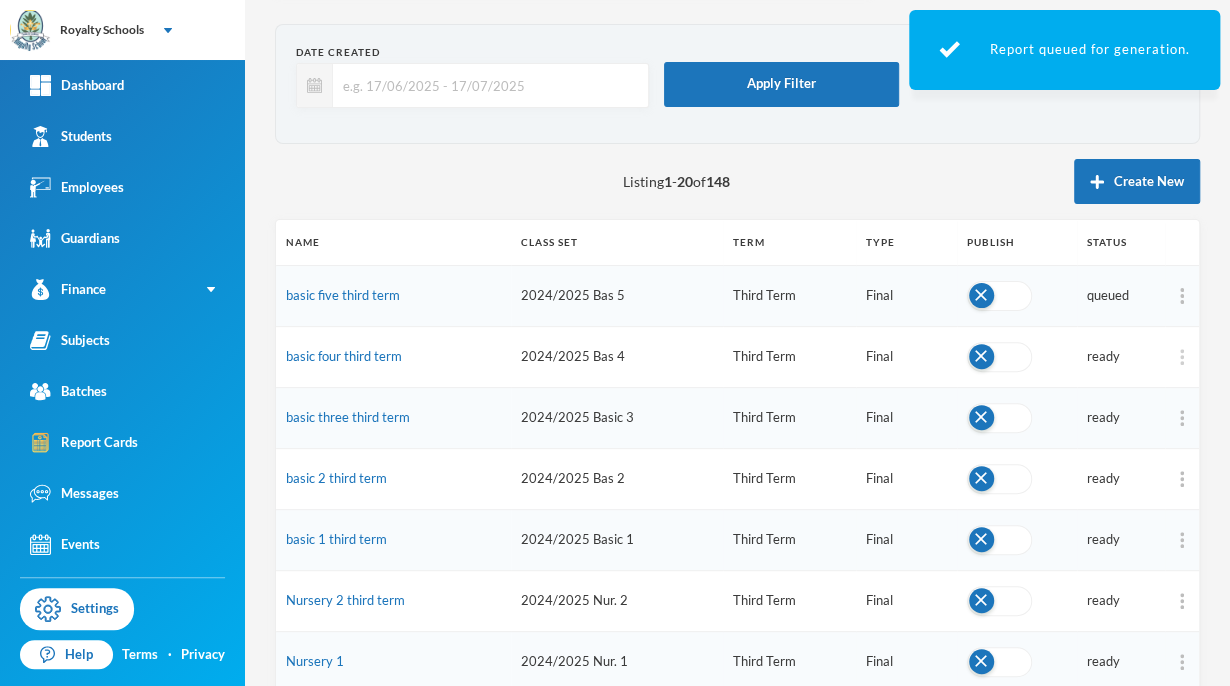 click at bounding box center [1182, 357] 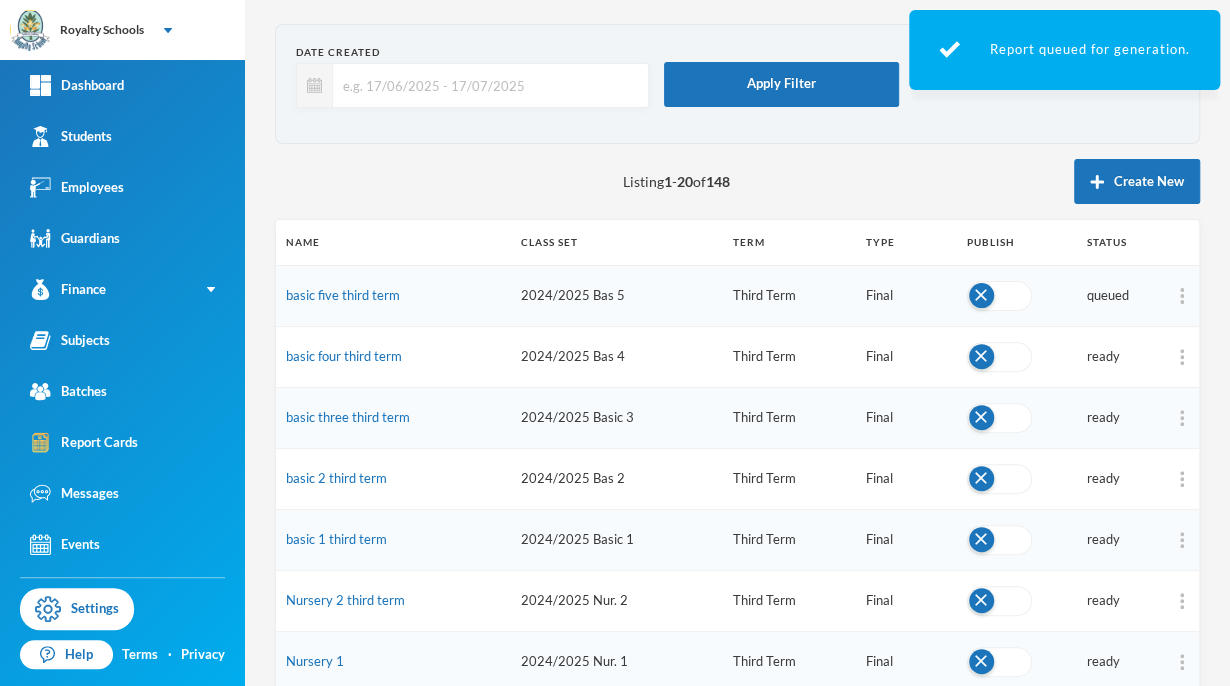 click on "ready" at bounding box center (1121, 417) 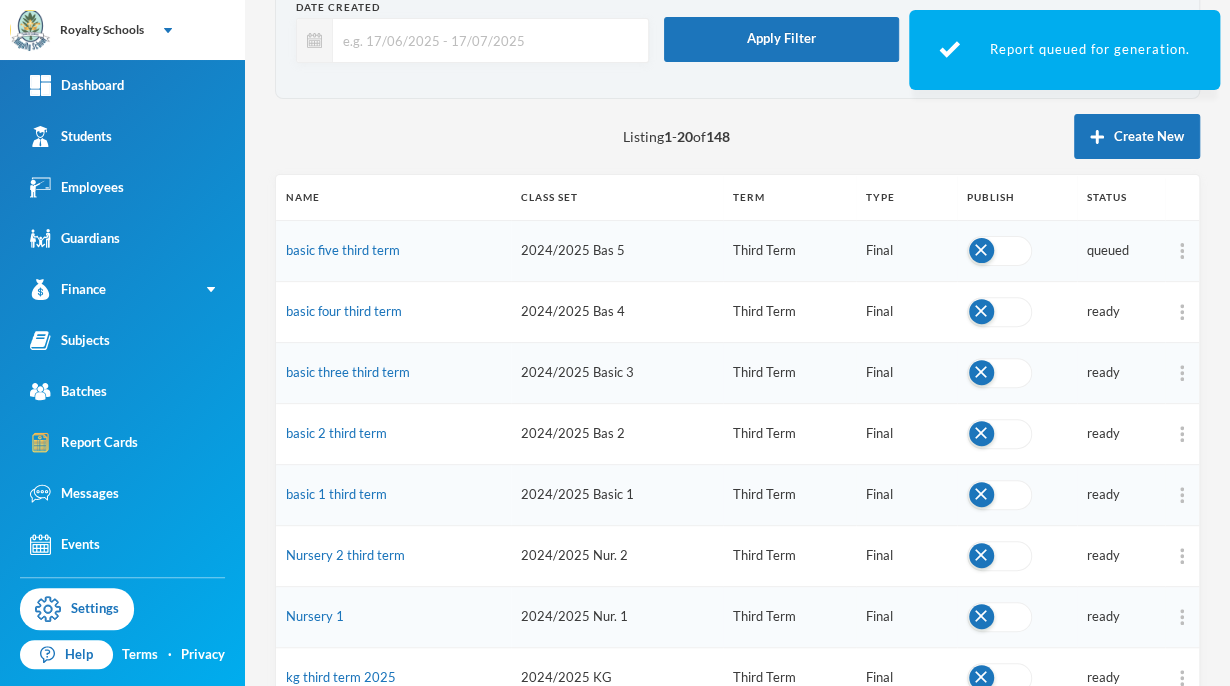 scroll, scrollTop: 118, scrollLeft: 0, axis: vertical 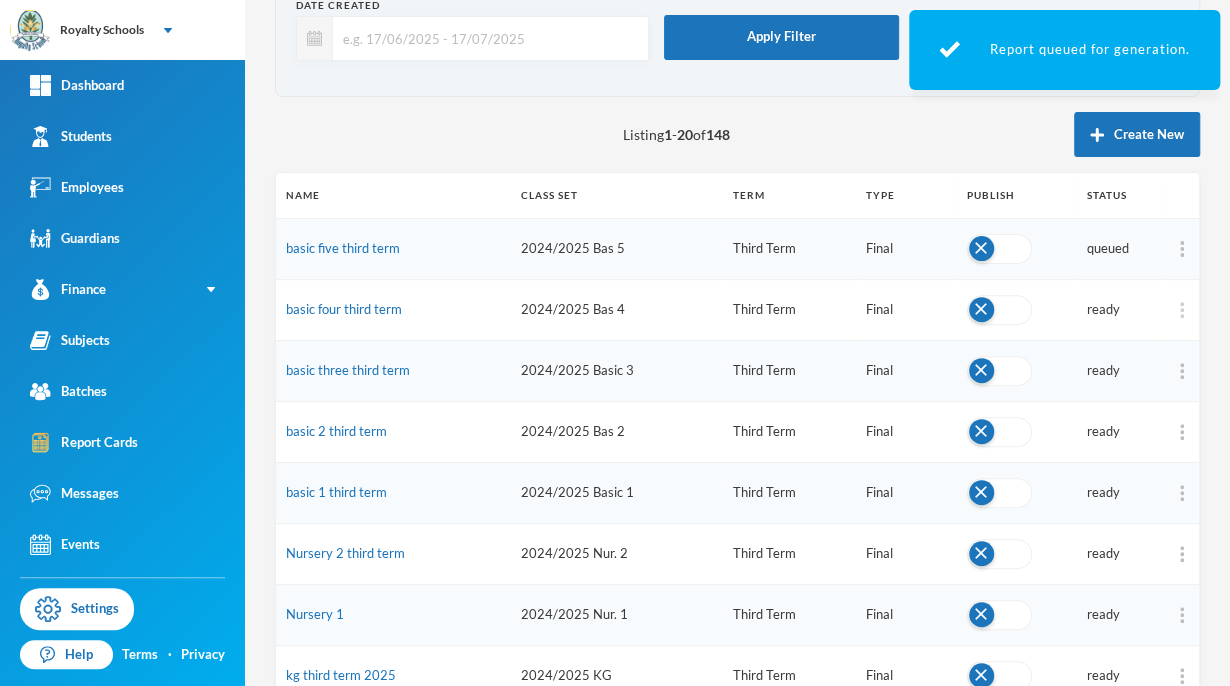 click at bounding box center [1182, 310] 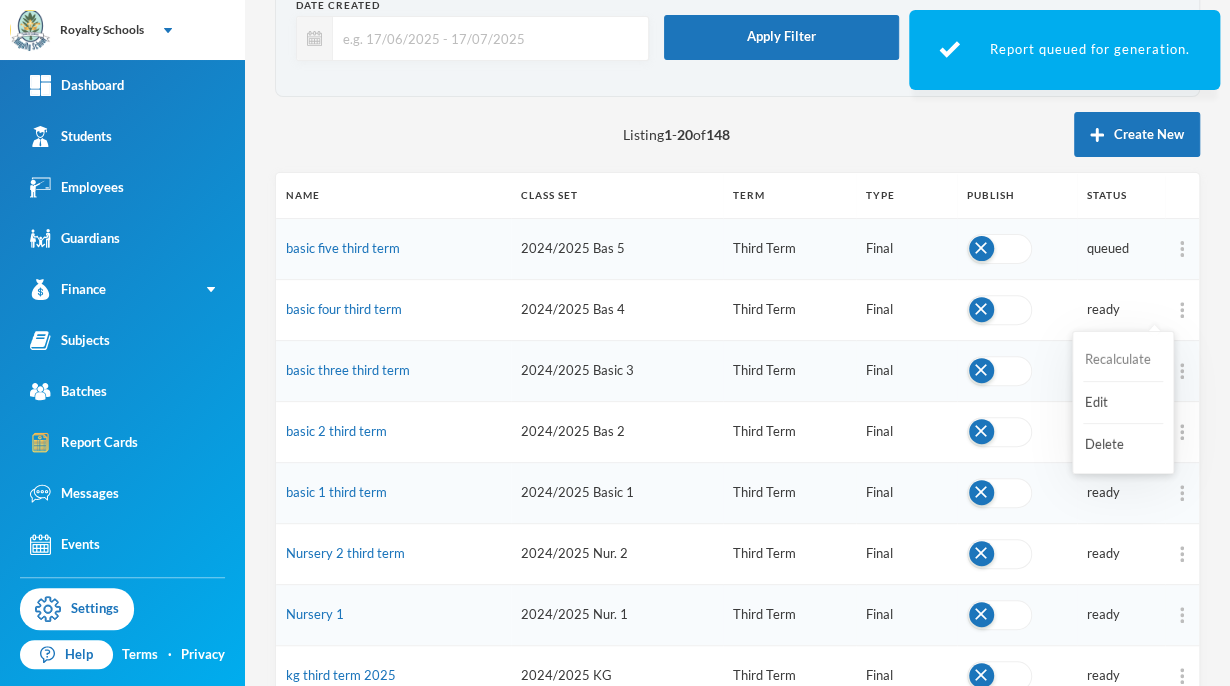 click on "Recalculate" at bounding box center (1123, 360) 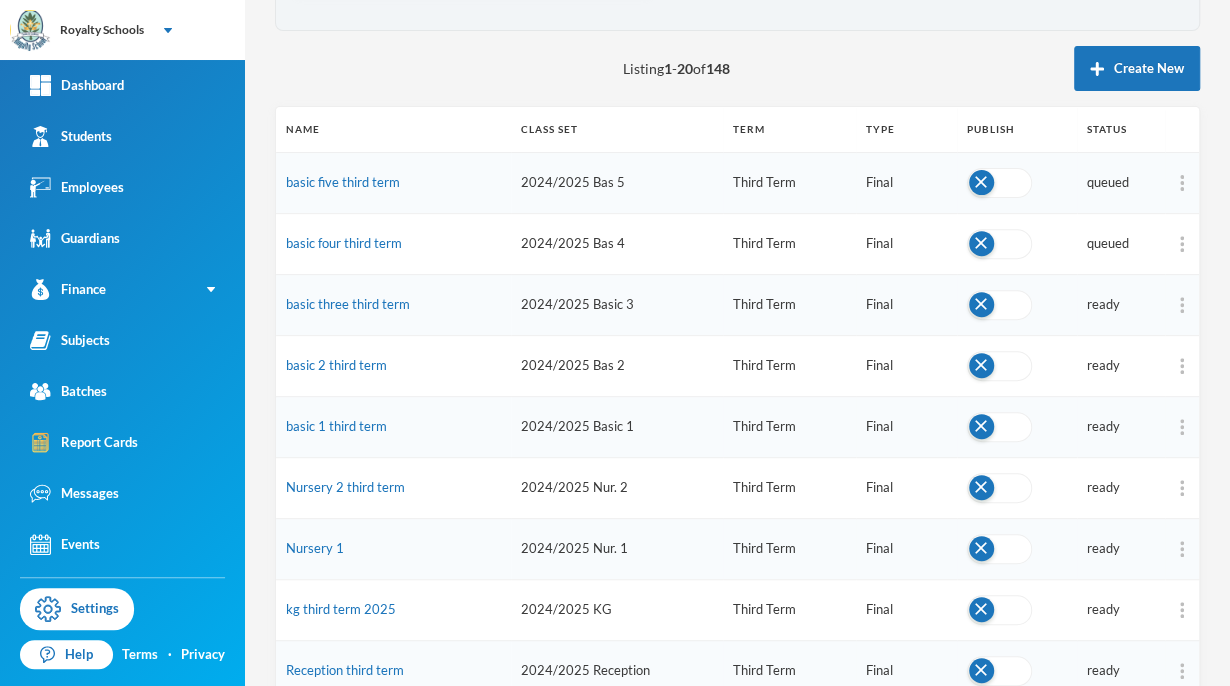scroll, scrollTop: 198, scrollLeft: 0, axis: vertical 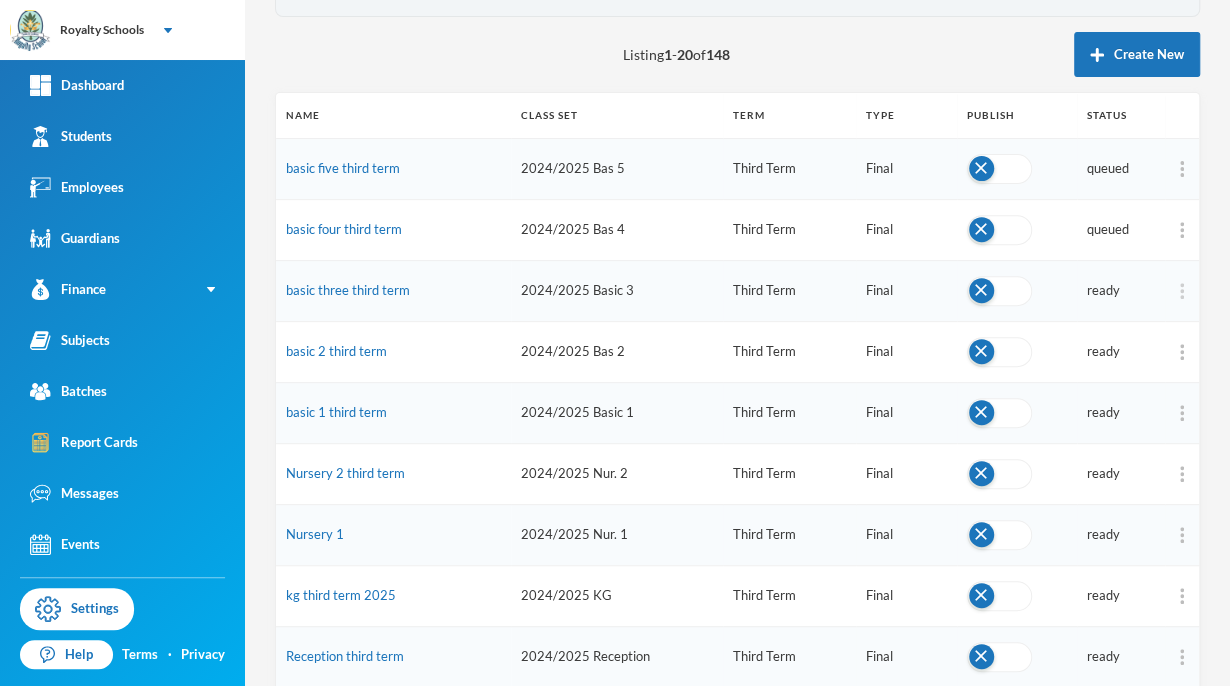 click at bounding box center [1182, 291] 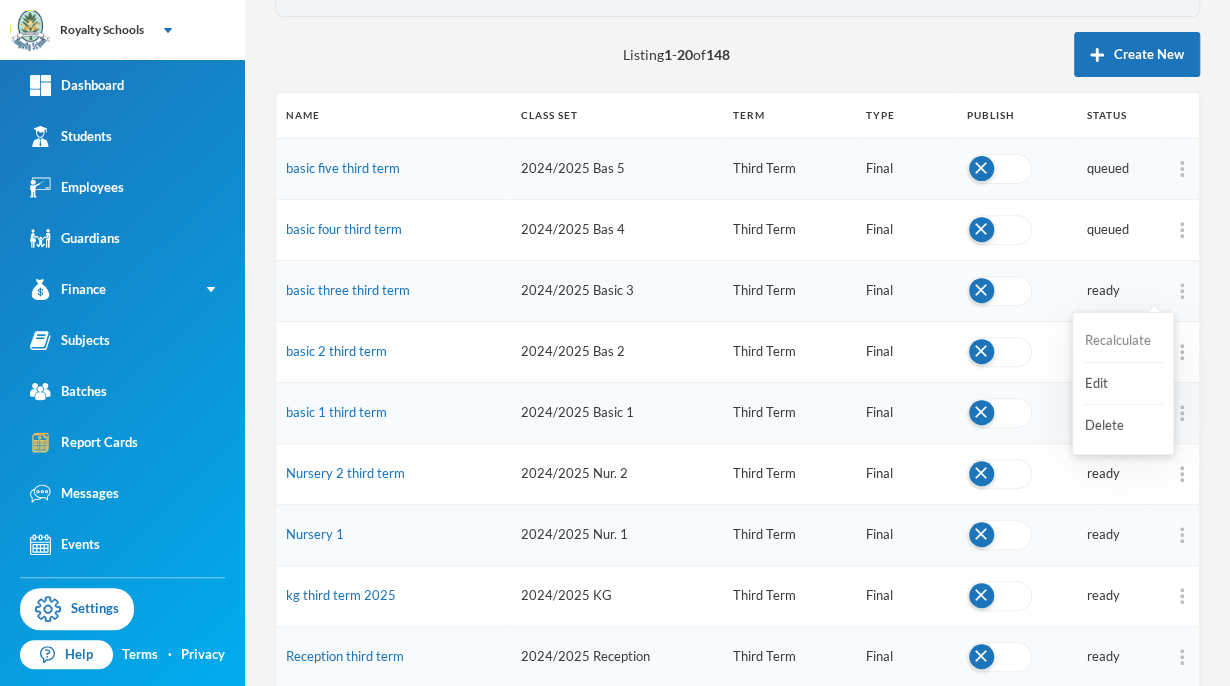 click on "Recalculate" at bounding box center [1123, 341] 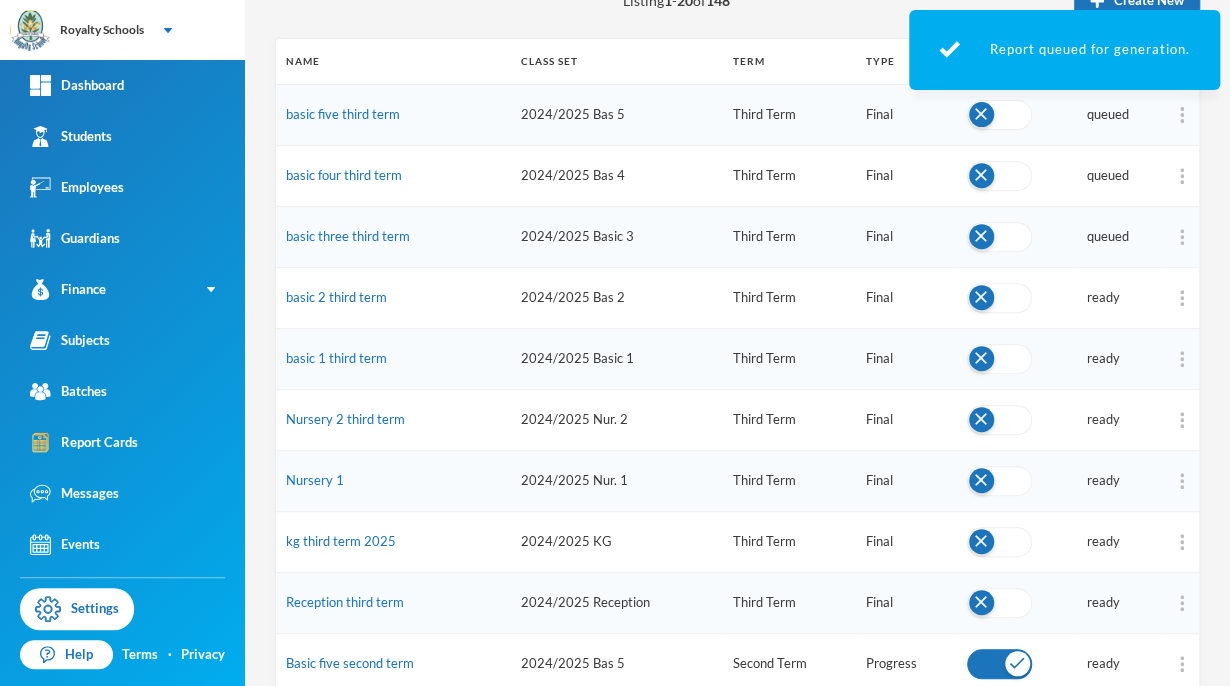 scroll, scrollTop: 274, scrollLeft: 0, axis: vertical 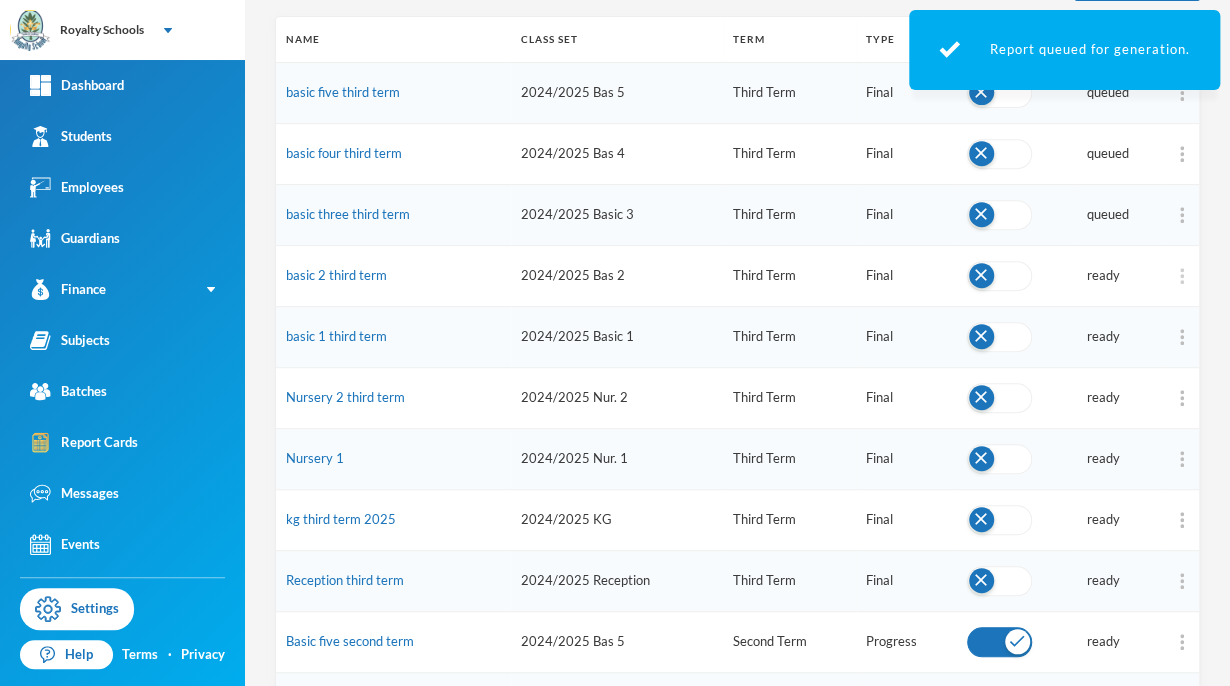 click at bounding box center (1182, 276) 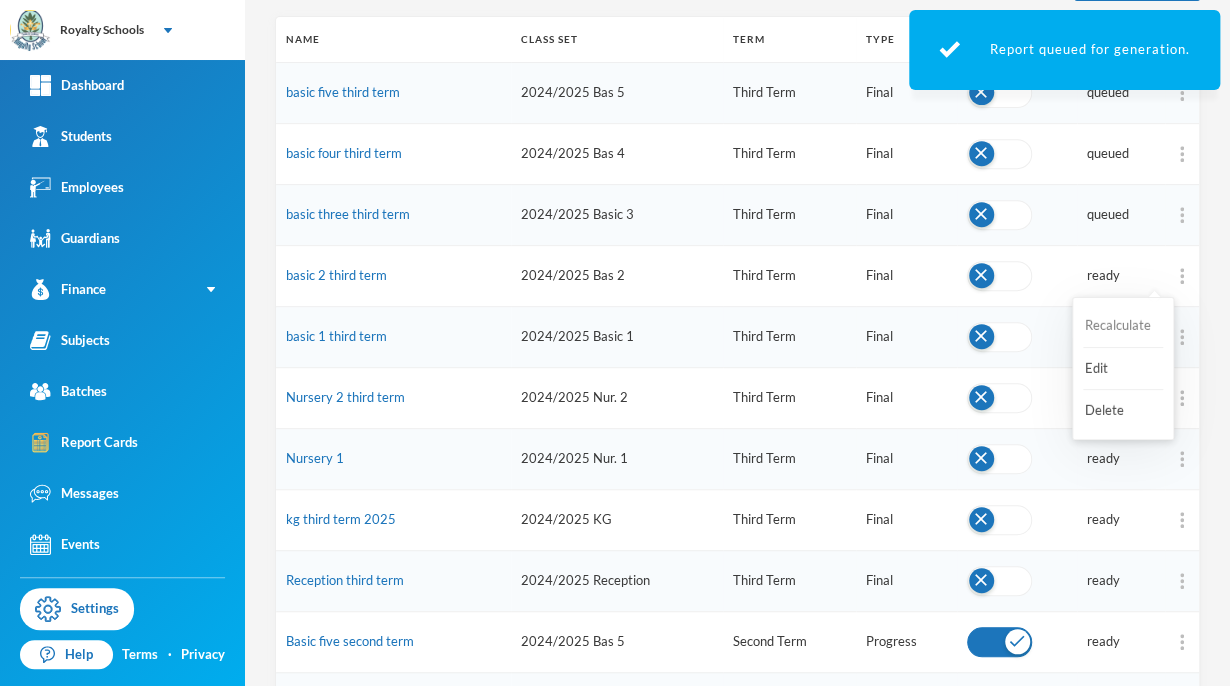 click on "Recalculate" at bounding box center [1123, 326] 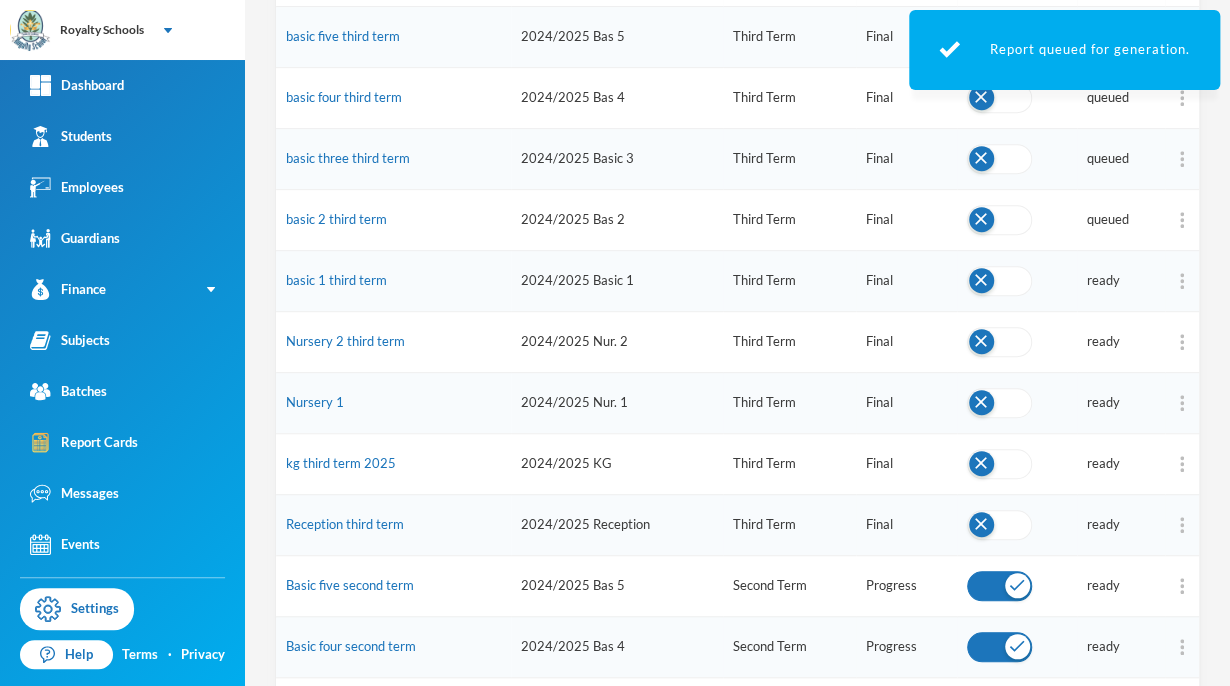 scroll, scrollTop: 331, scrollLeft: 0, axis: vertical 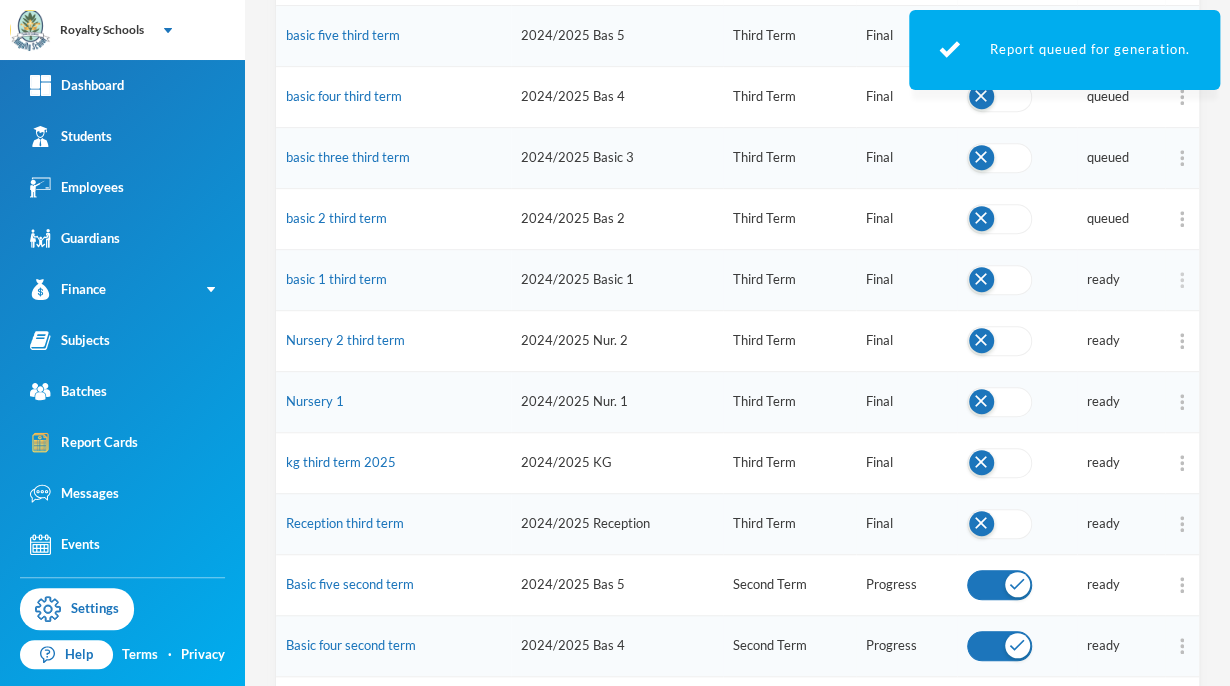 click at bounding box center [1182, 280] 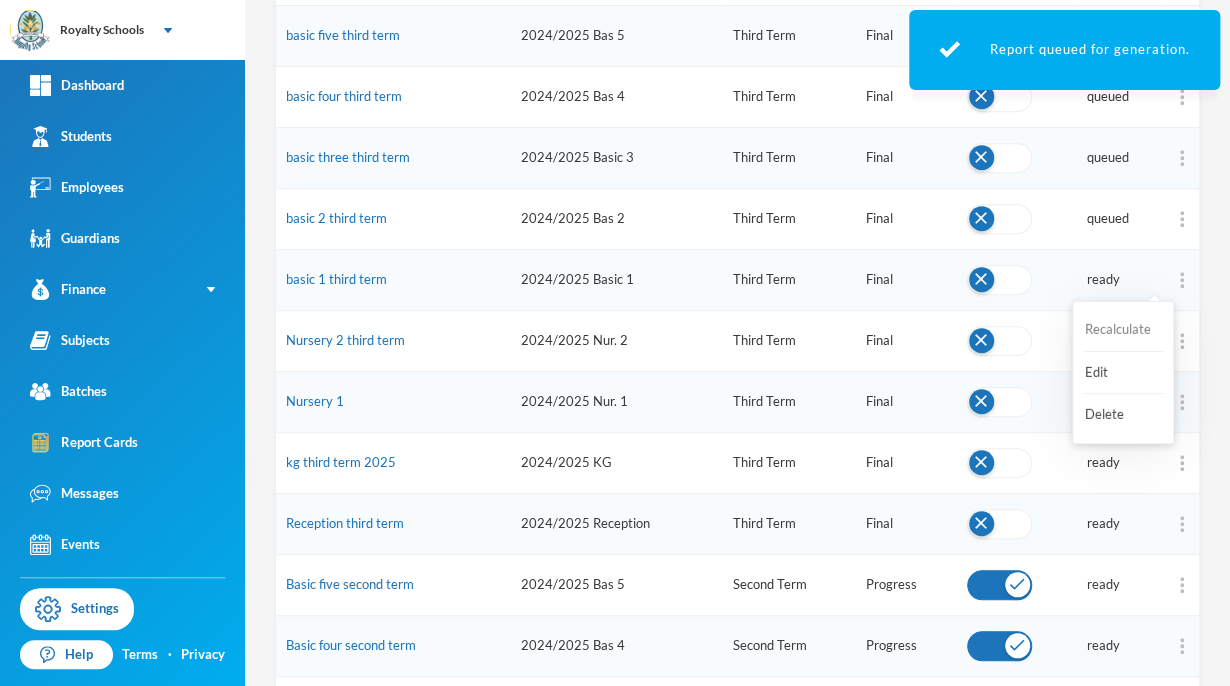 click on "Recalculate" at bounding box center [1123, 330] 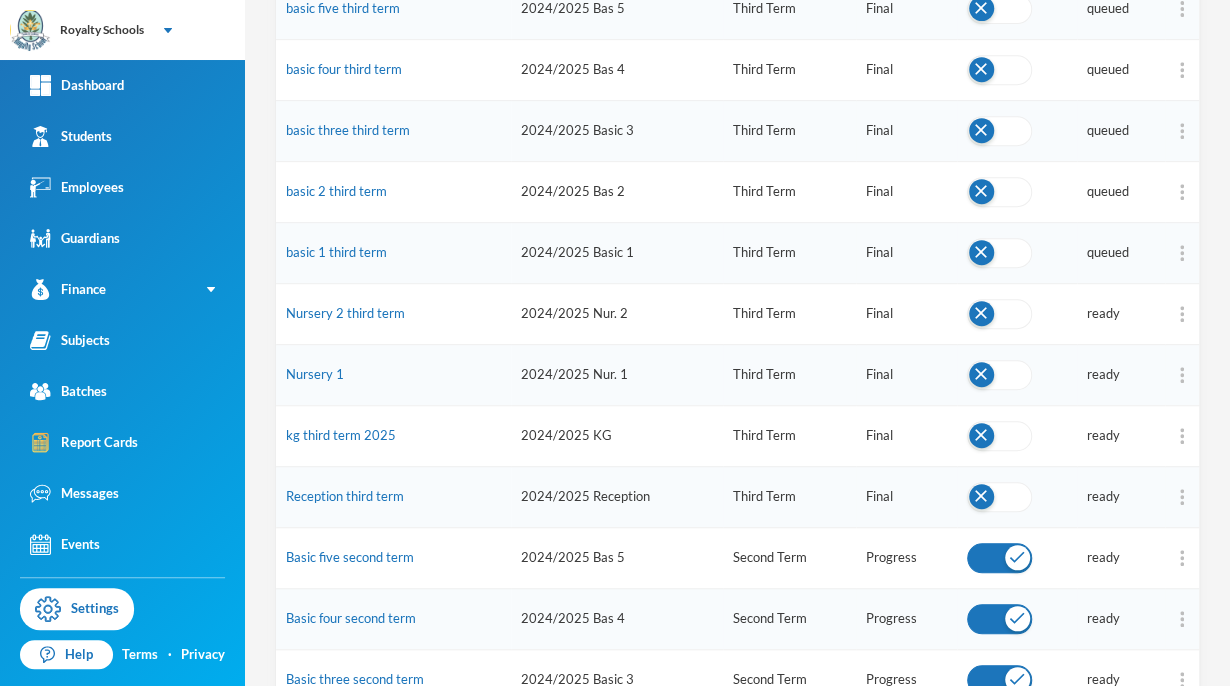 scroll, scrollTop: 359, scrollLeft: 0, axis: vertical 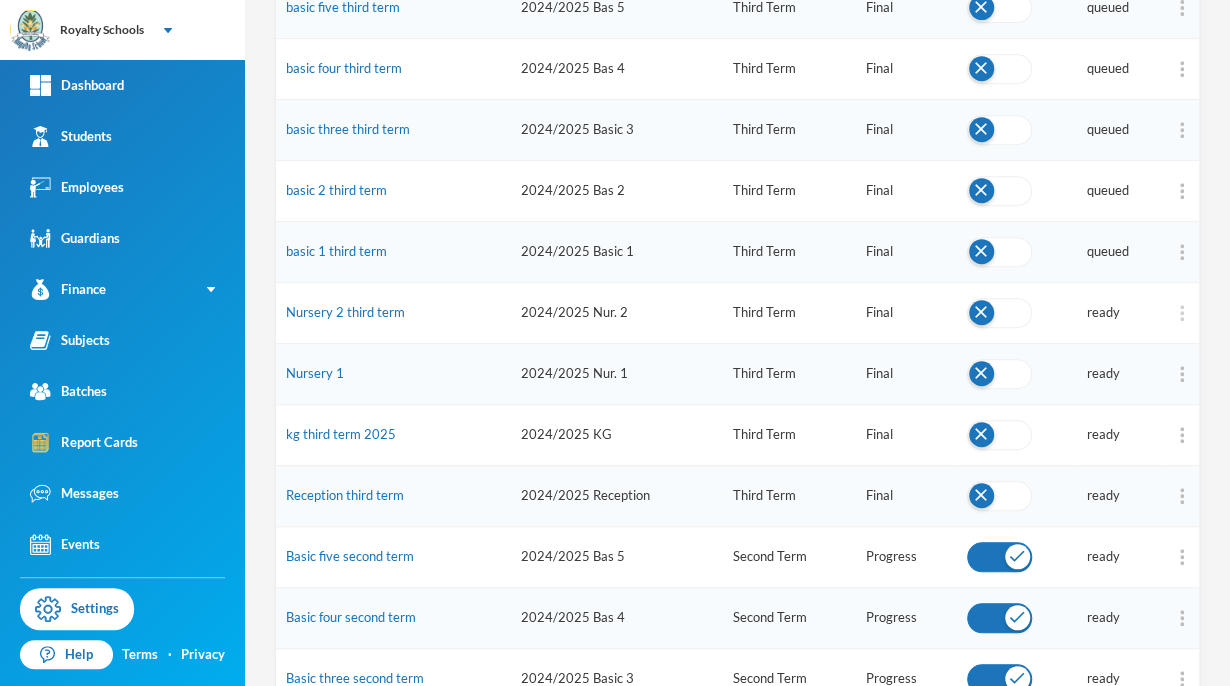 click at bounding box center (1182, 313) 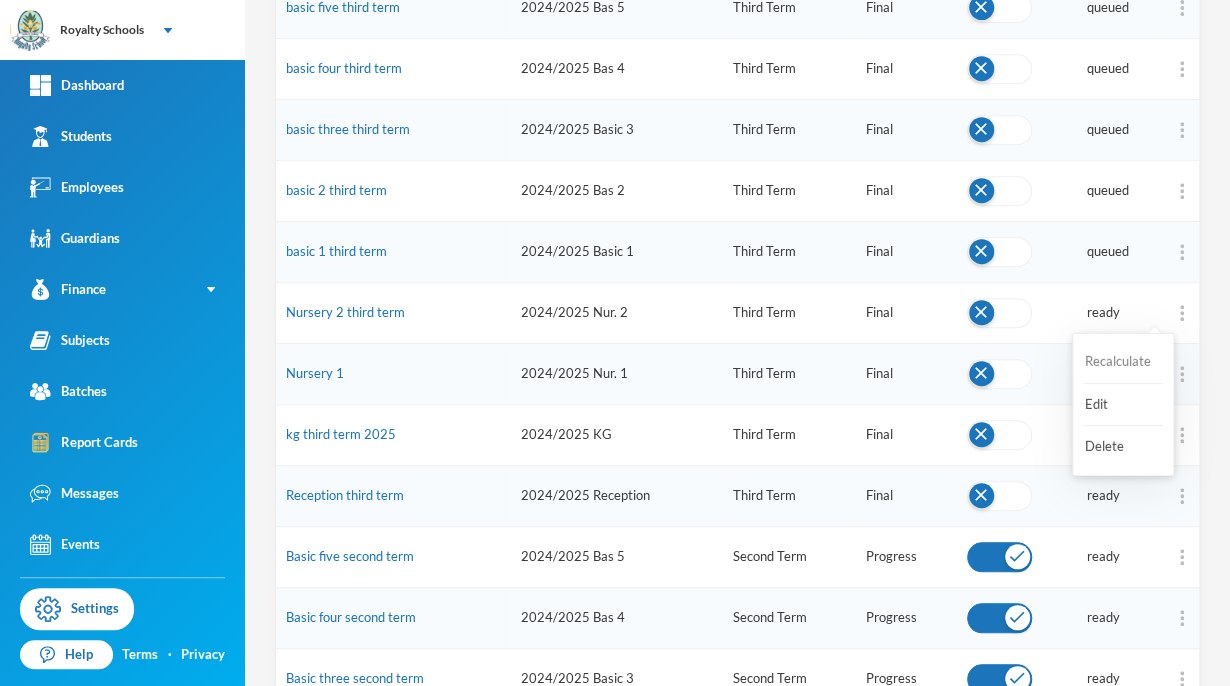 click on "Recalculate" at bounding box center [1123, 362] 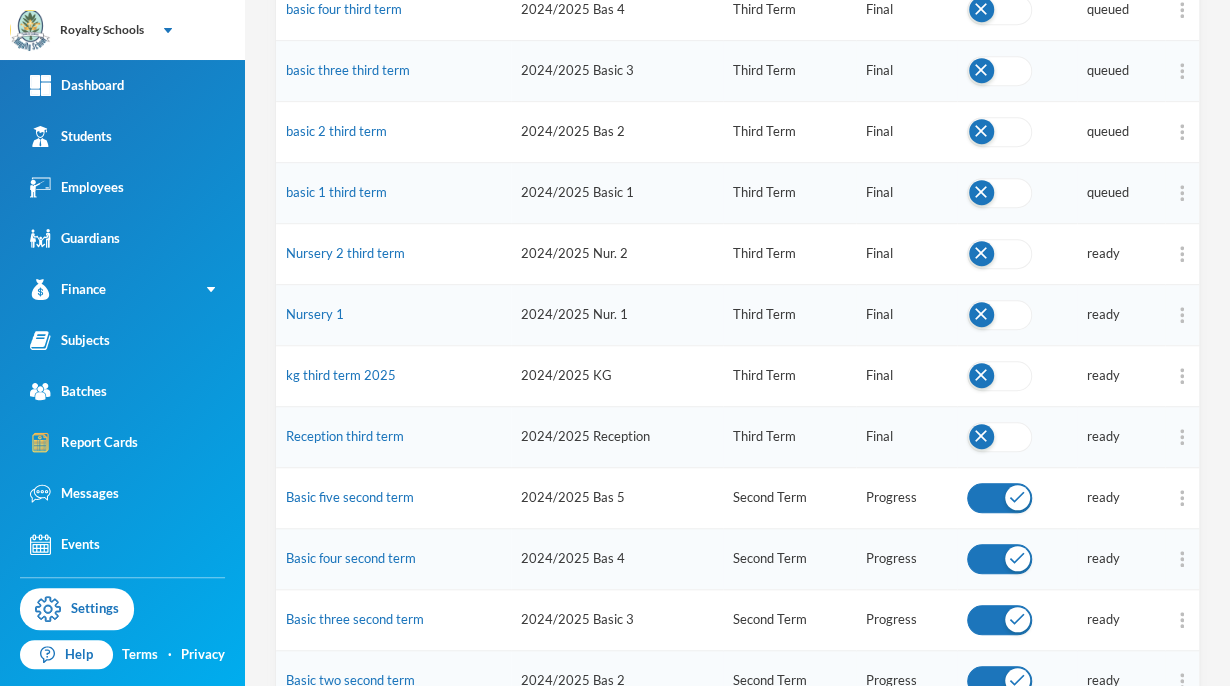 scroll, scrollTop: 428, scrollLeft: 0, axis: vertical 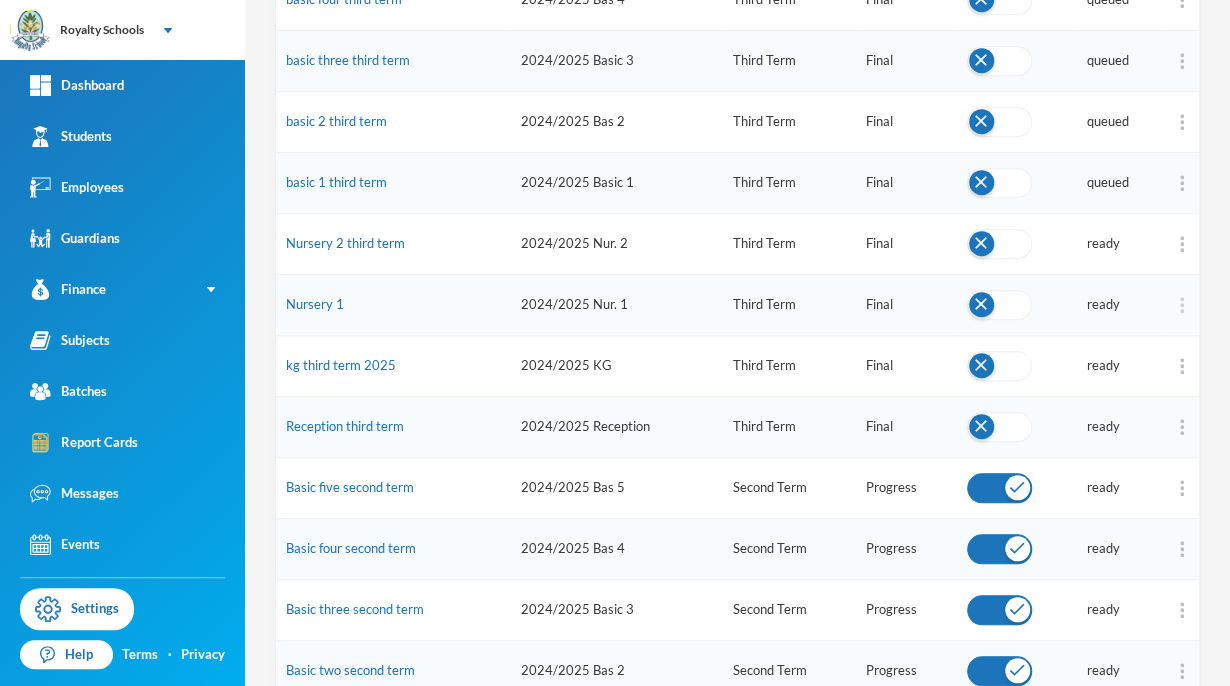 click at bounding box center [1182, 305] 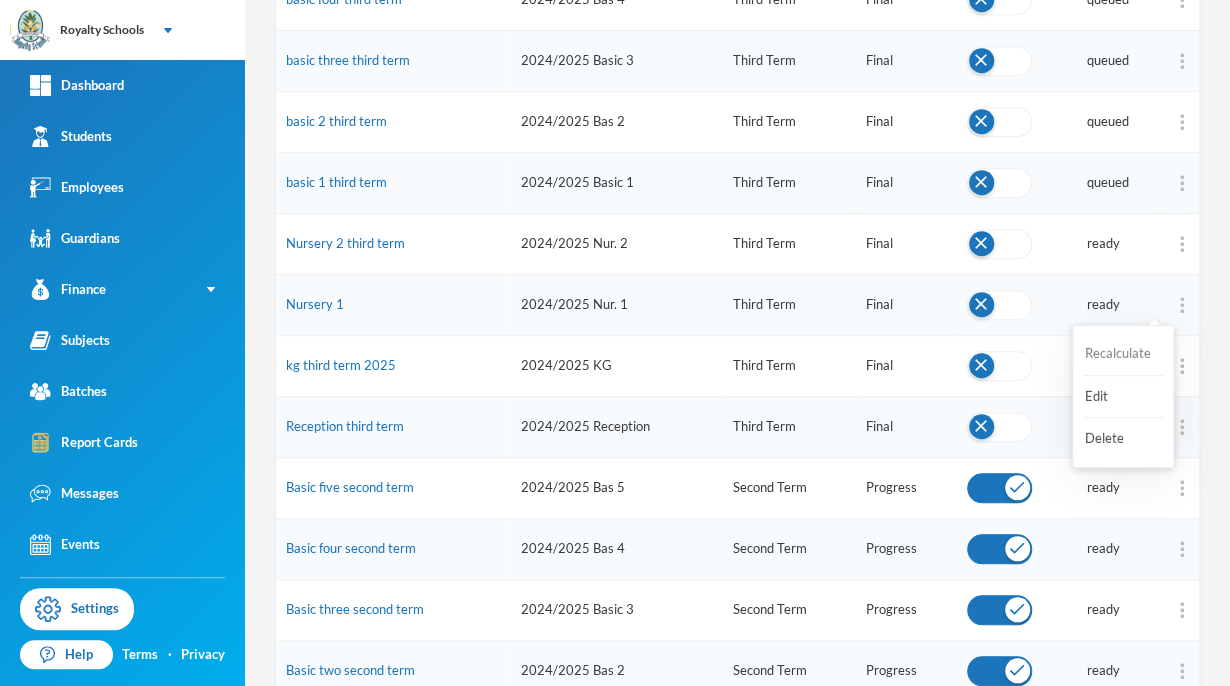 click on "Recalculate" at bounding box center [1123, 354] 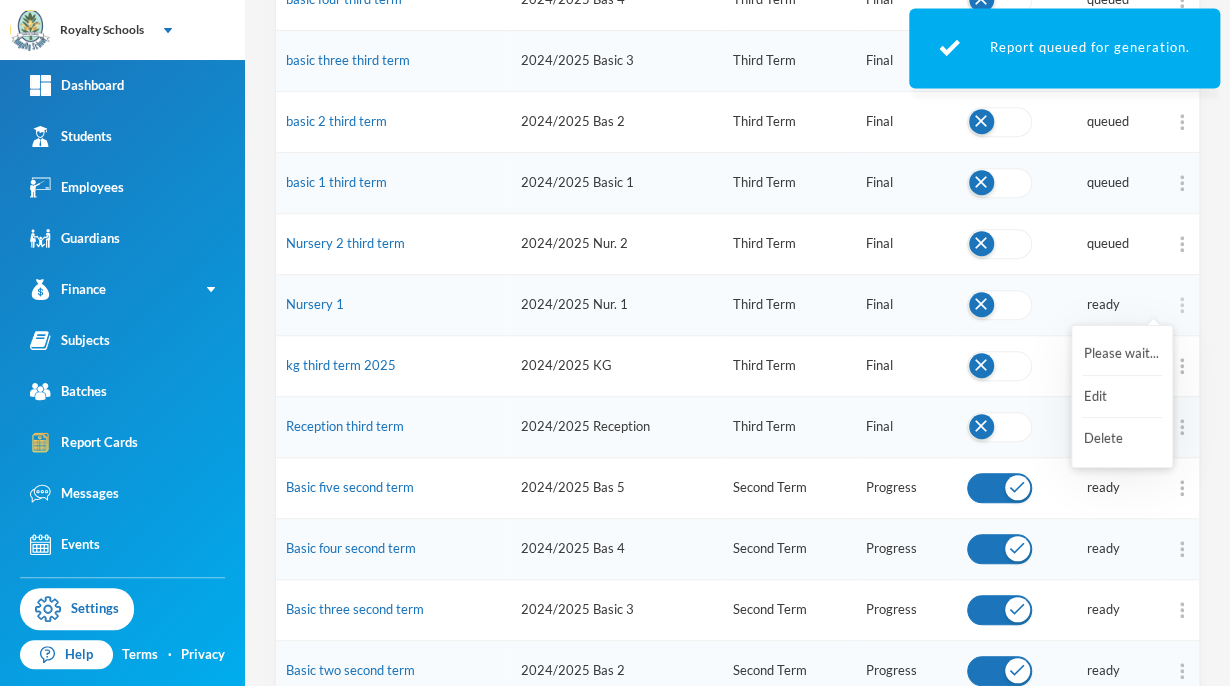 click at bounding box center [1182, 305] 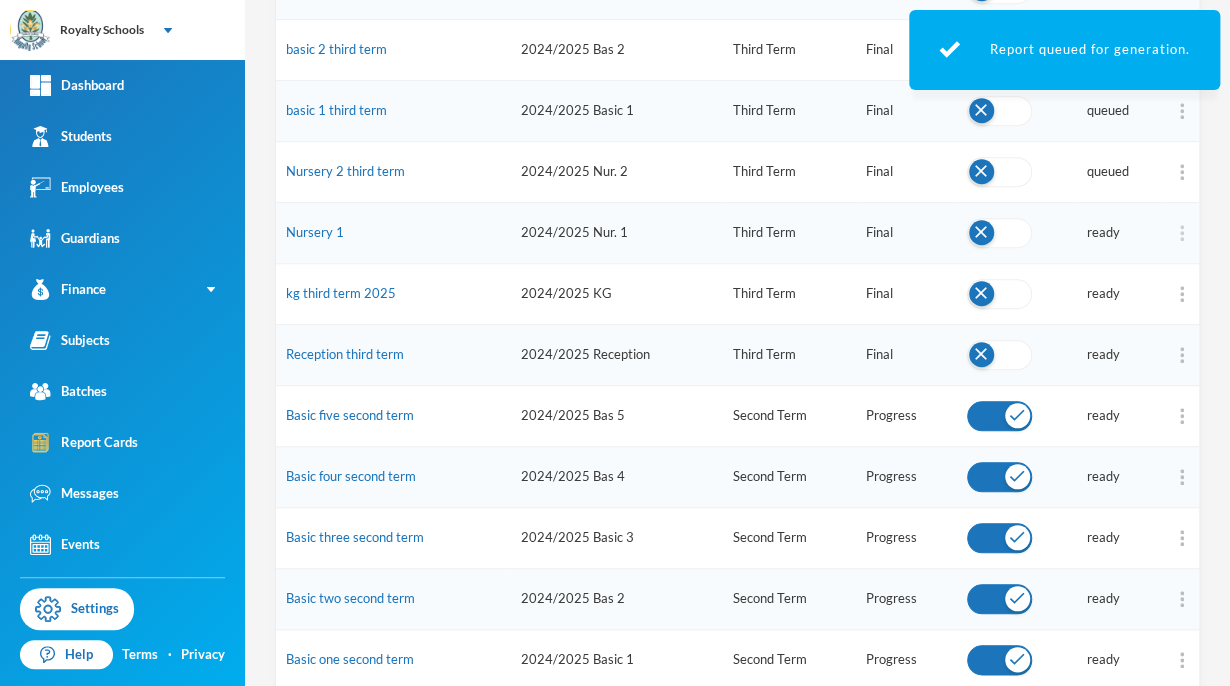 scroll, scrollTop: 502, scrollLeft: 0, axis: vertical 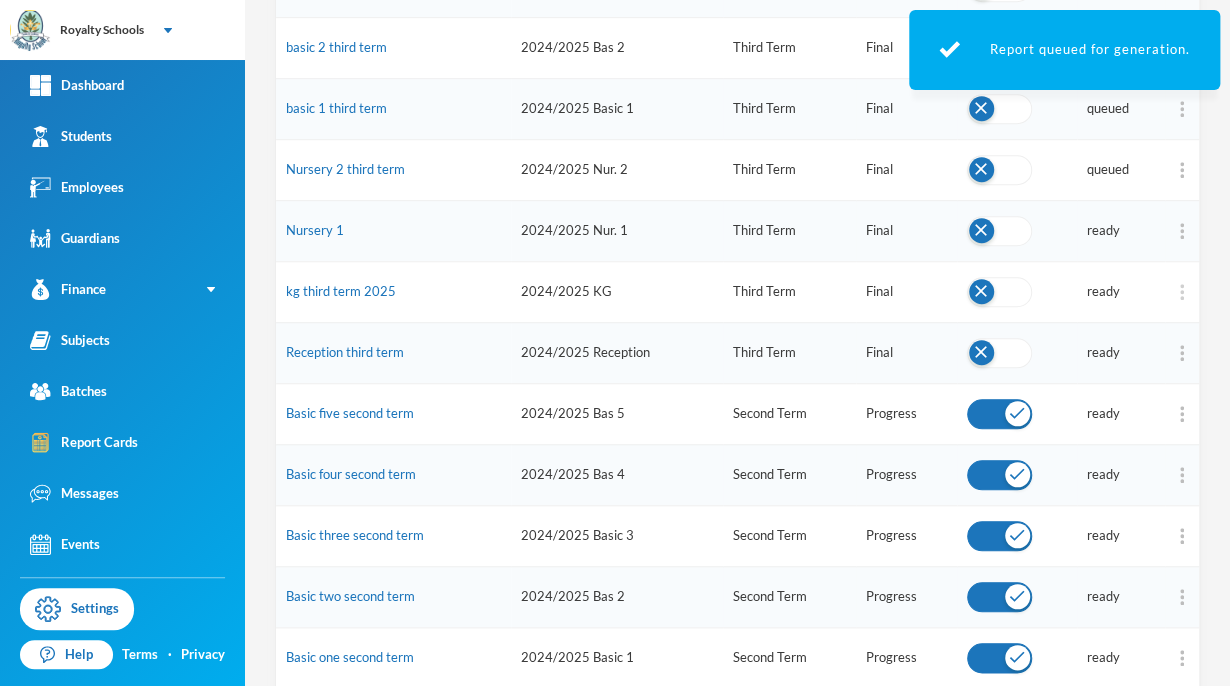 click at bounding box center (1182, 292) 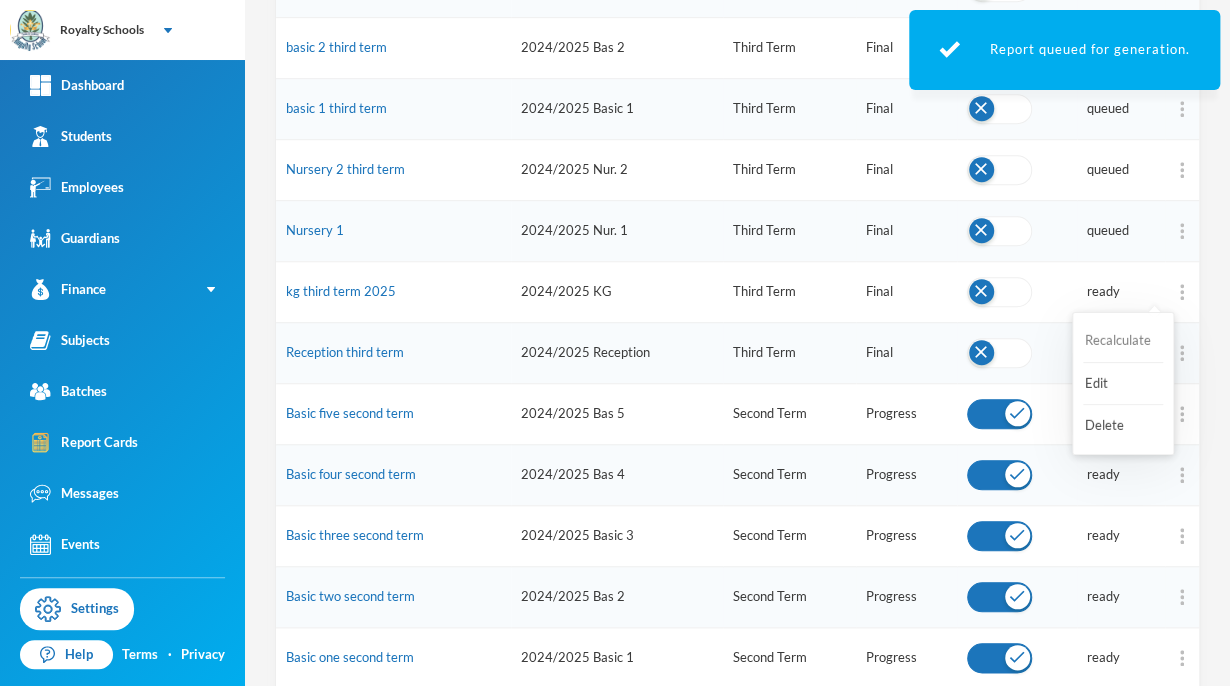 click on "Recalculate" at bounding box center [1123, 341] 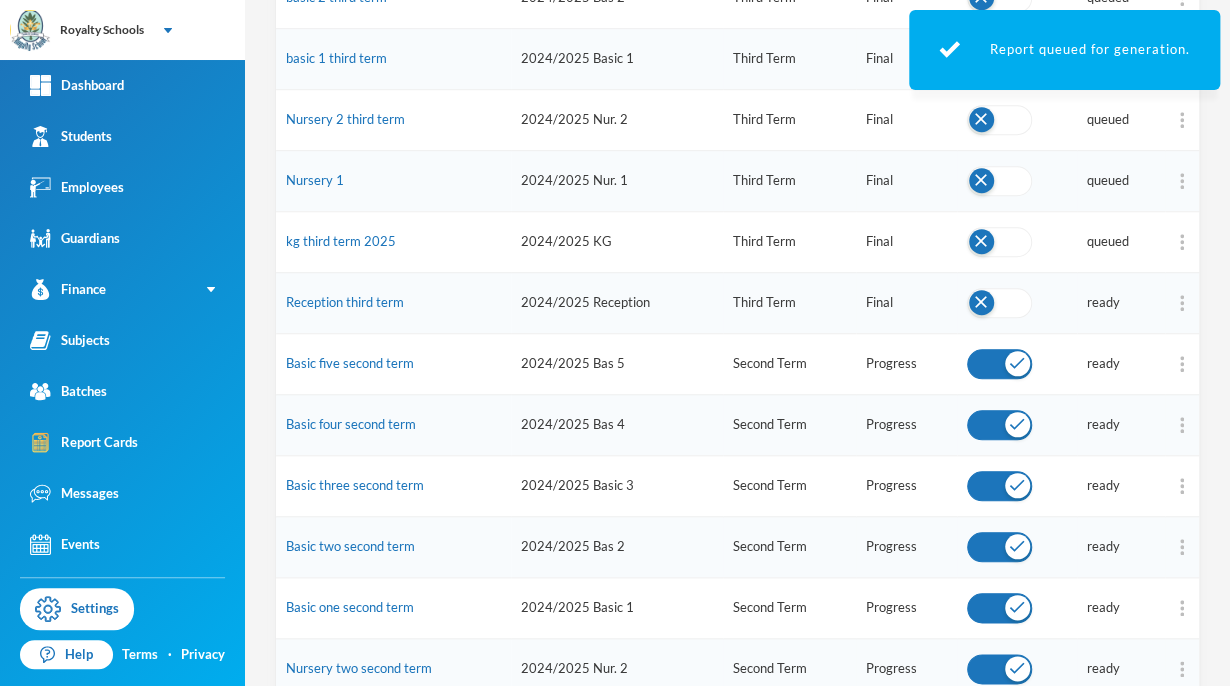 scroll, scrollTop: 556, scrollLeft: 0, axis: vertical 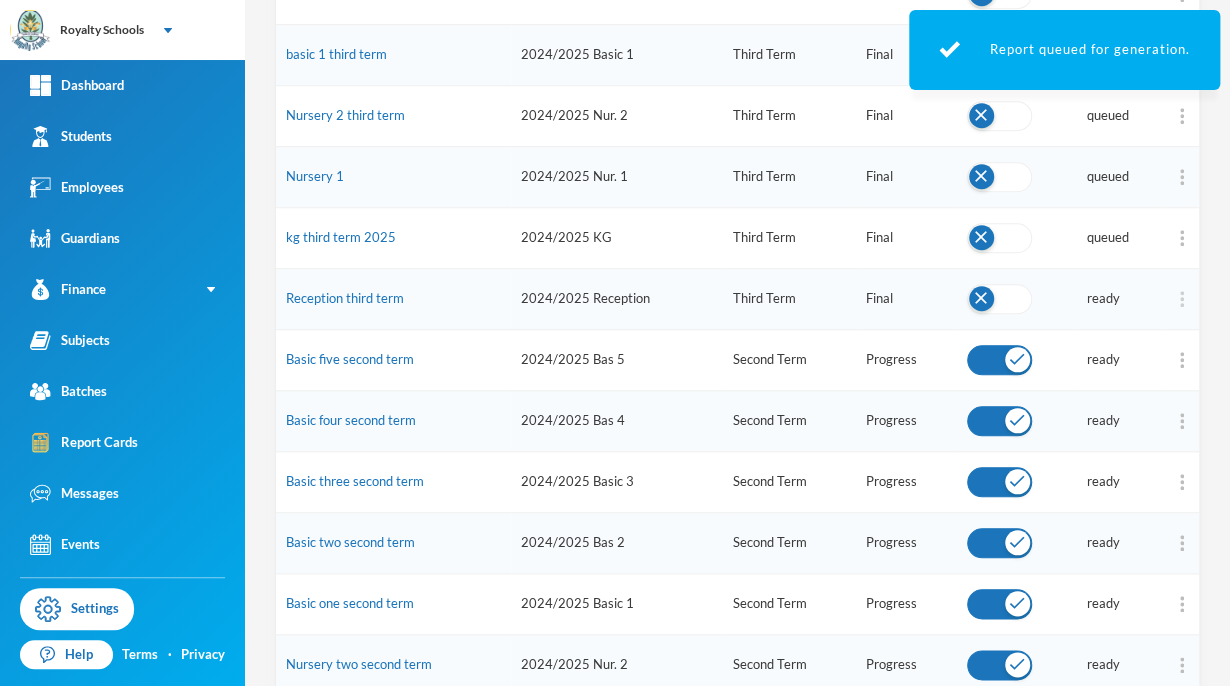 click at bounding box center [1182, 299] 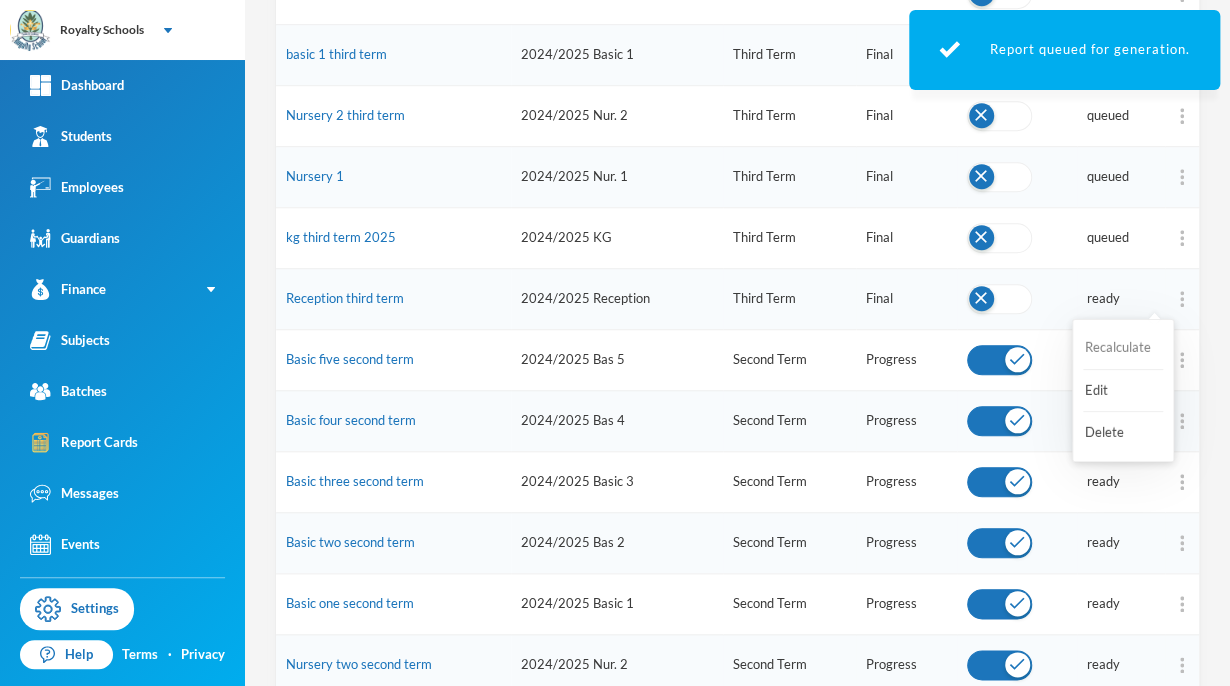 click on "Recalculate" at bounding box center (1123, 348) 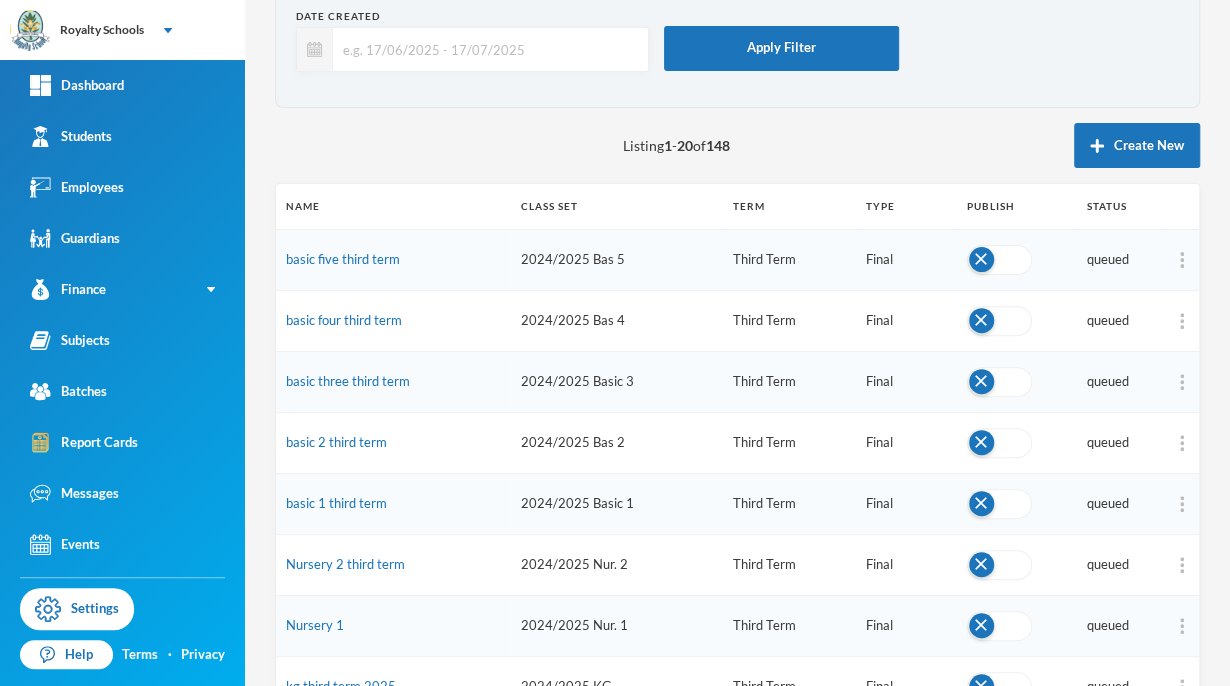 scroll, scrollTop: 0, scrollLeft: 0, axis: both 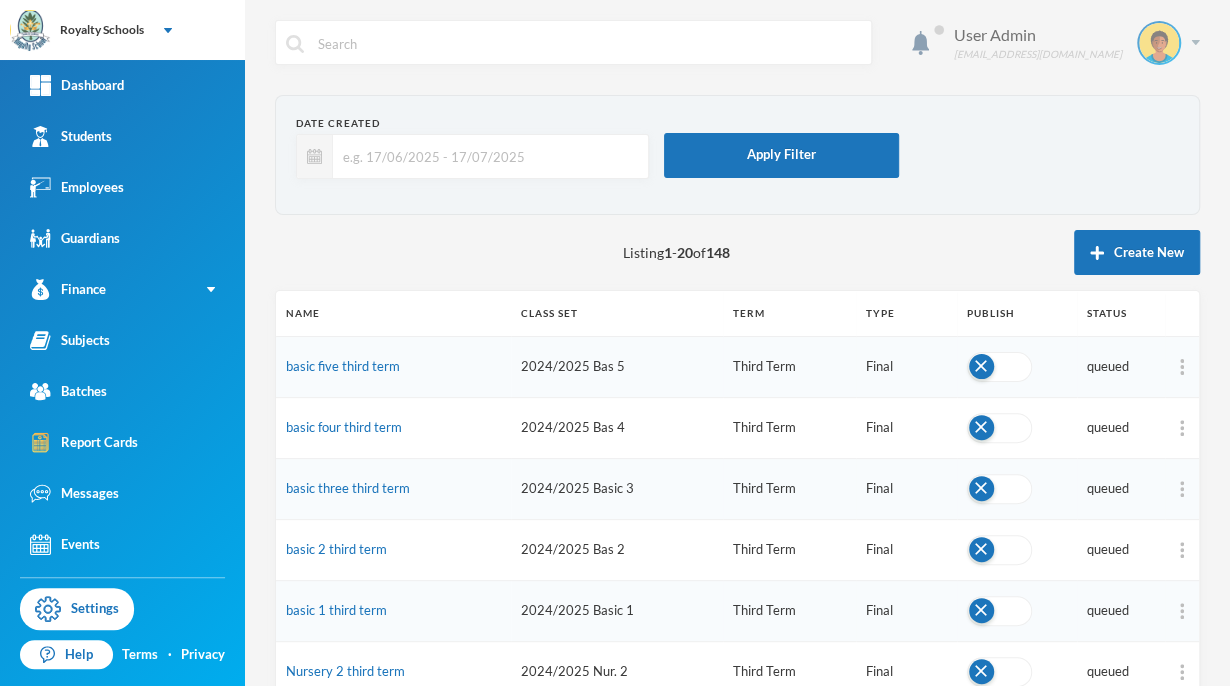 click at bounding box center (1195, 42) 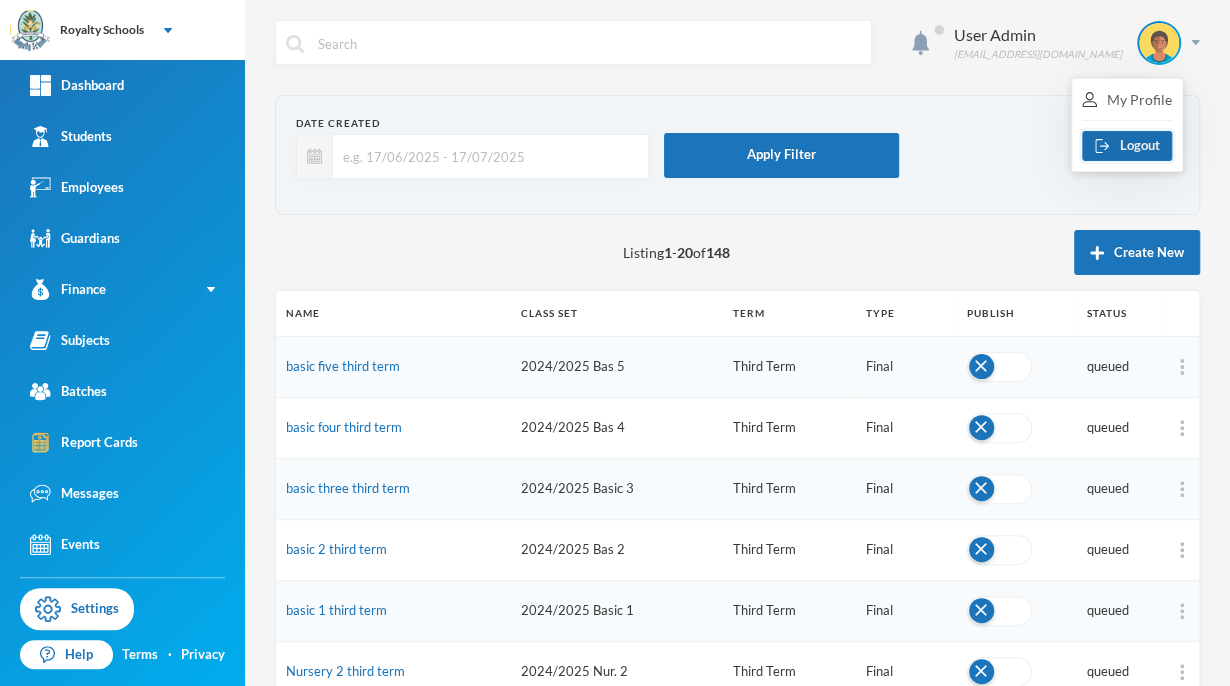 click on "Logout" at bounding box center [1127, 146] 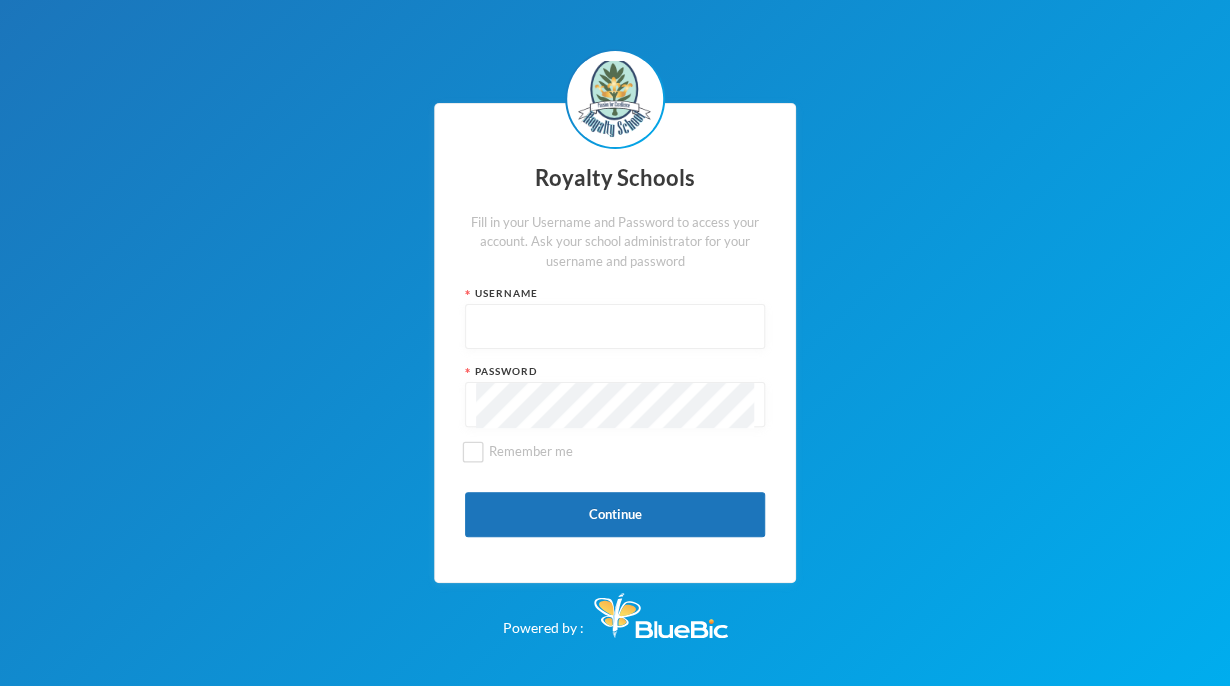 type on "admin" 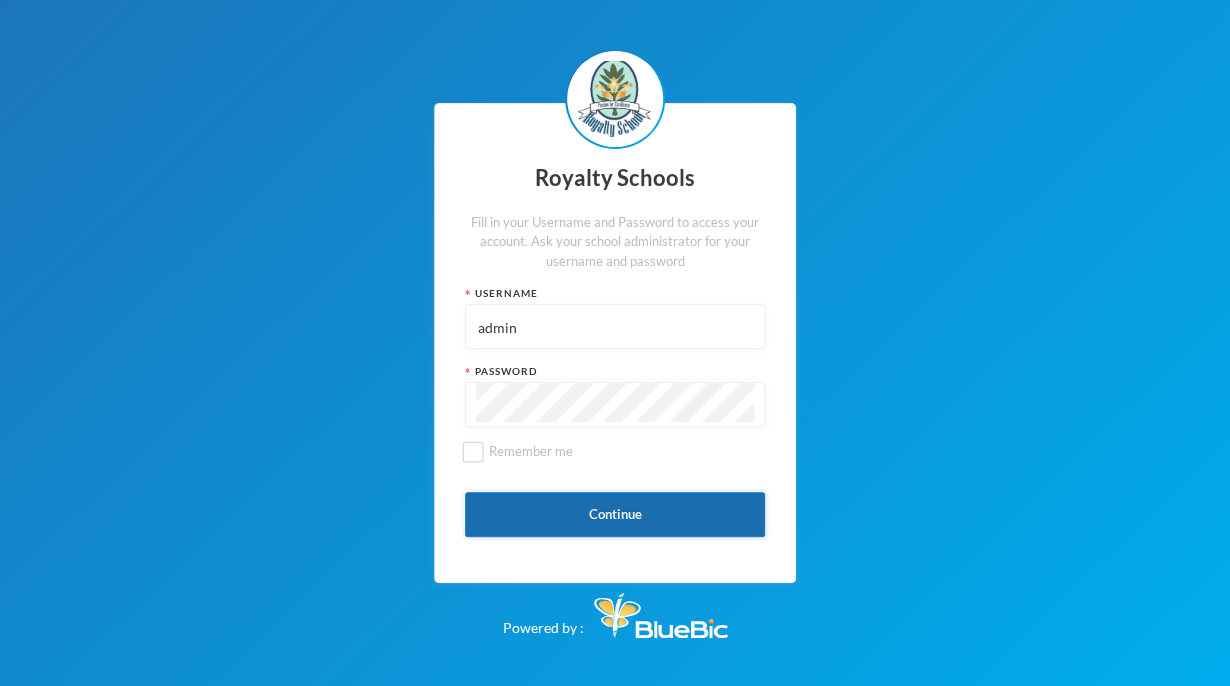 click on "Continue" at bounding box center (615, 514) 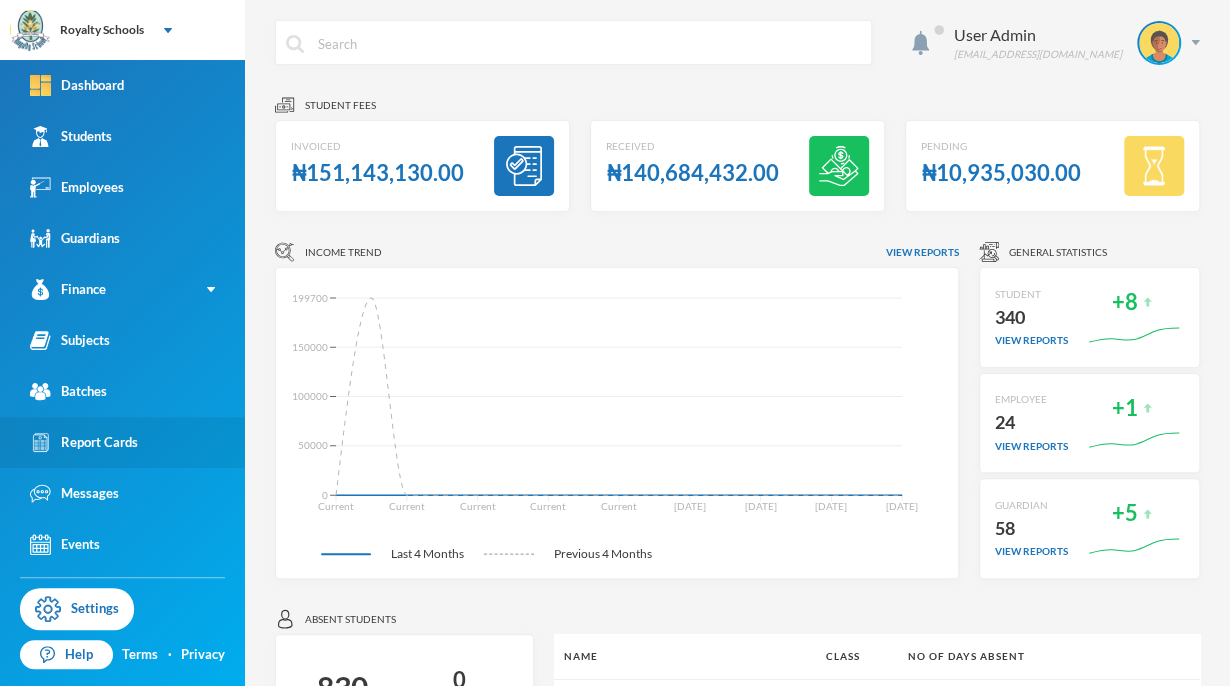 click on "Report Cards" at bounding box center (84, 442) 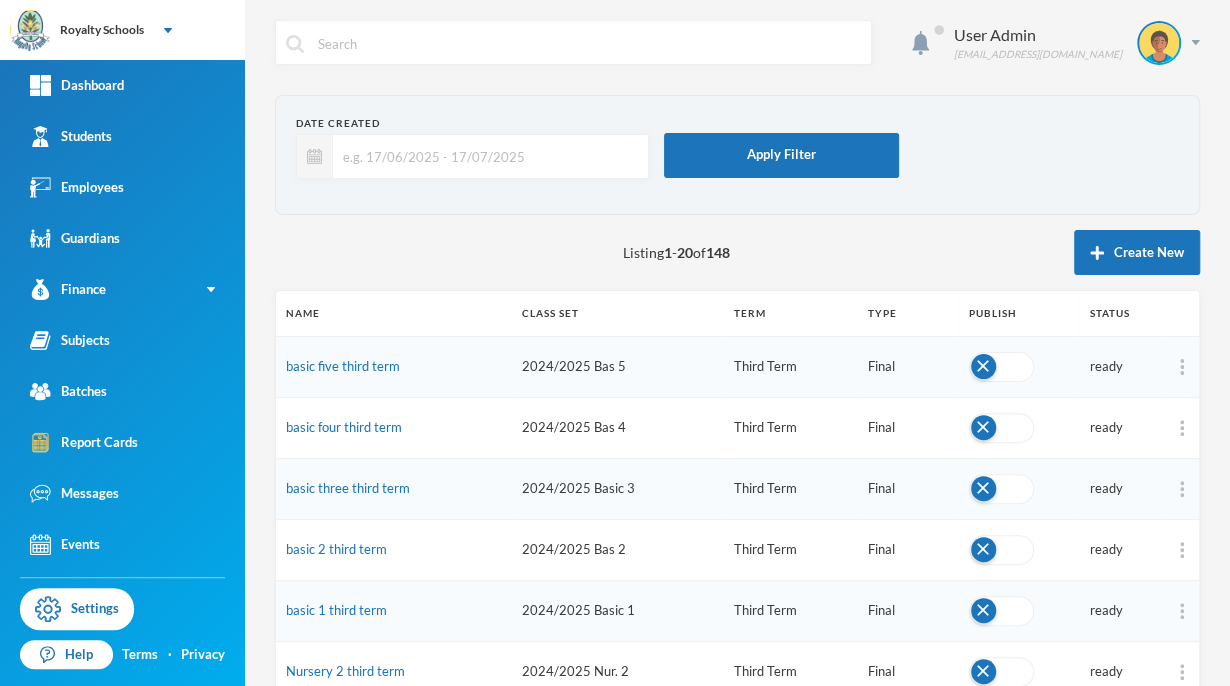 scroll, scrollTop: 0, scrollLeft: 0, axis: both 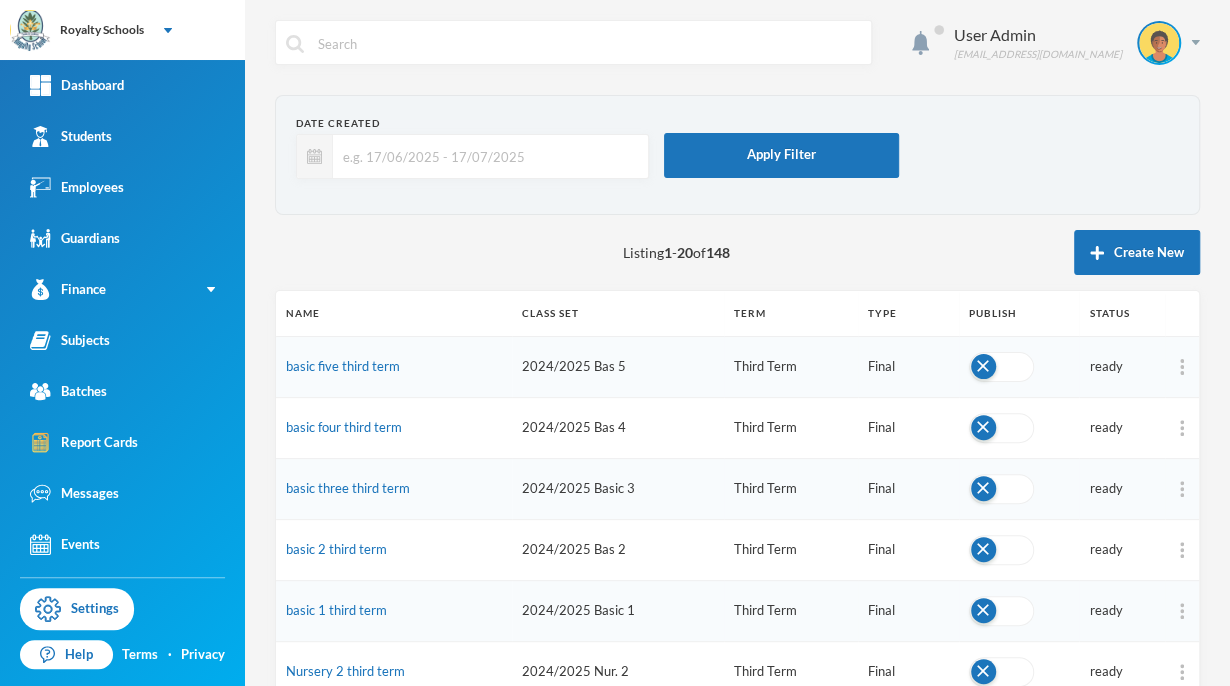 click at bounding box center (1001, 367) 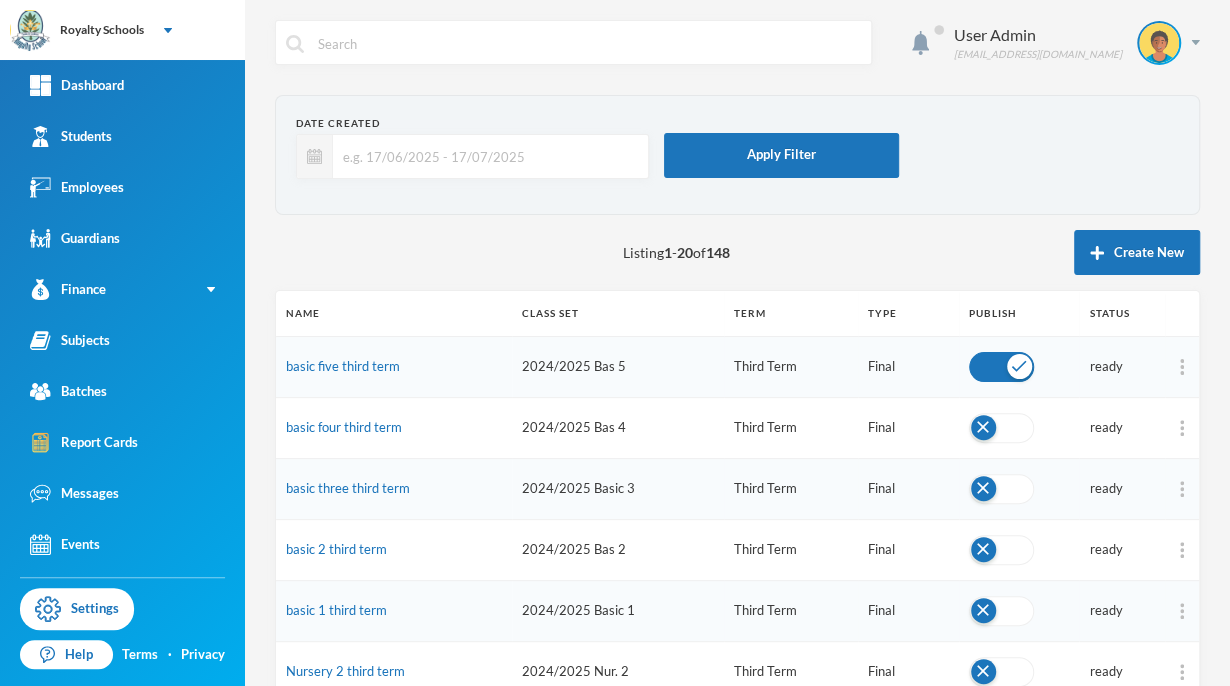 click at bounding box center [1001, 367] 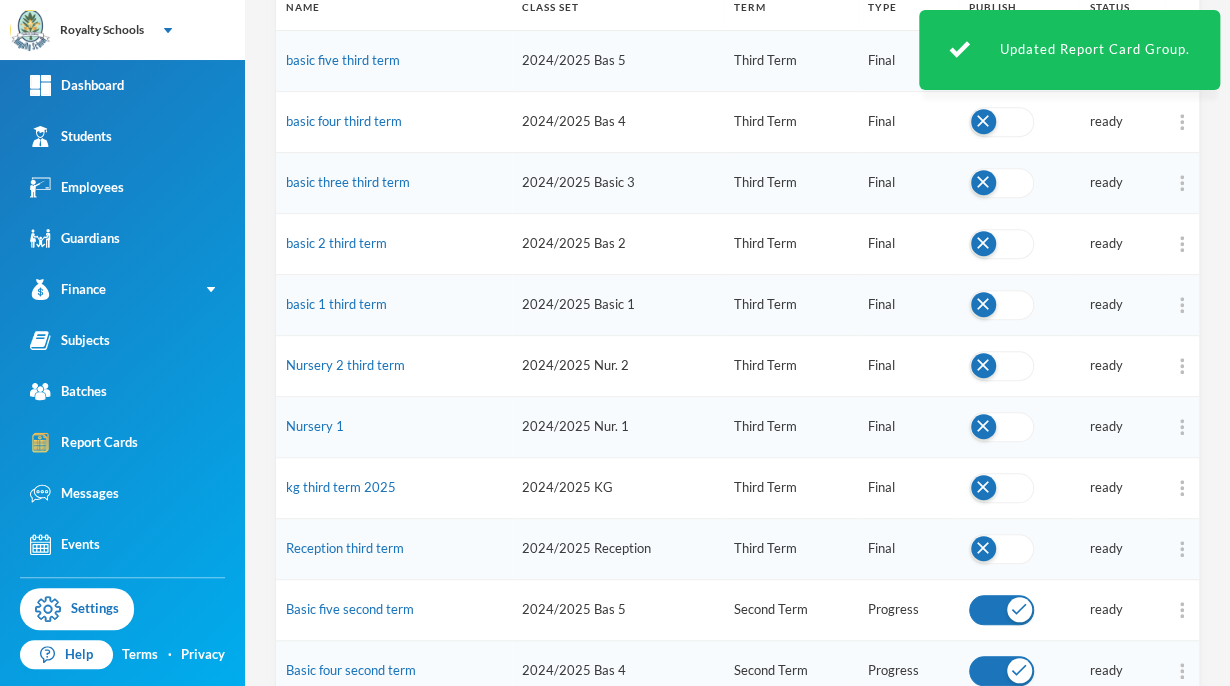 scroll, scrollTop: 275, scrollLeft: 0, axis: vertical 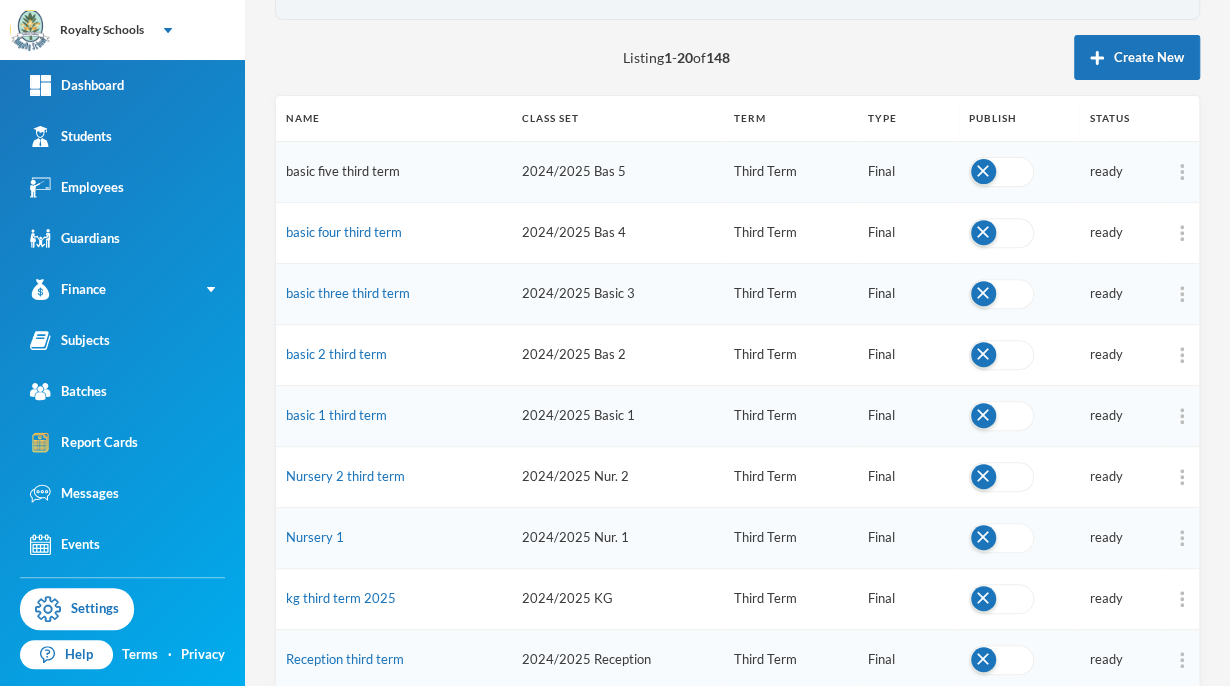 click on "basic five third term" at bounding box center [343, 171] 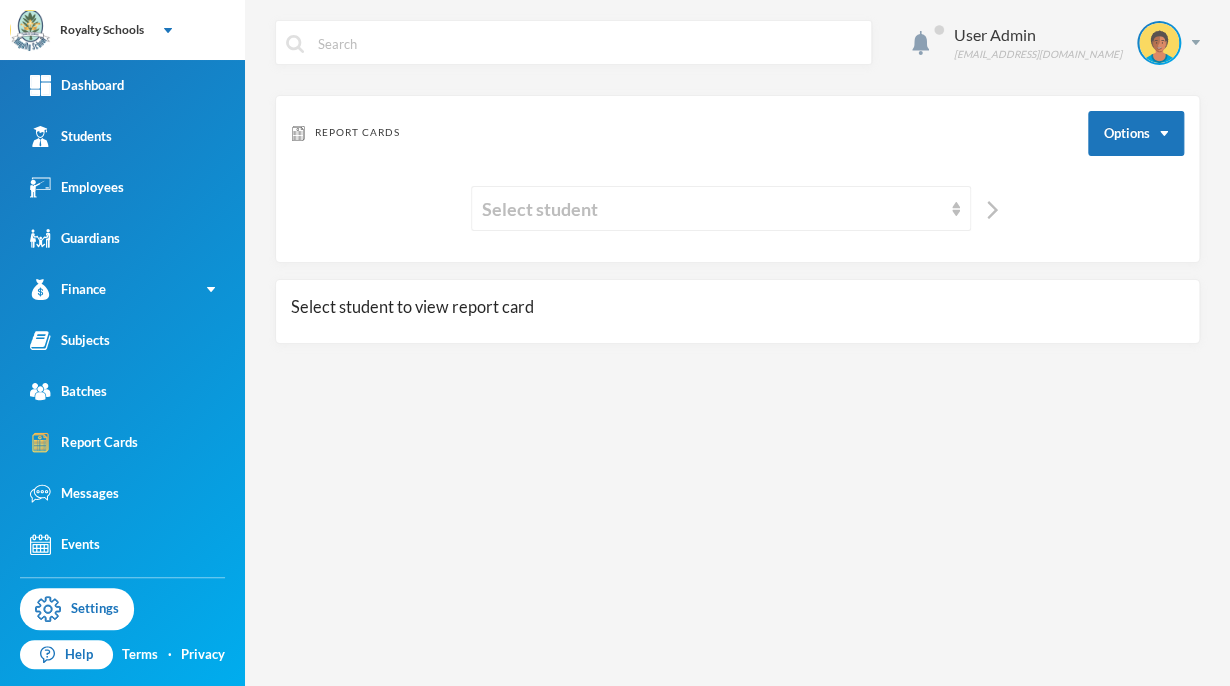 scroll, scrollTop: 0, scrollLeft: 0, axis: both 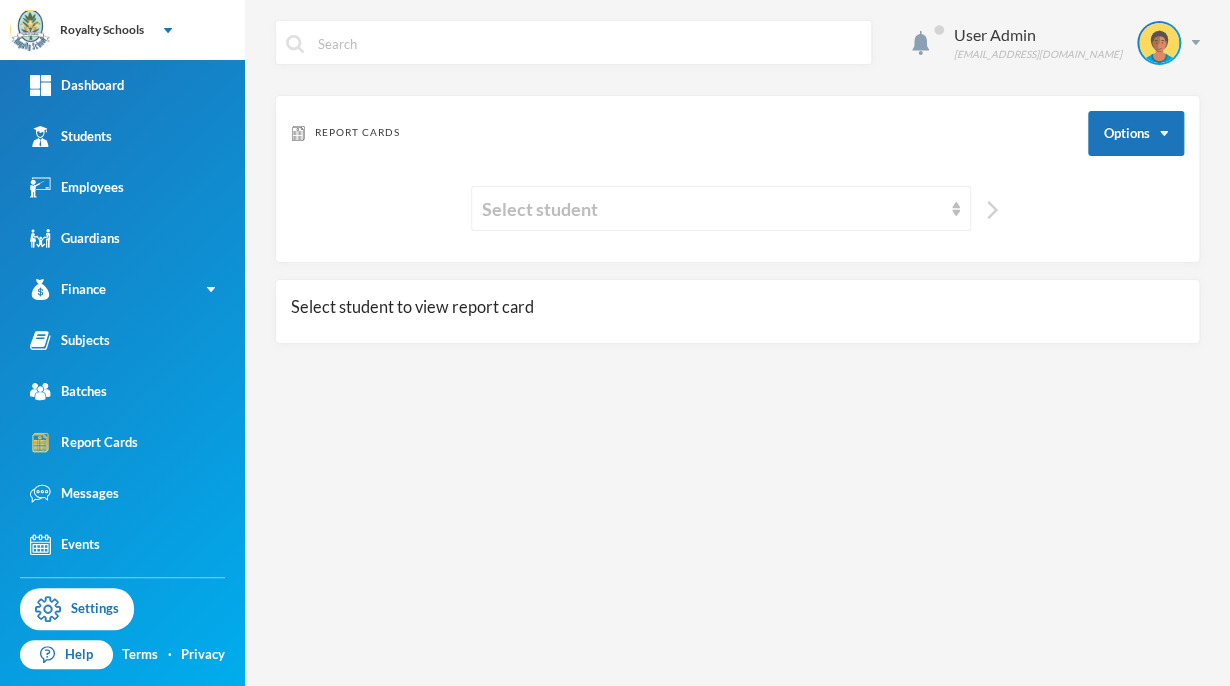 click at bounding box center (992, 210) 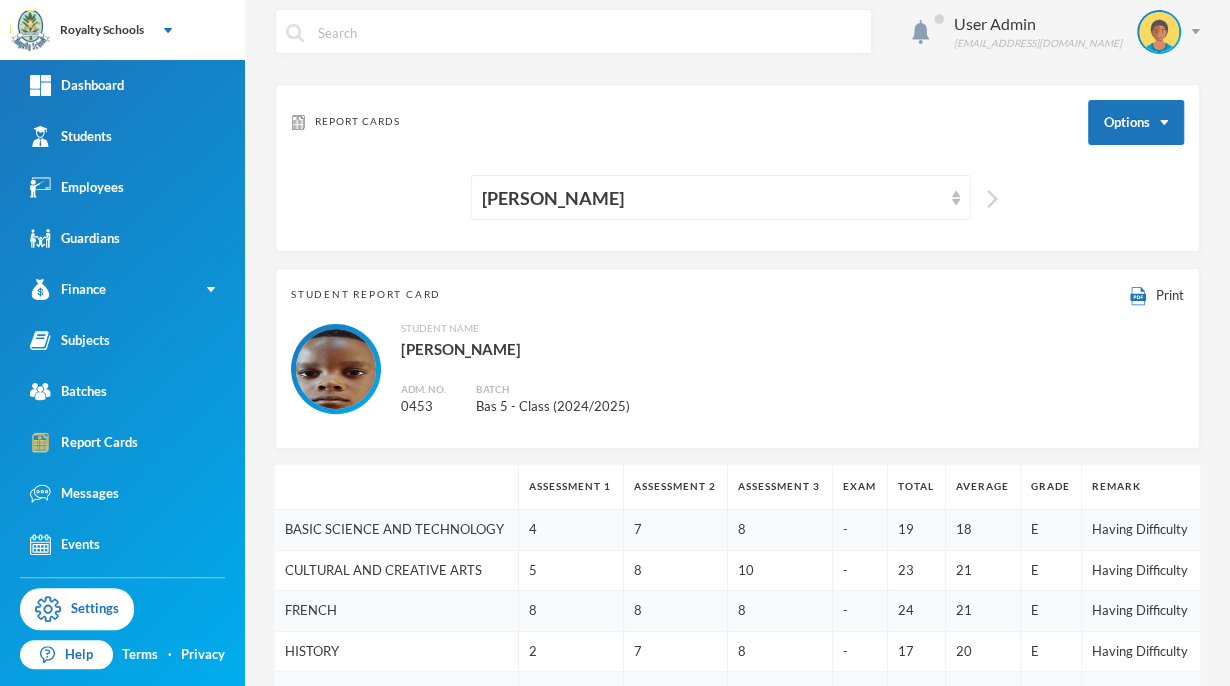 scroll, scrollTop: 0, scrollLeft: 0, axis: both 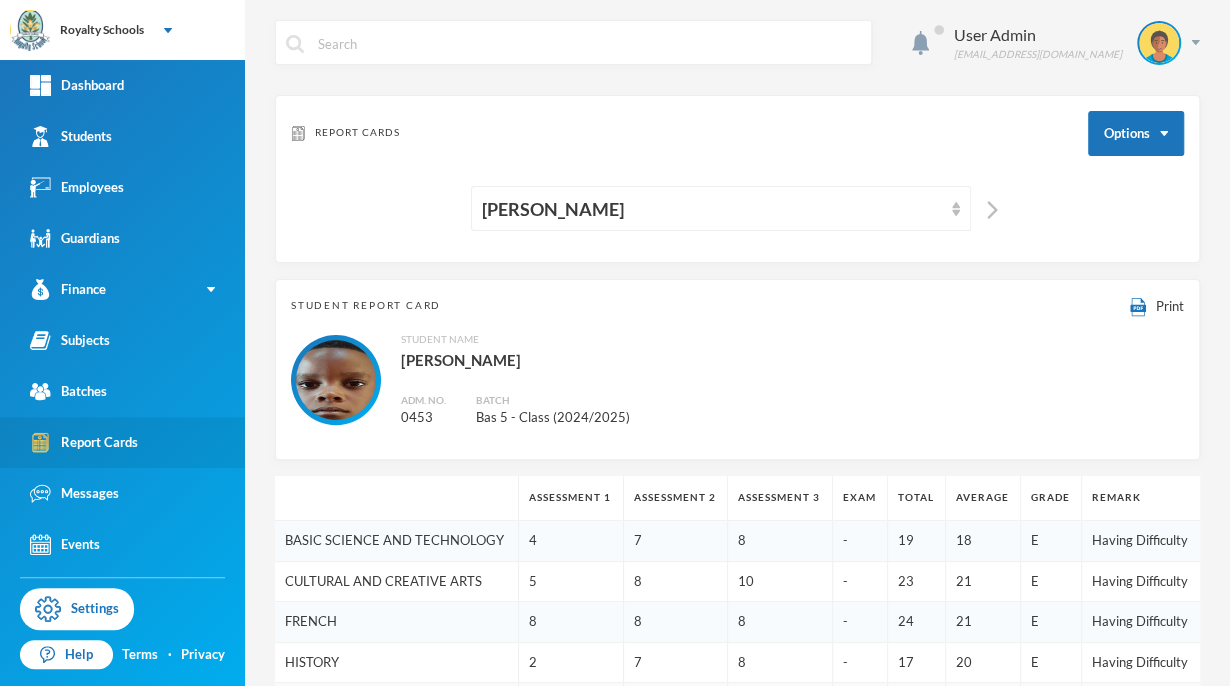 click on "Report Cards" at bounding box center (84, 442) 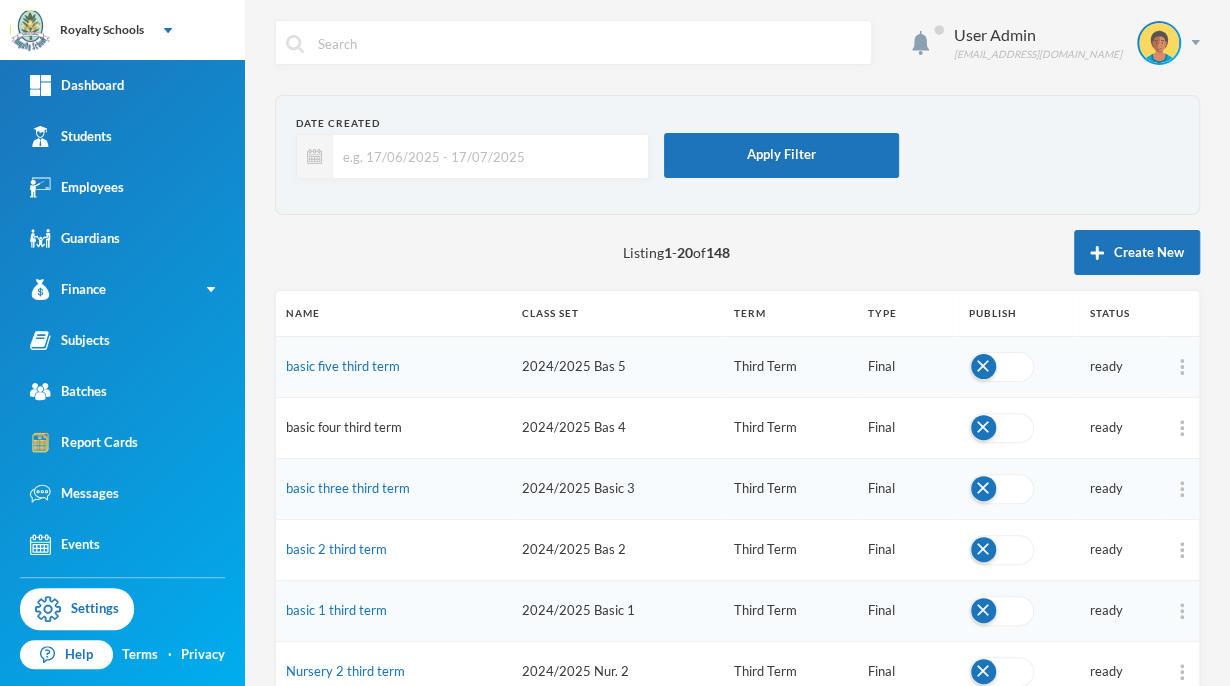 click on "basic four third term" at bounding box center [344, 427] 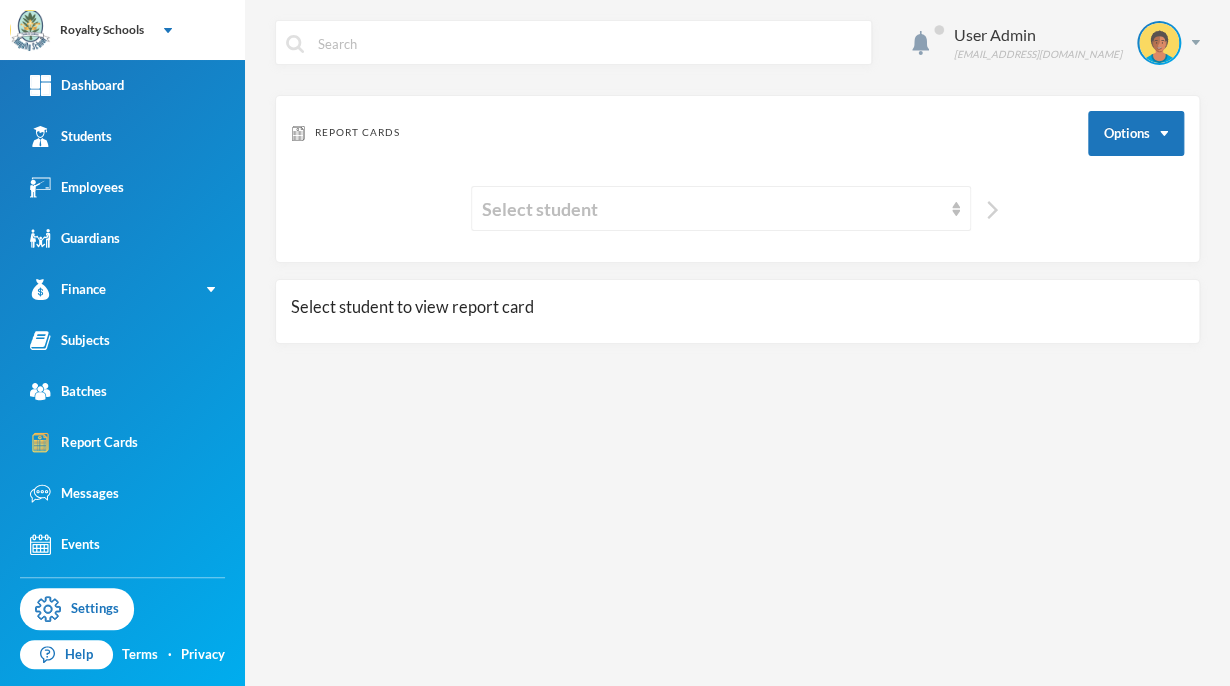 click at bounding box center [992, 210] 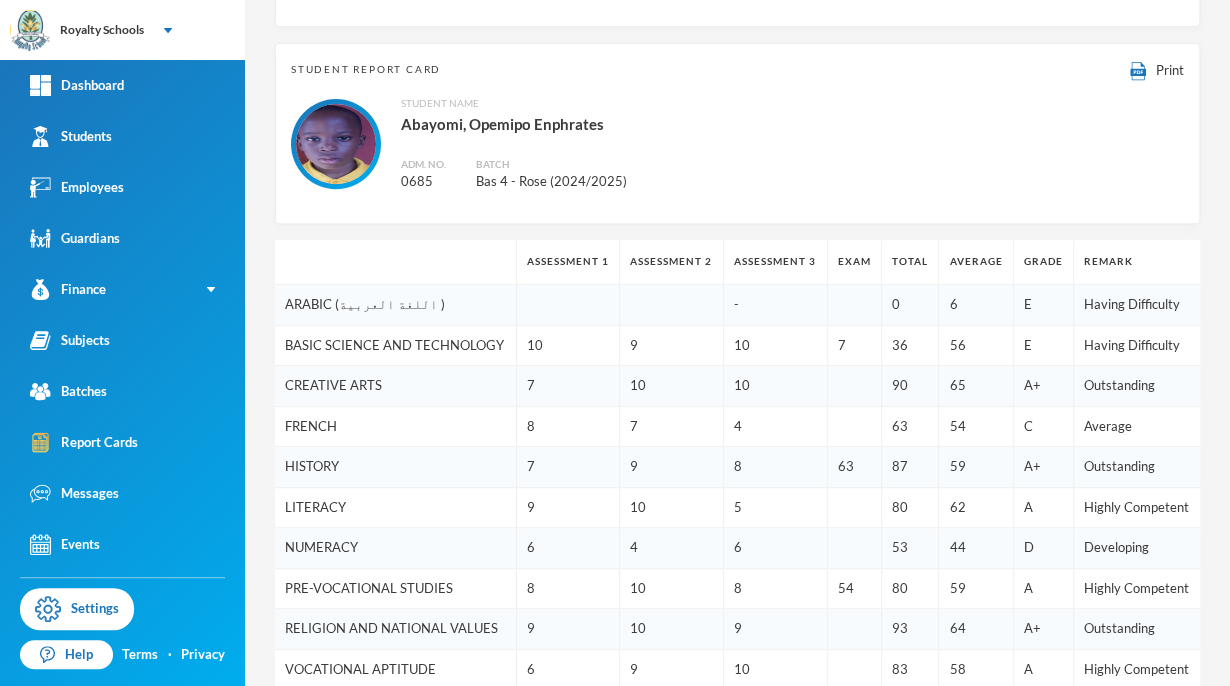 scroll, scrollTop: 0, scrollLeft: 0, axis: both 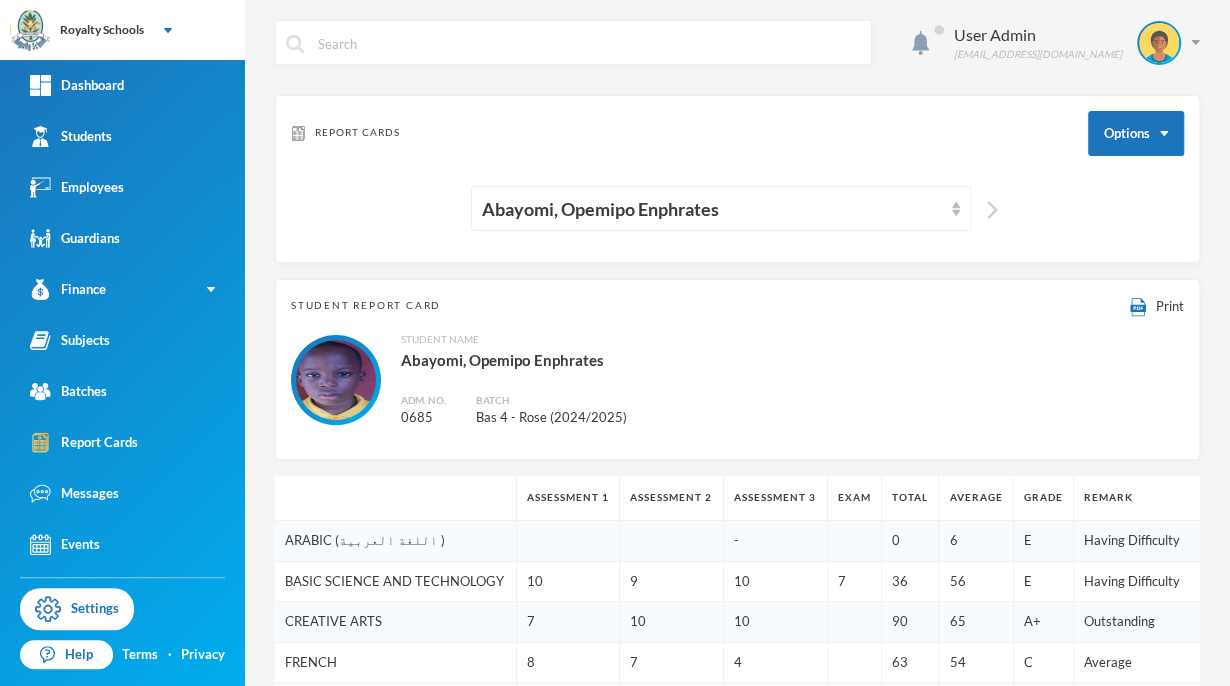 click at bounding box center [992, 210] 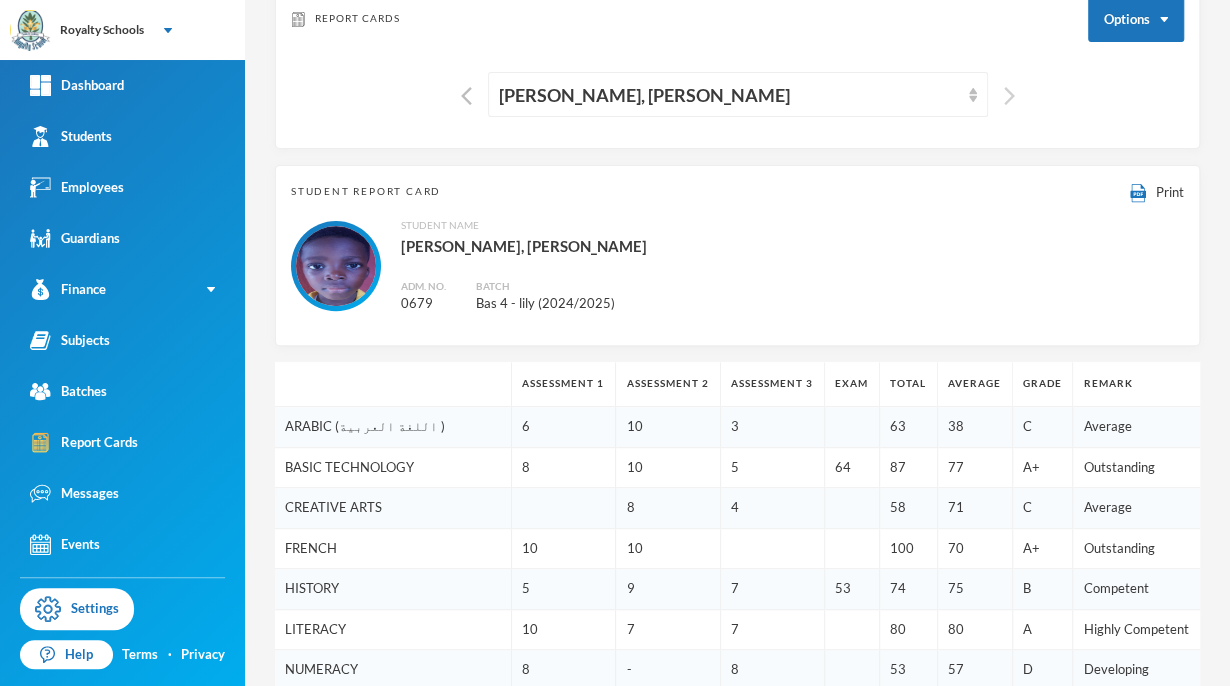 scroll, scrollTop: 118, scrollLeft: 0, axis: vertical 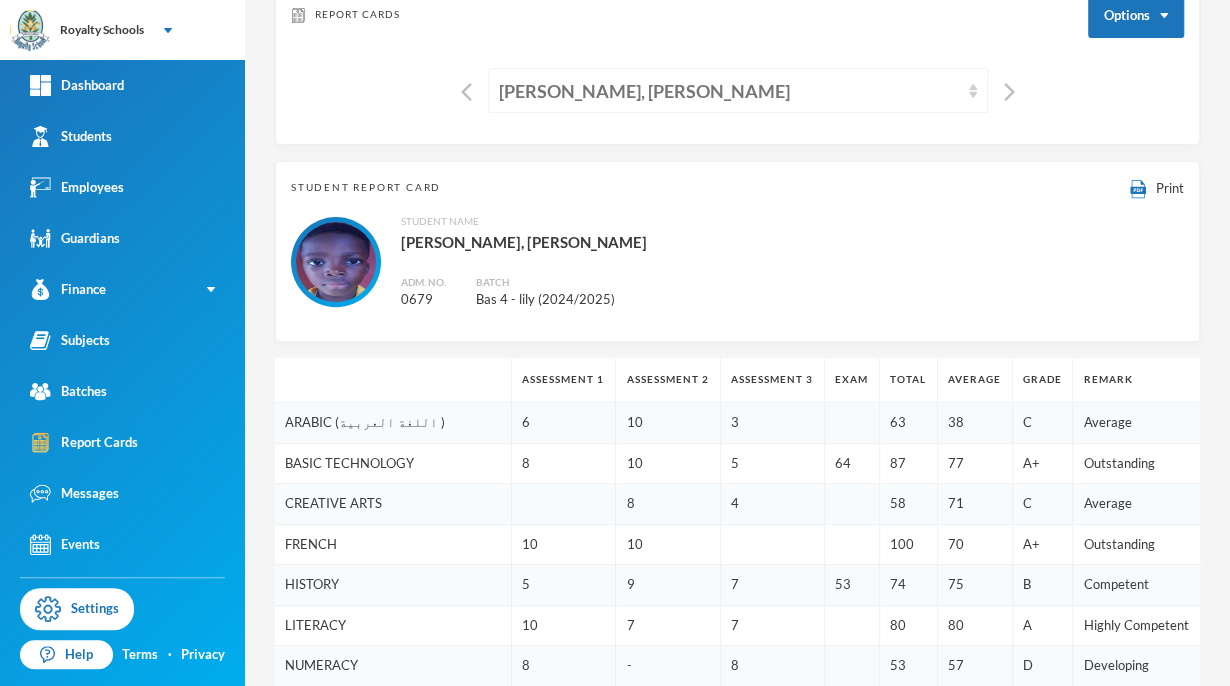 click on "[PERSON_NAME], [PERSON_NAME]" at bounding box center (729, 91) 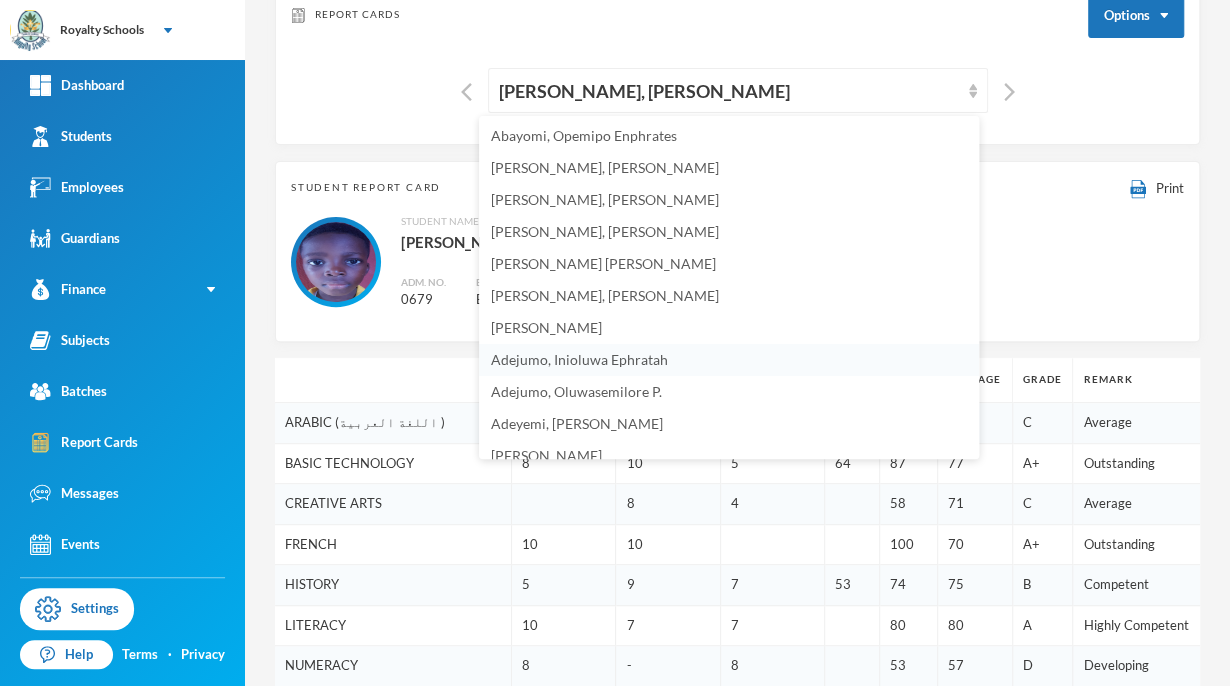 click on "Adejumo, Inioluwa Ephratah" at bounding box center (579, 359) 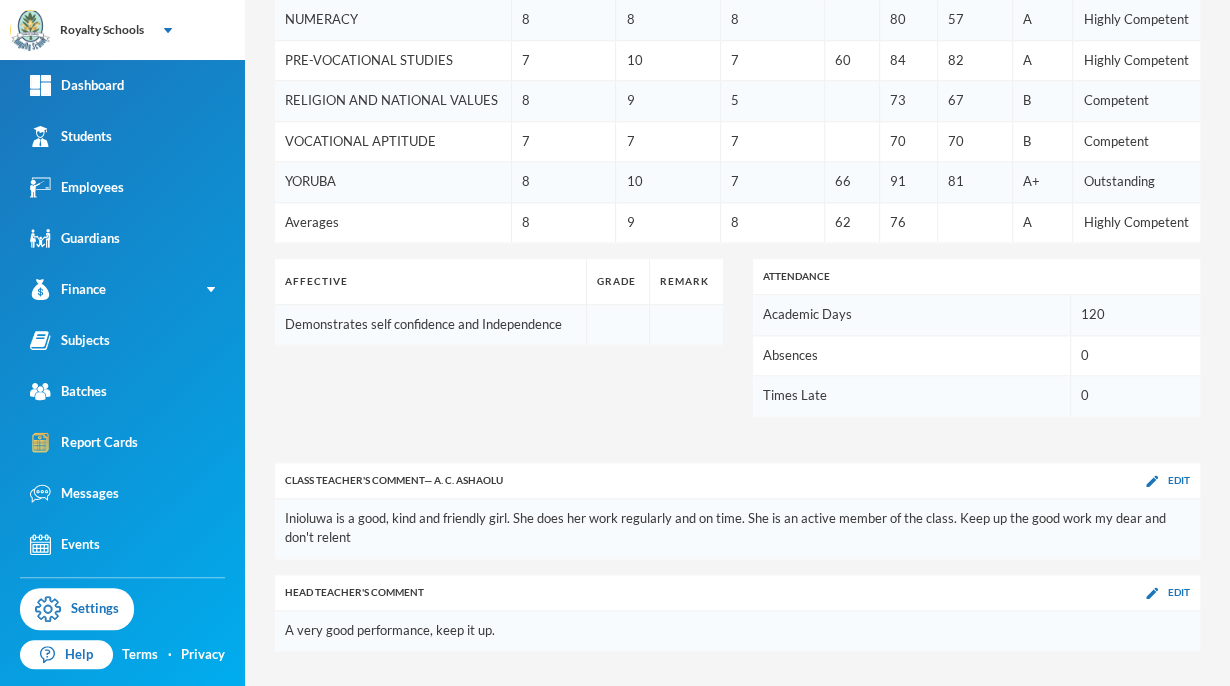 scroll, scrollTop: 836, scrollLeft: 0, axis: vertical 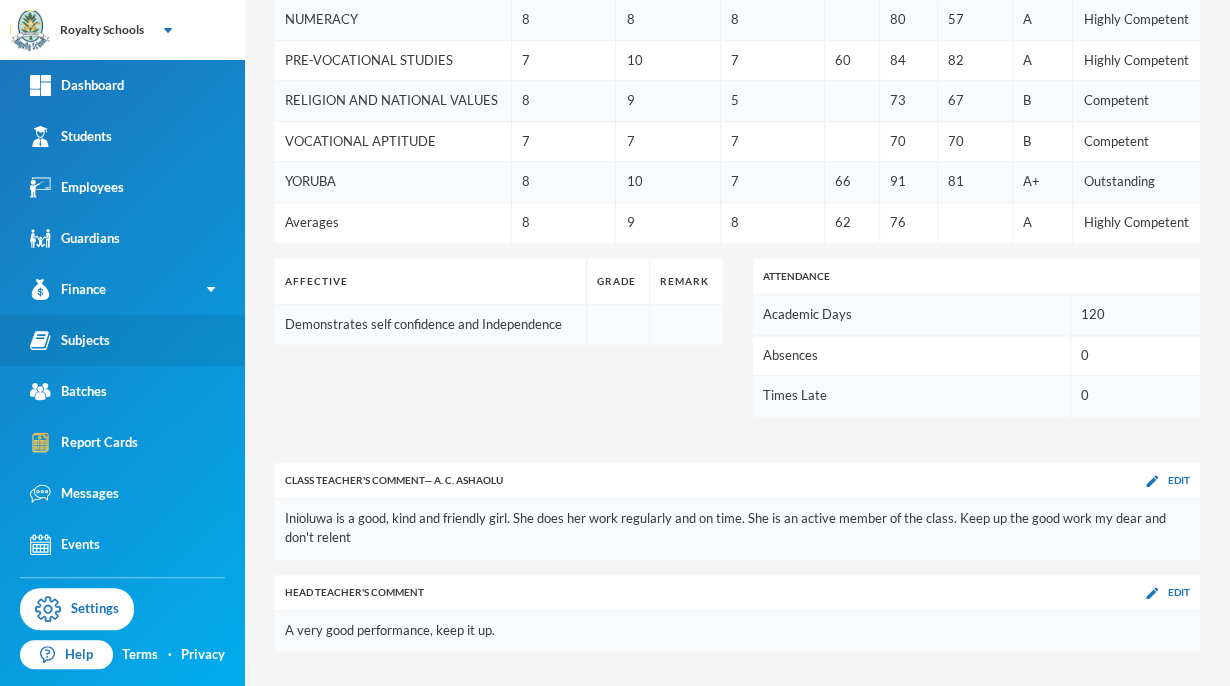 click on "Subjects" at bounding box center [70, 340] 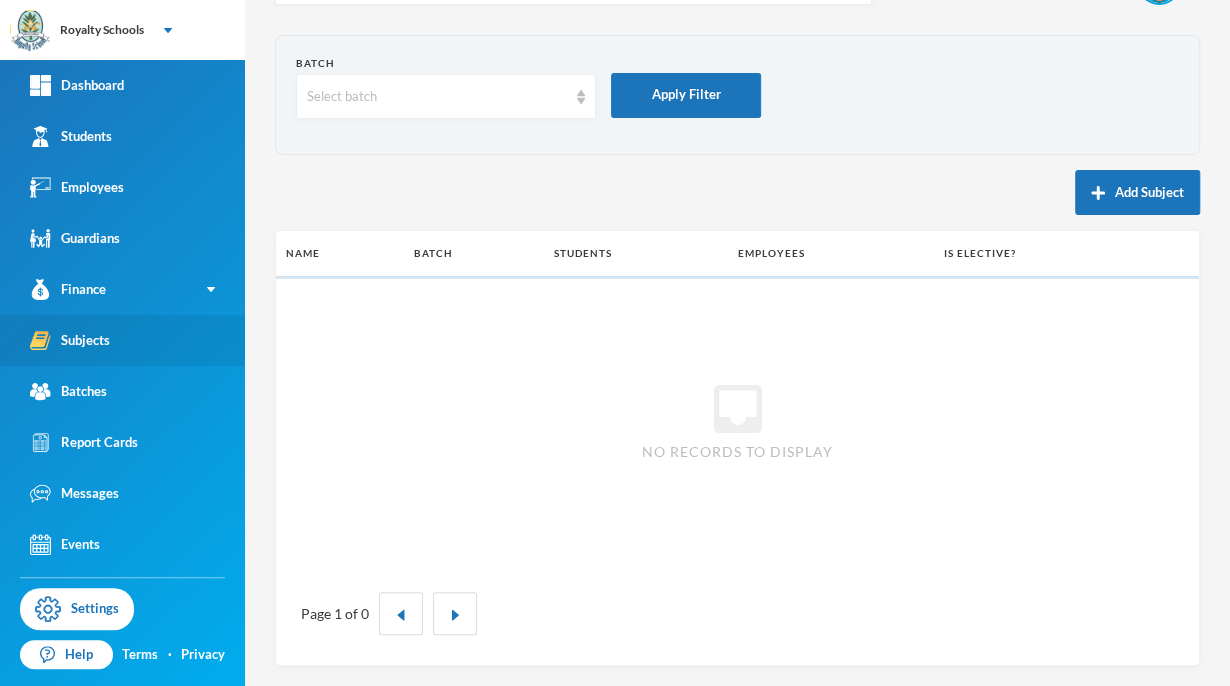 scroll, scrollTop: 90, scrollLeft: 0, axis: vertical 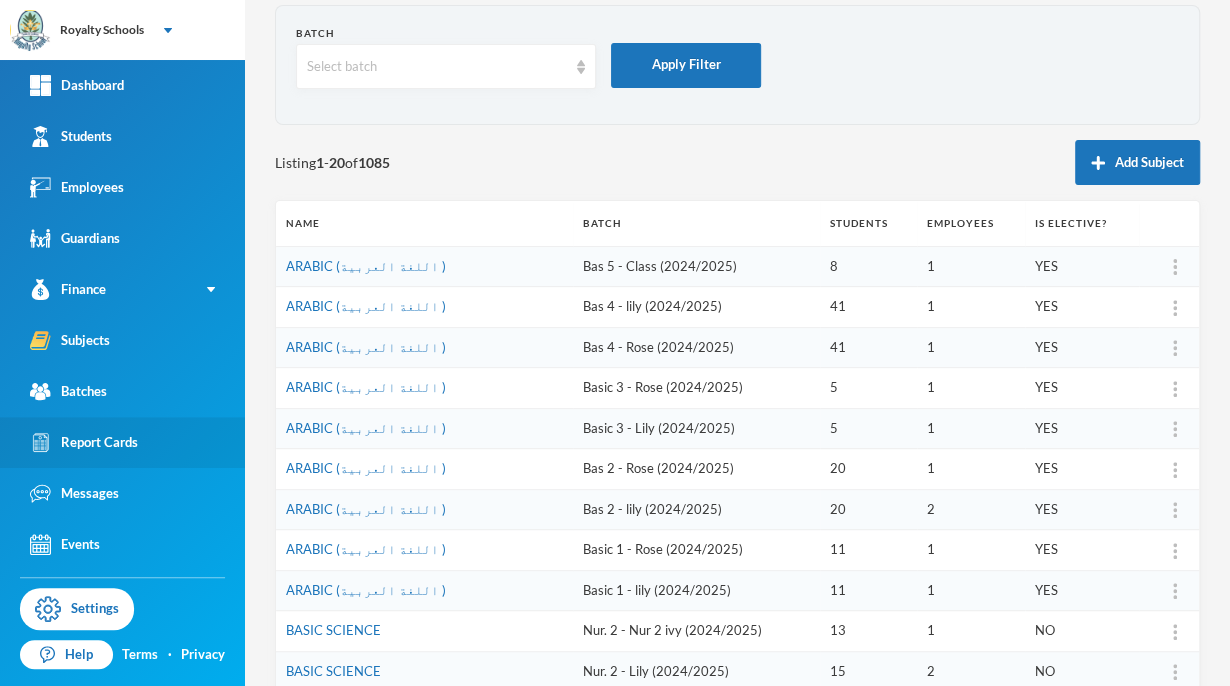 click on "Report Cards" at bounding box center [84, 442] 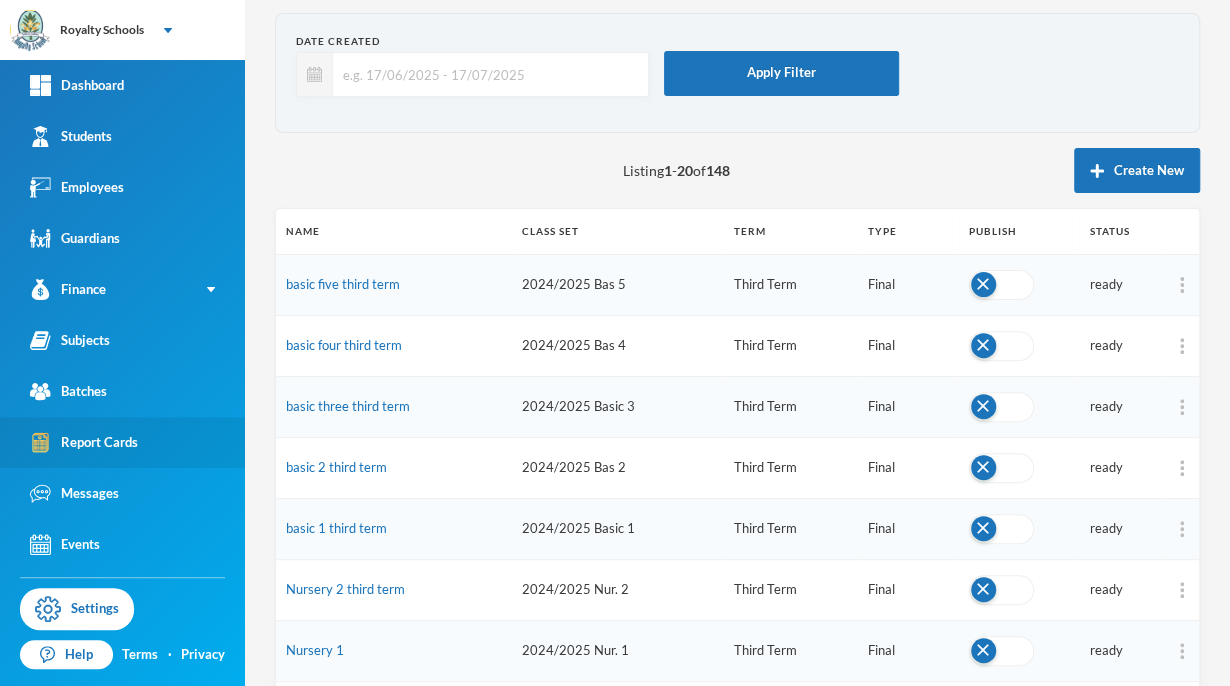 scroll, scrollTop: 79, scrollLeft: 0, axis: vertical 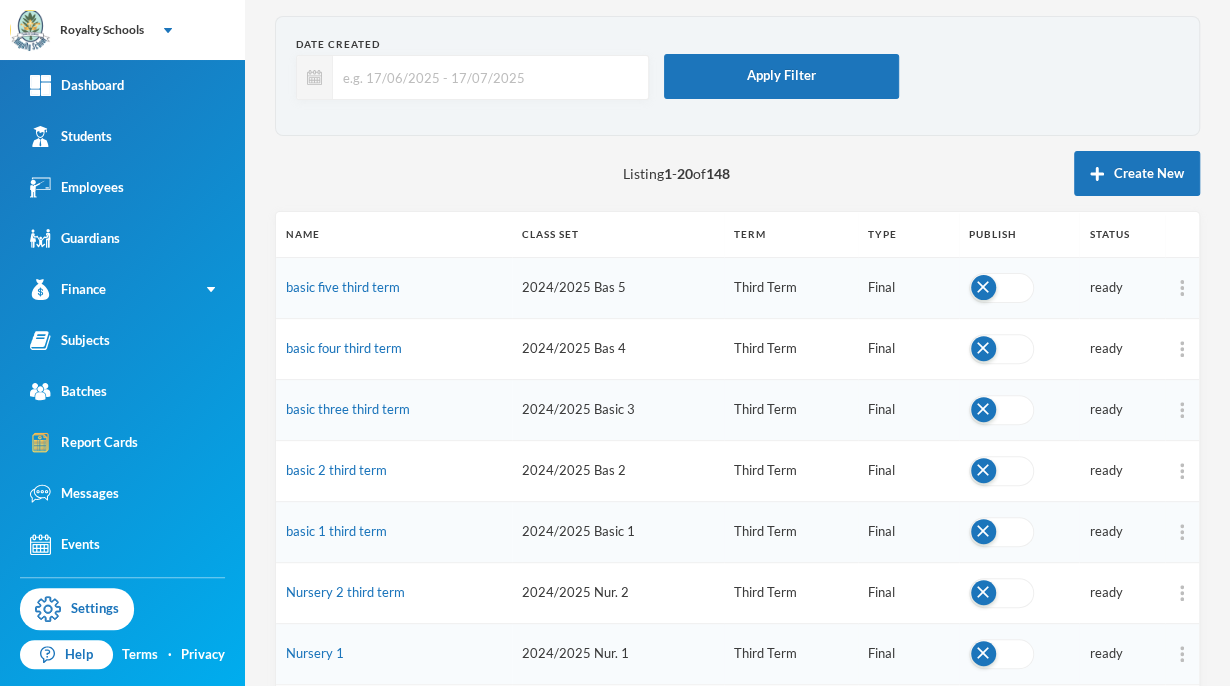 click on "User Admin [EMAIL_ADDRESS][DOMAIN_NAME]" at bounding box center [737, -22] 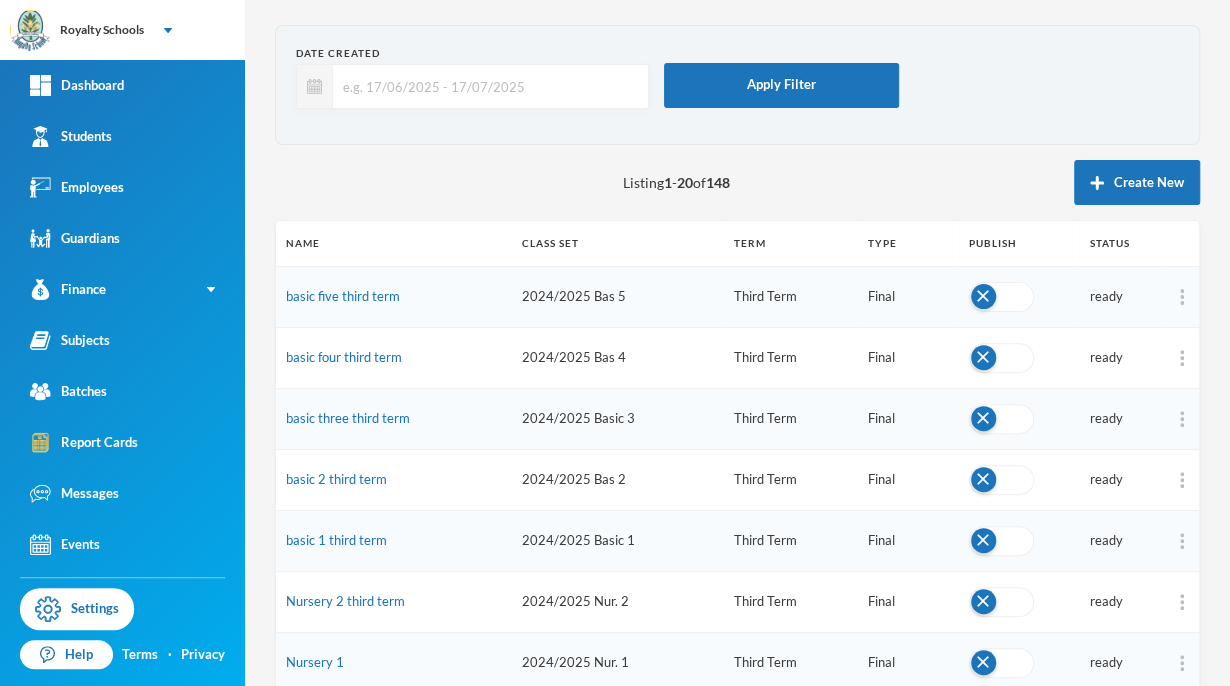 scroll, scrollTop: 82, scrollLeft: 0, axis: vertical 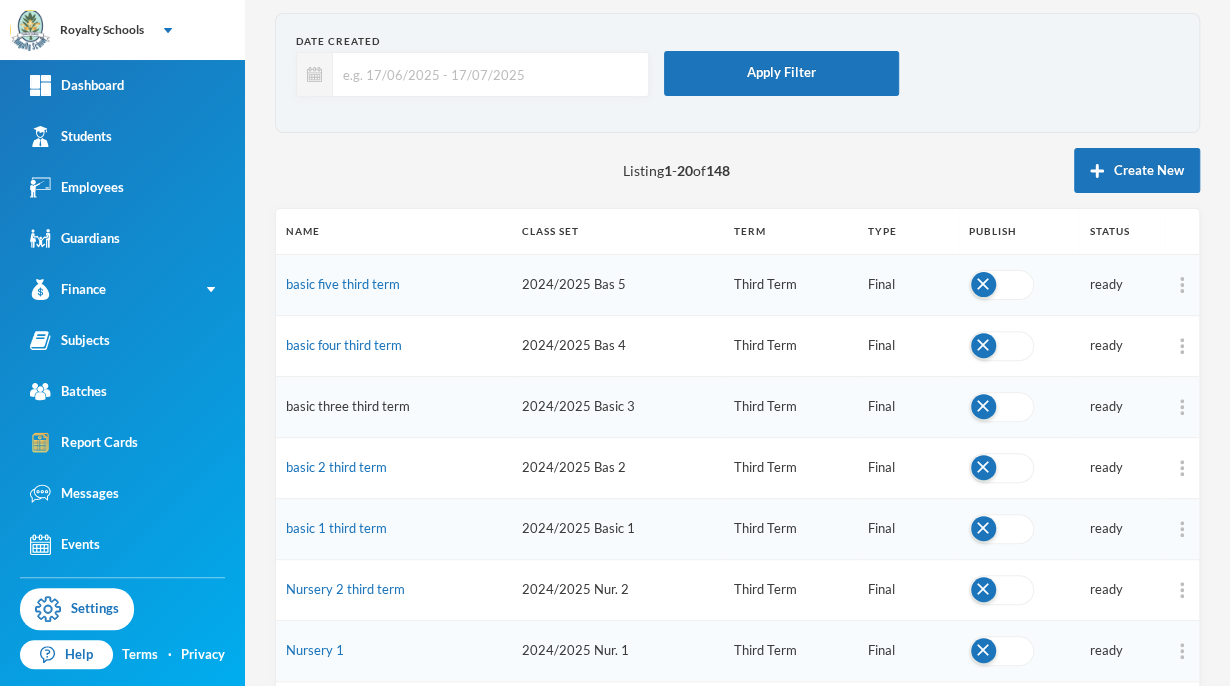 click on "basic three third term" at bounding box center [348, 406] 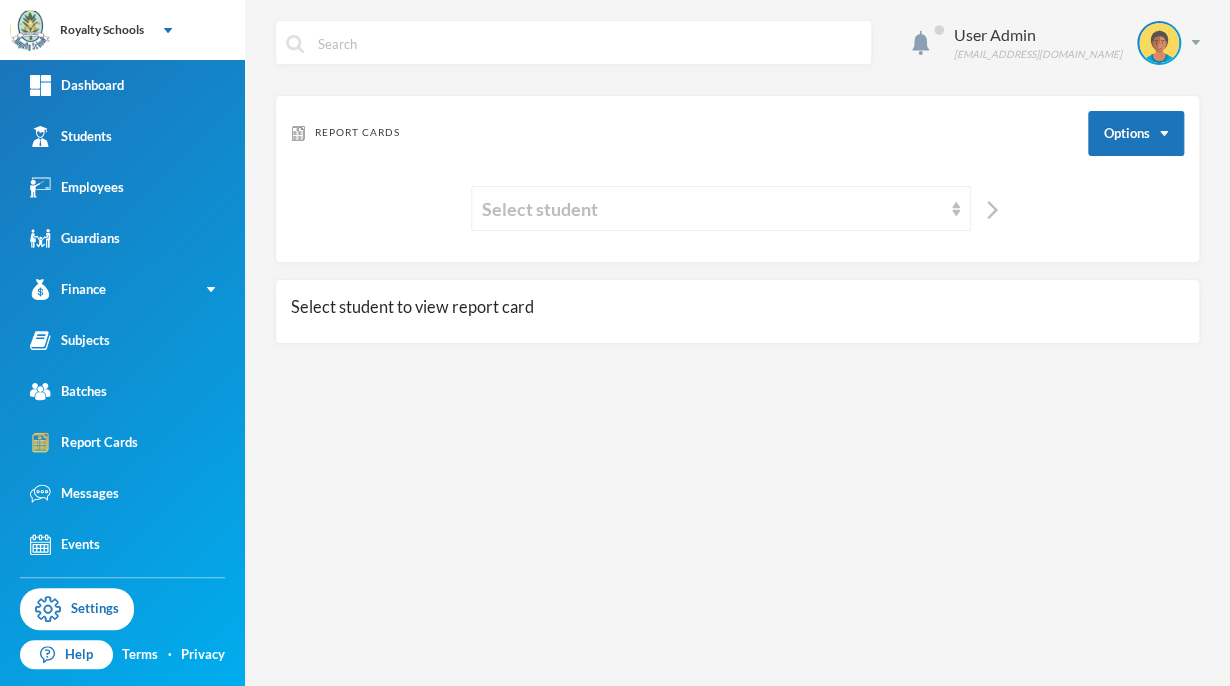 scroll, scrollTop: 0, scrollLeft: 0, axis: both 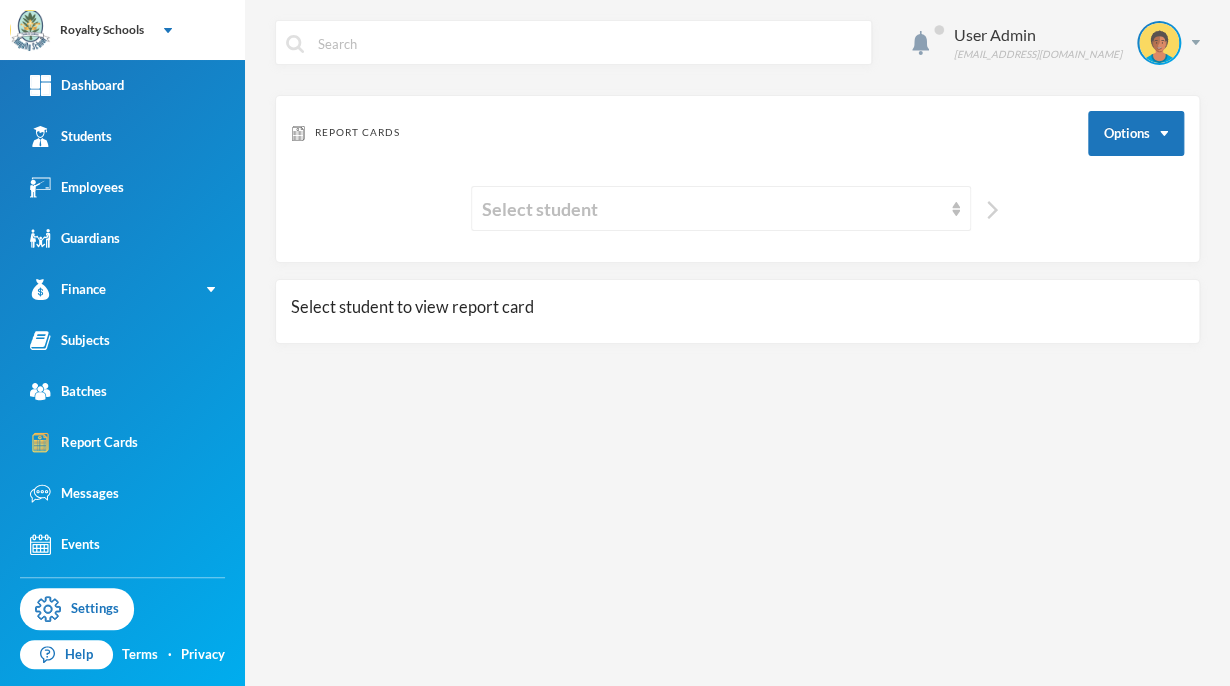 click at bounding box center [992, 210] 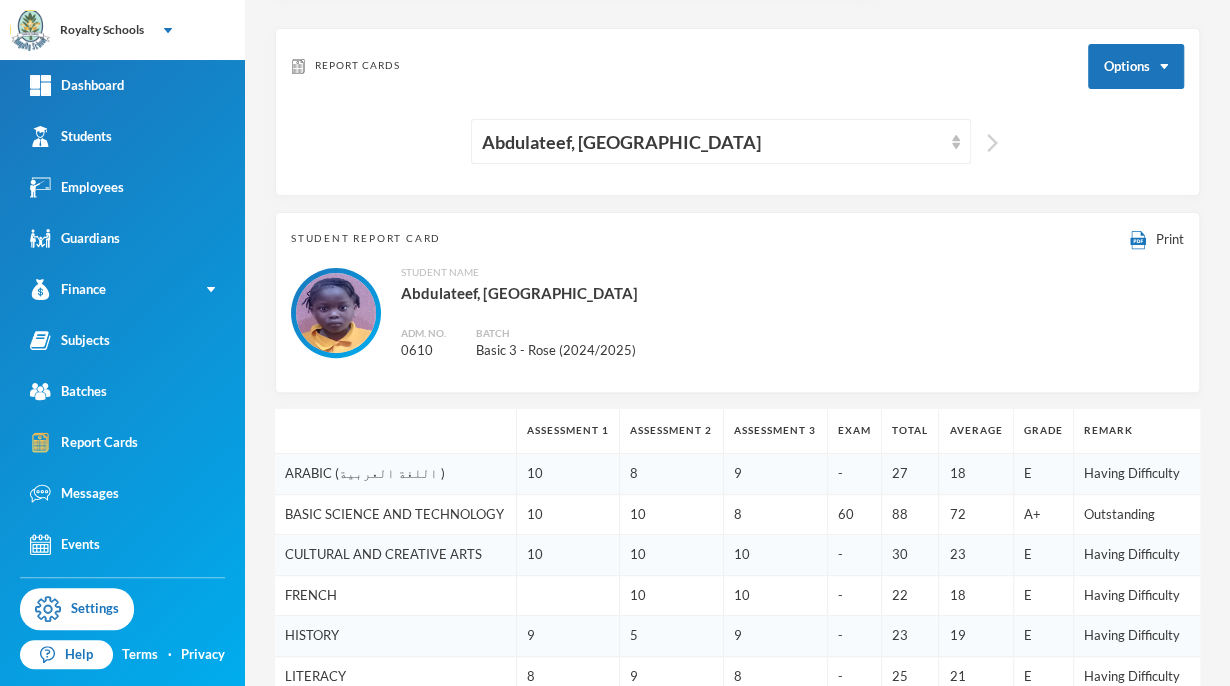 scroll, scrollTop: 57, scrollLeft: 0, axis: vertical 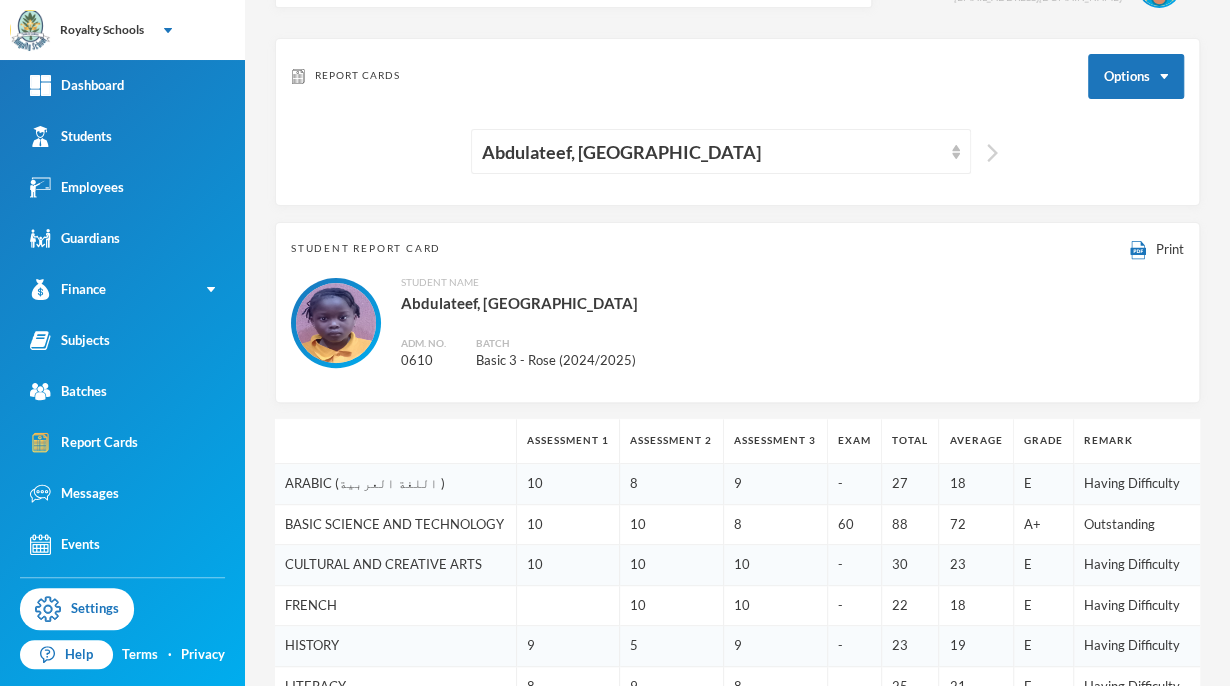 click at bounding box center [992, 153] 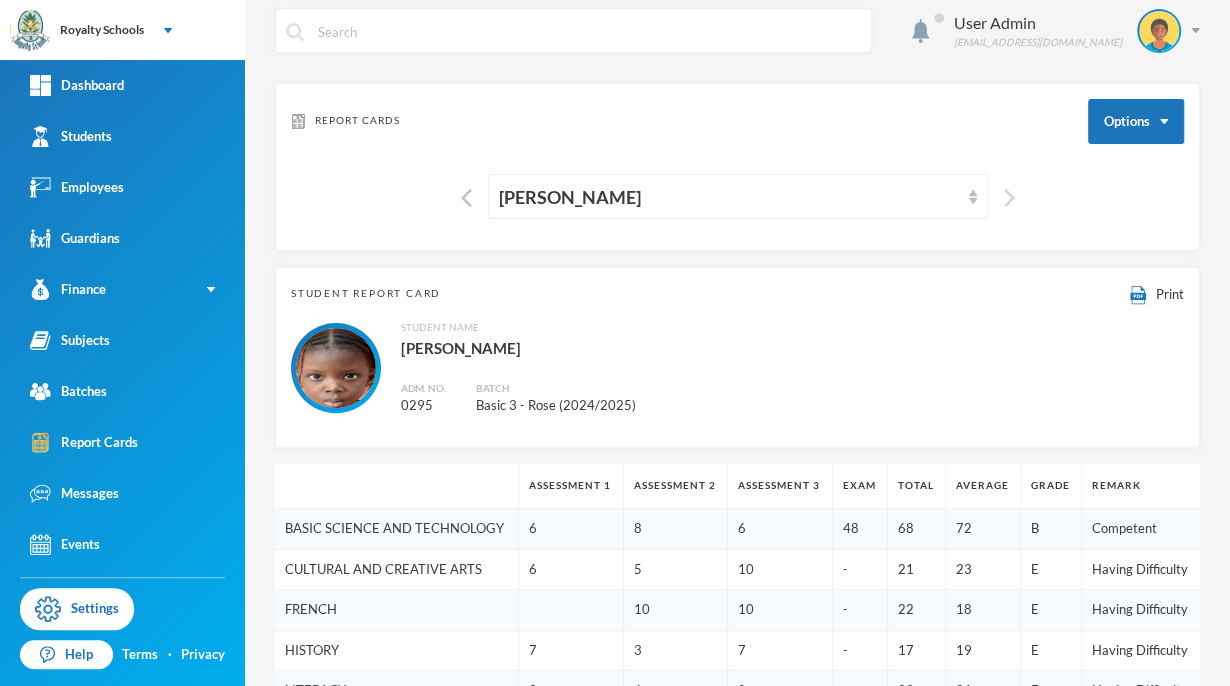 scroll, scrollTop: 8, scrollLeft: 0, axis: vertical 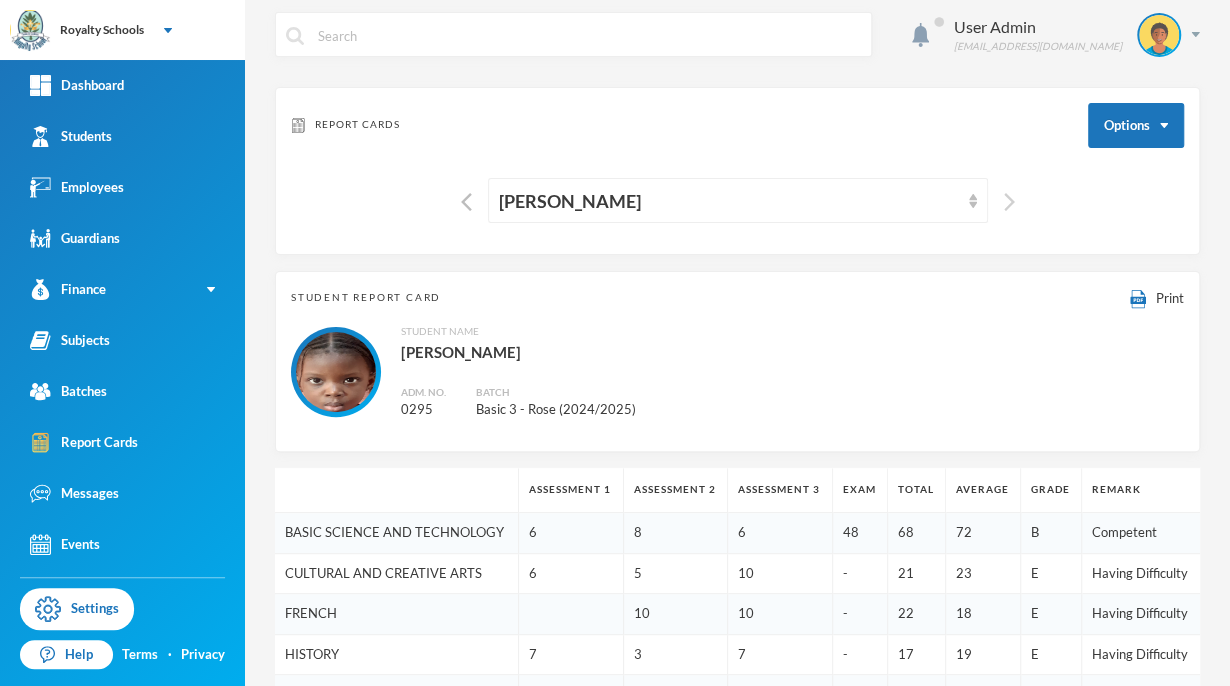 click at bounding box center (1009, 202) 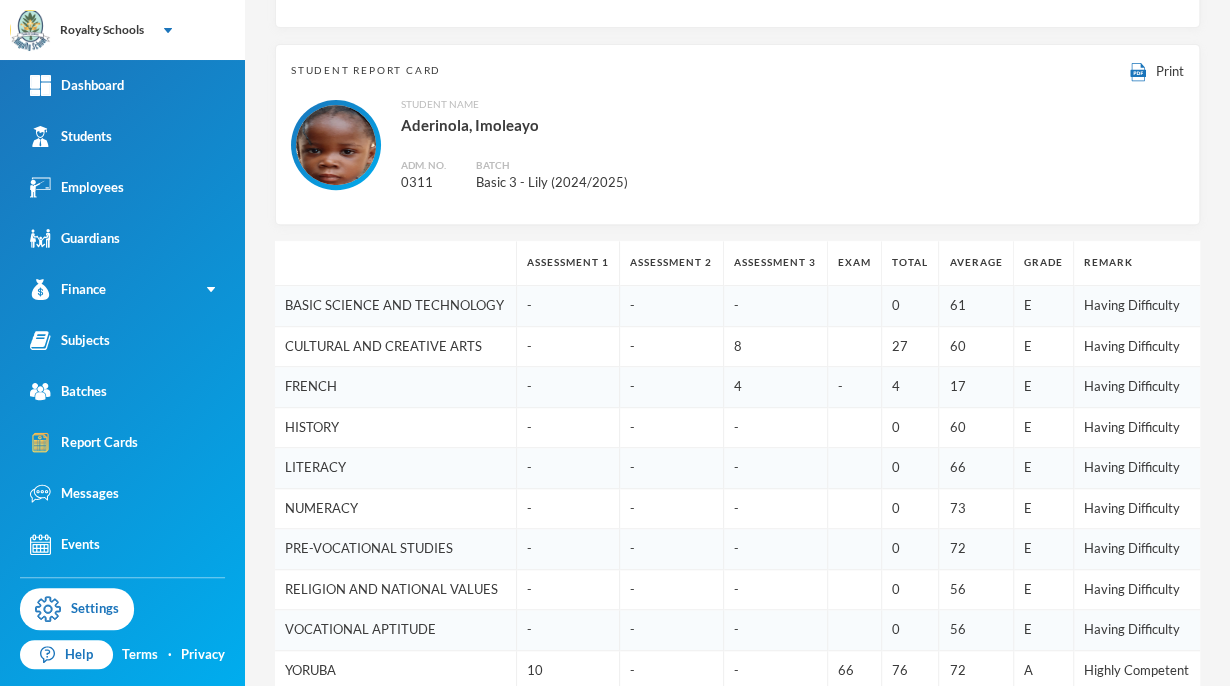 scroll, scrollTop: 0, scrollLeft: 0, axis: both 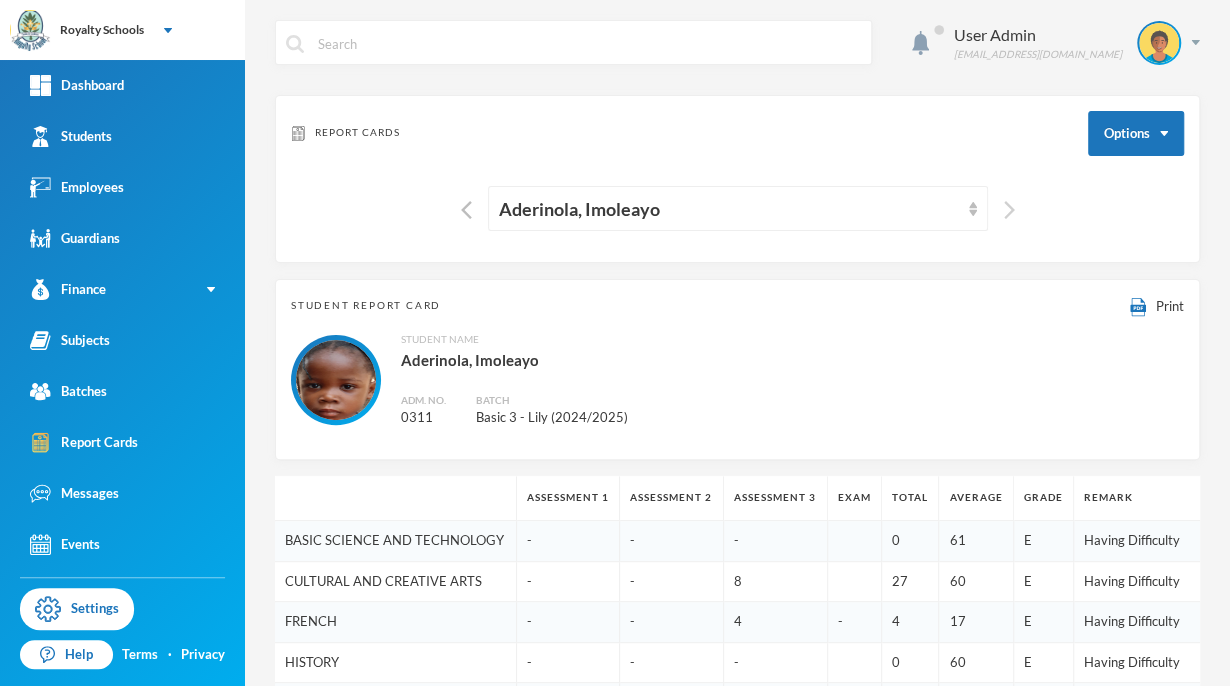 click at bounding box center (1009, 210) 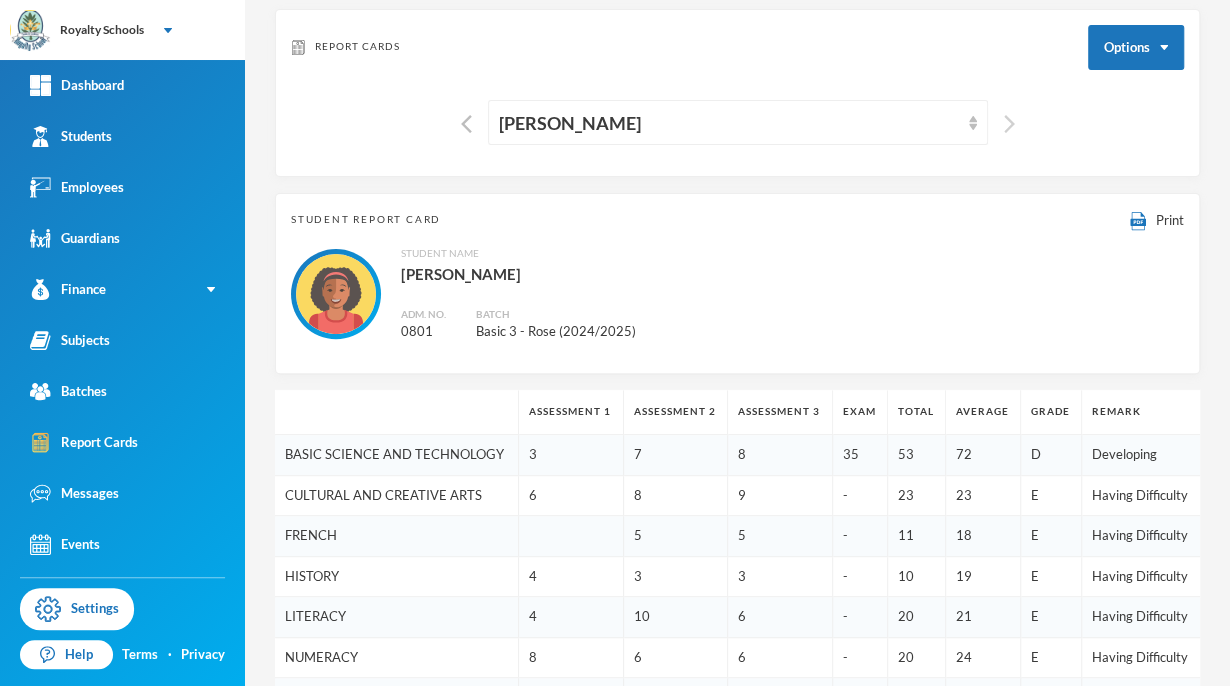scroll, scrollTop: 82, scrollLeft: 0, axis: vertical 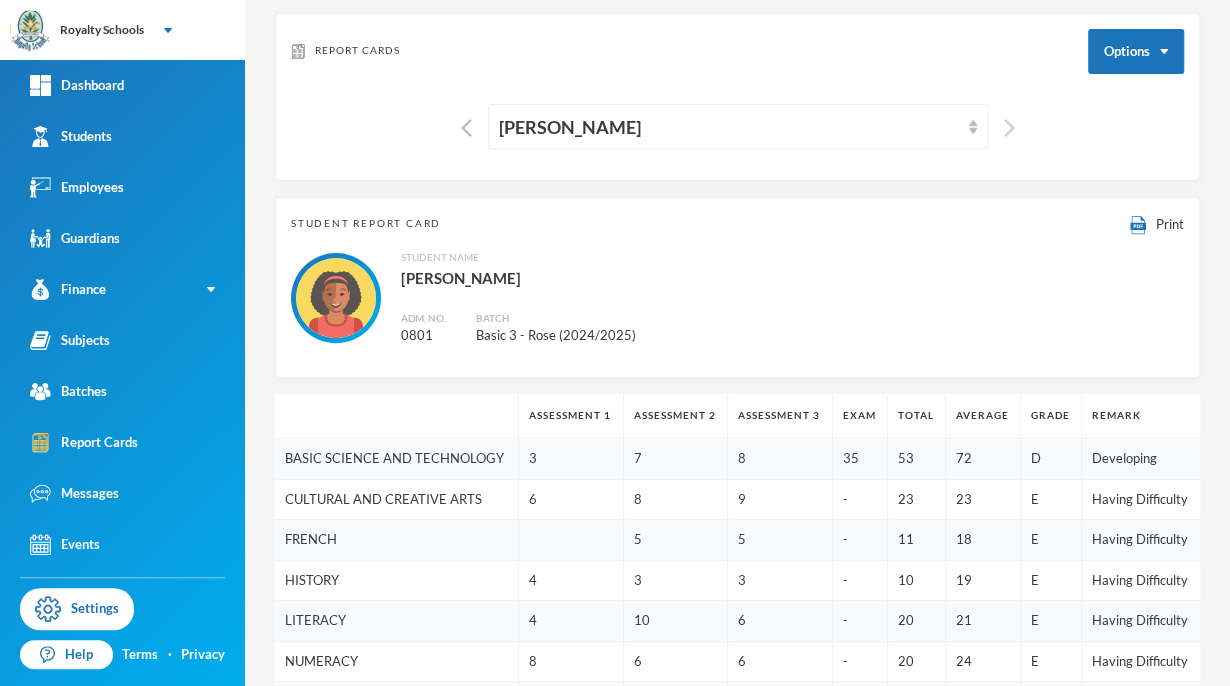 click at bounding box center (1009, 128) 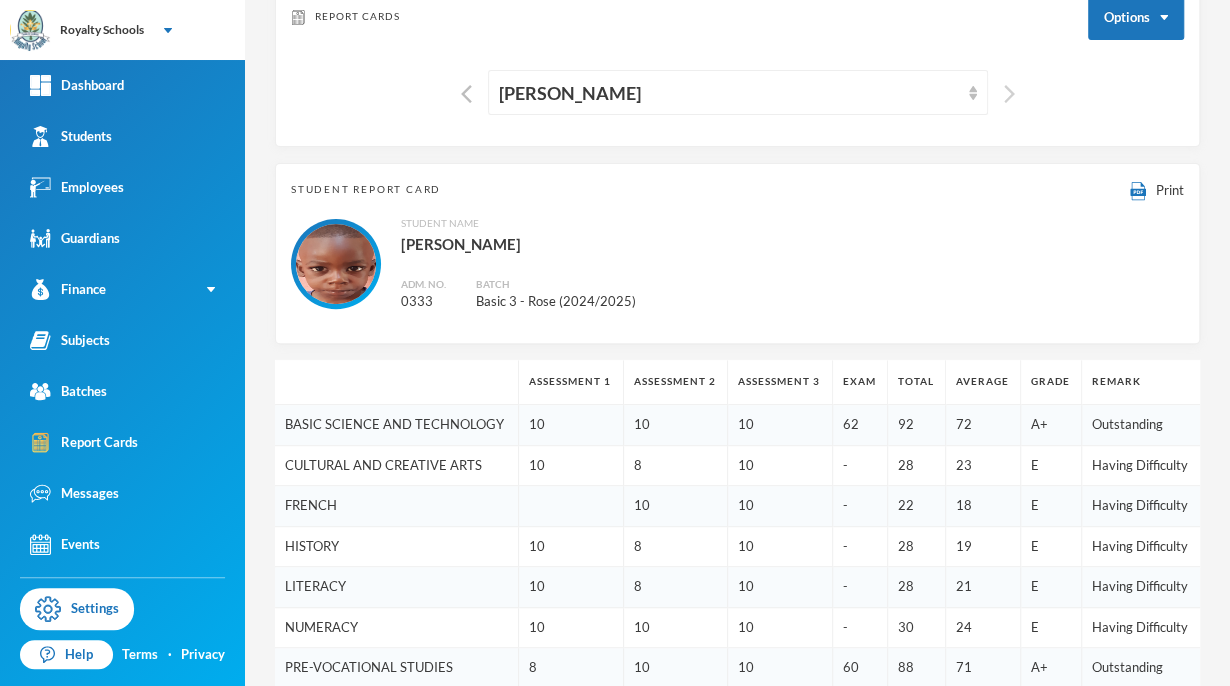scroll, scrollTop: 0, scrollLeft: 0, axis: both 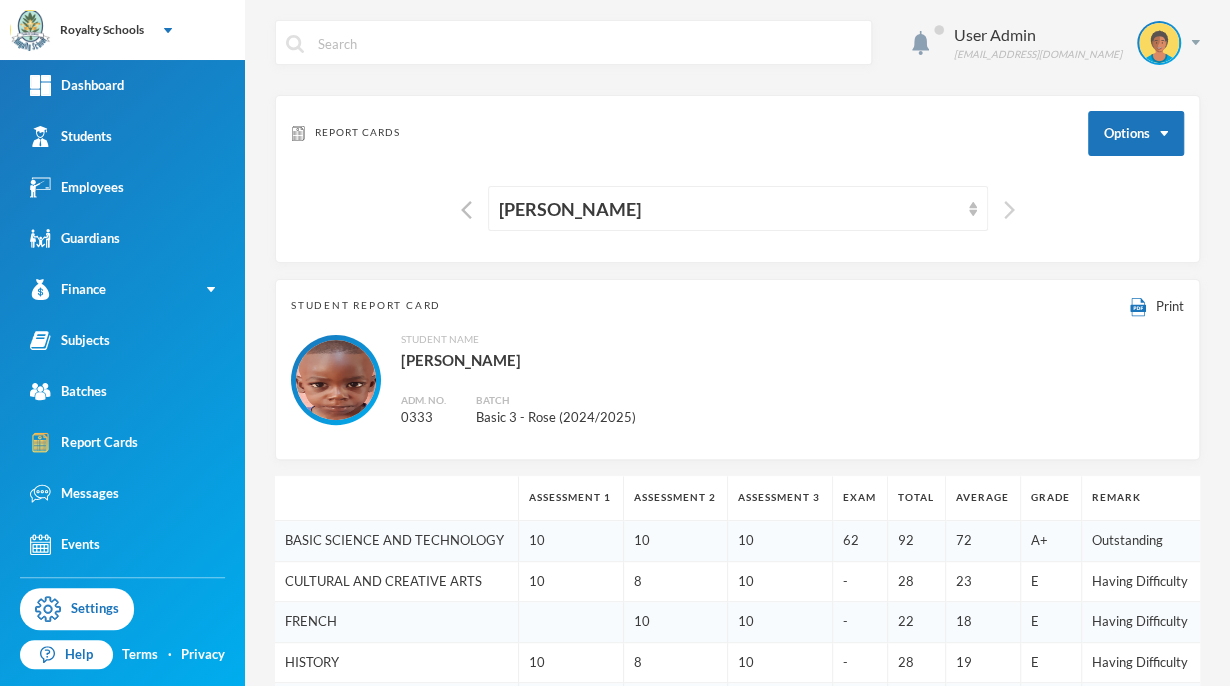 click at bounding box center [1009, 210] 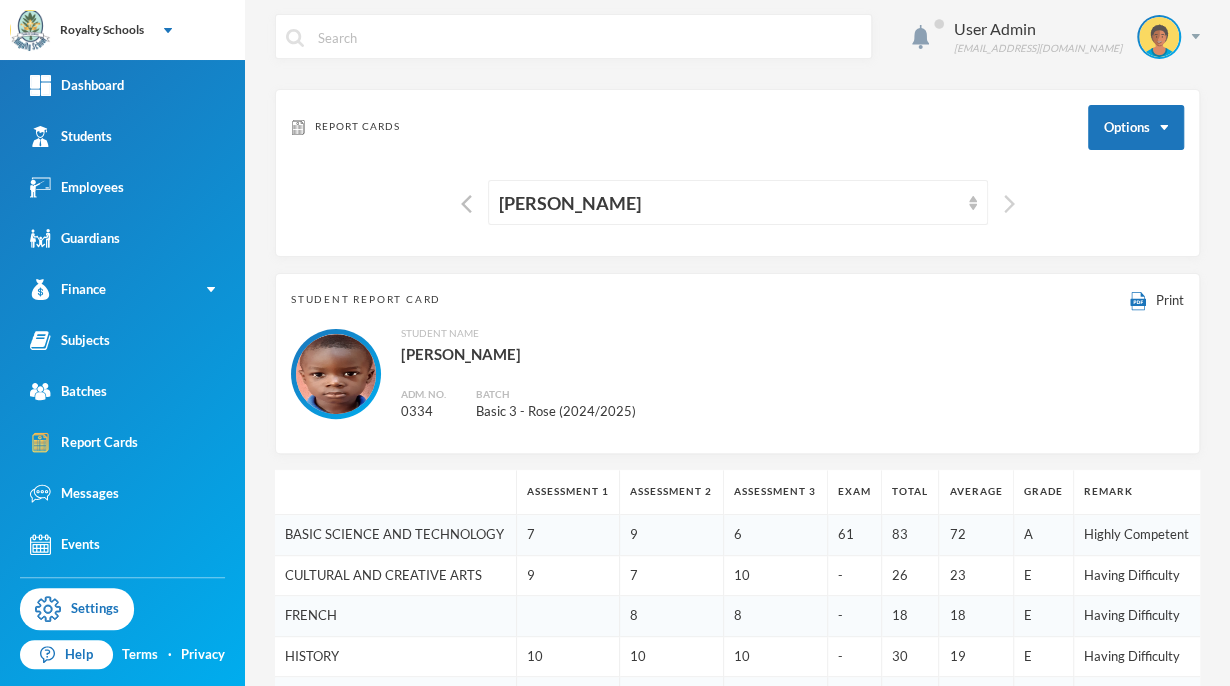 scroll, scrollTop: 0, scrollLeft: 0, axis: both 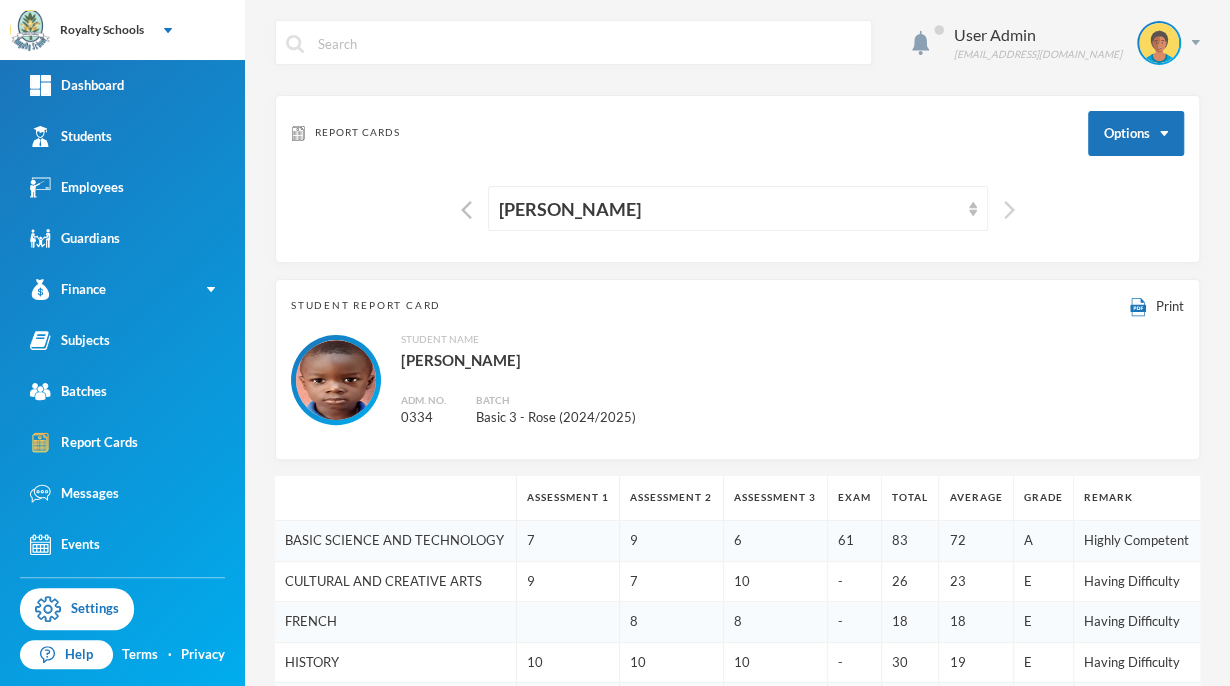 click at bounding box center (1009, 210) 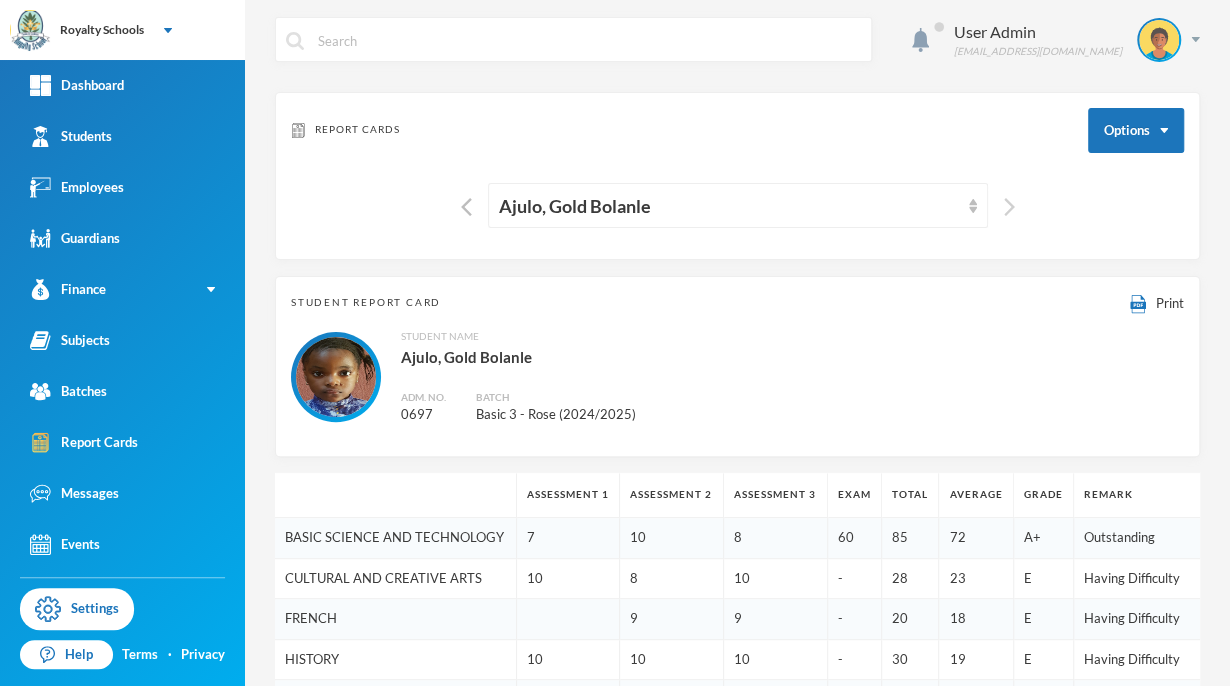 scroll, scrollTop: 0, scrollLeft: 0, axis: both 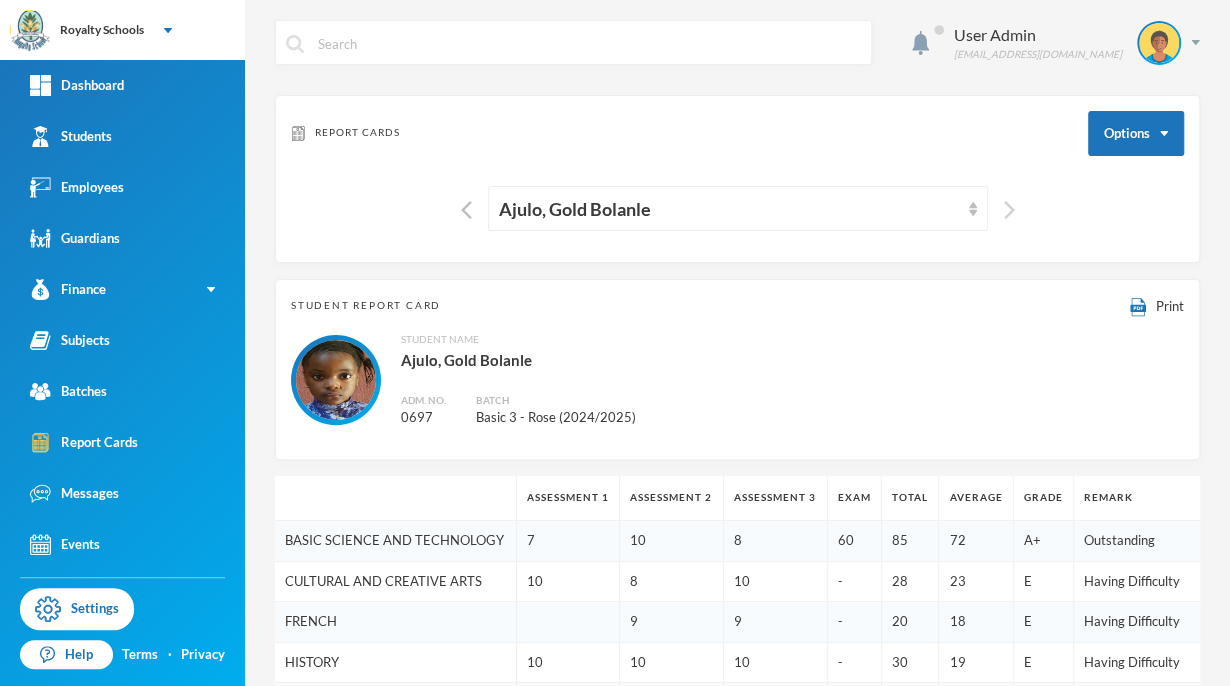 click at bounding box center (1009, 210) 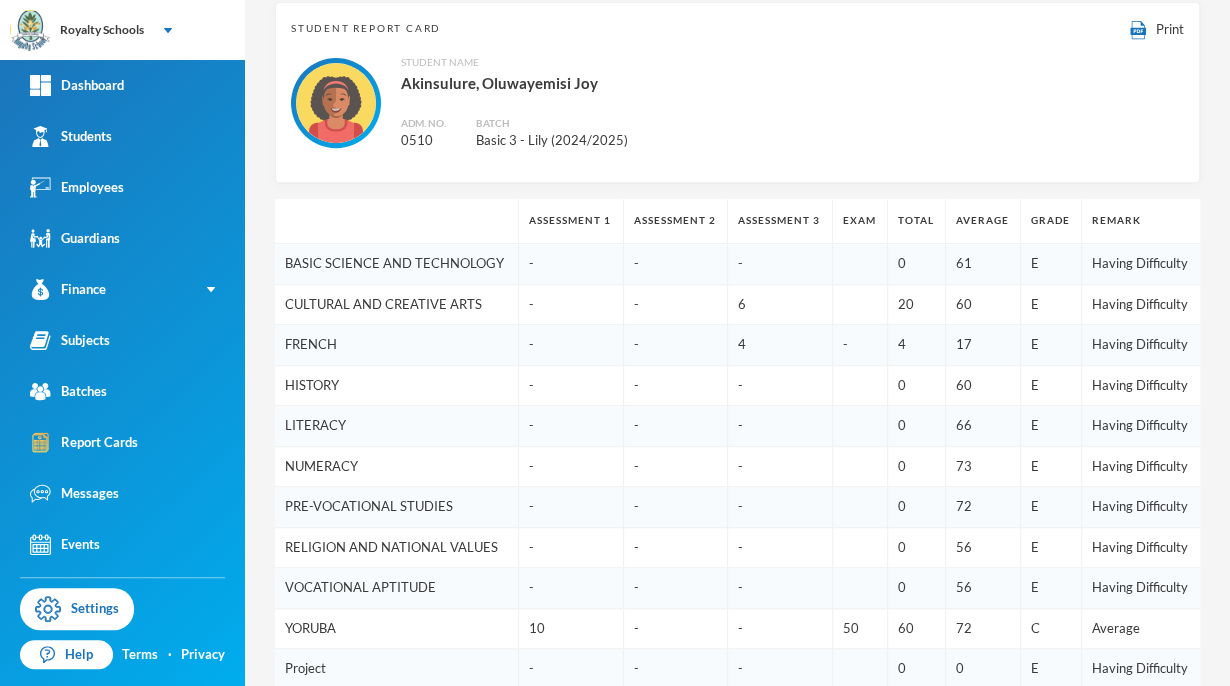 scroll, scrollTop: 0, scrollLeft: 0, axis: both 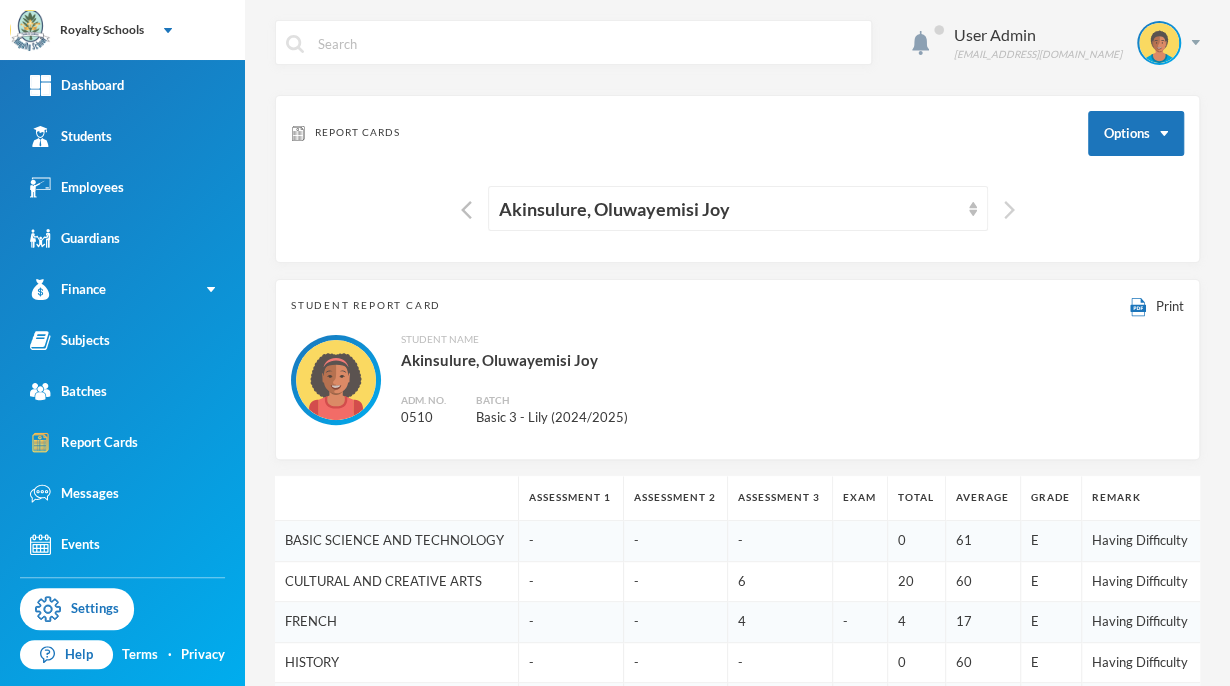 click at bounding box center (1009, 210) 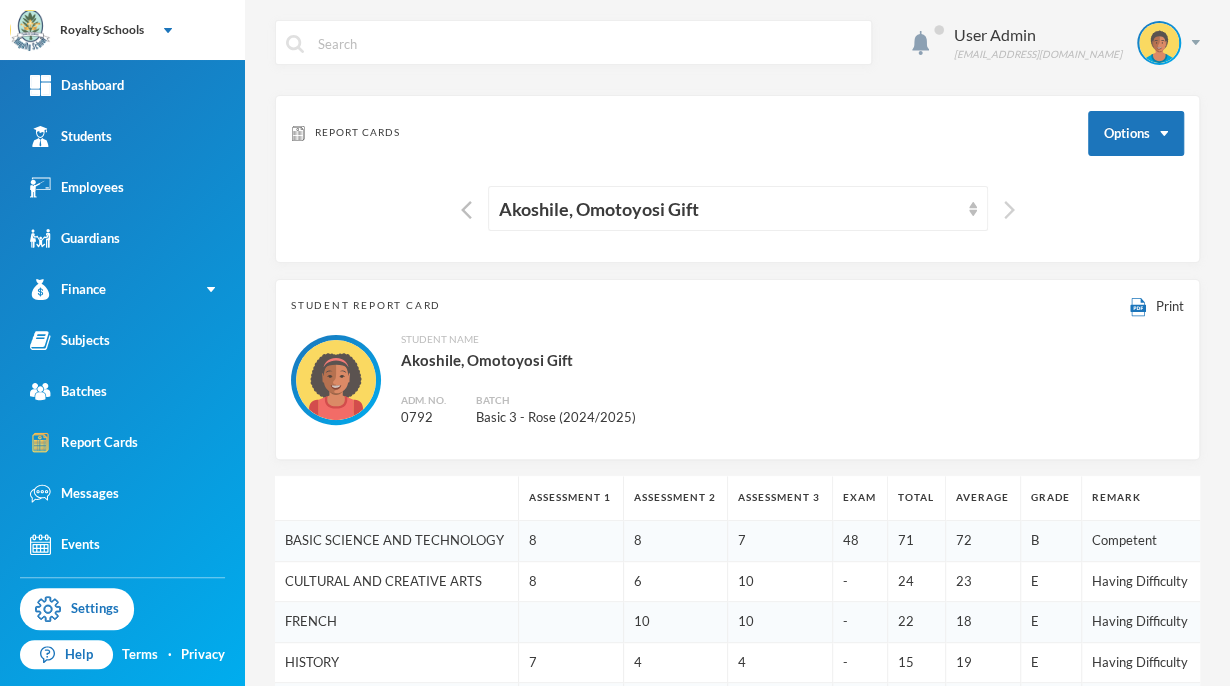 click at bounding box center (1009, 210) 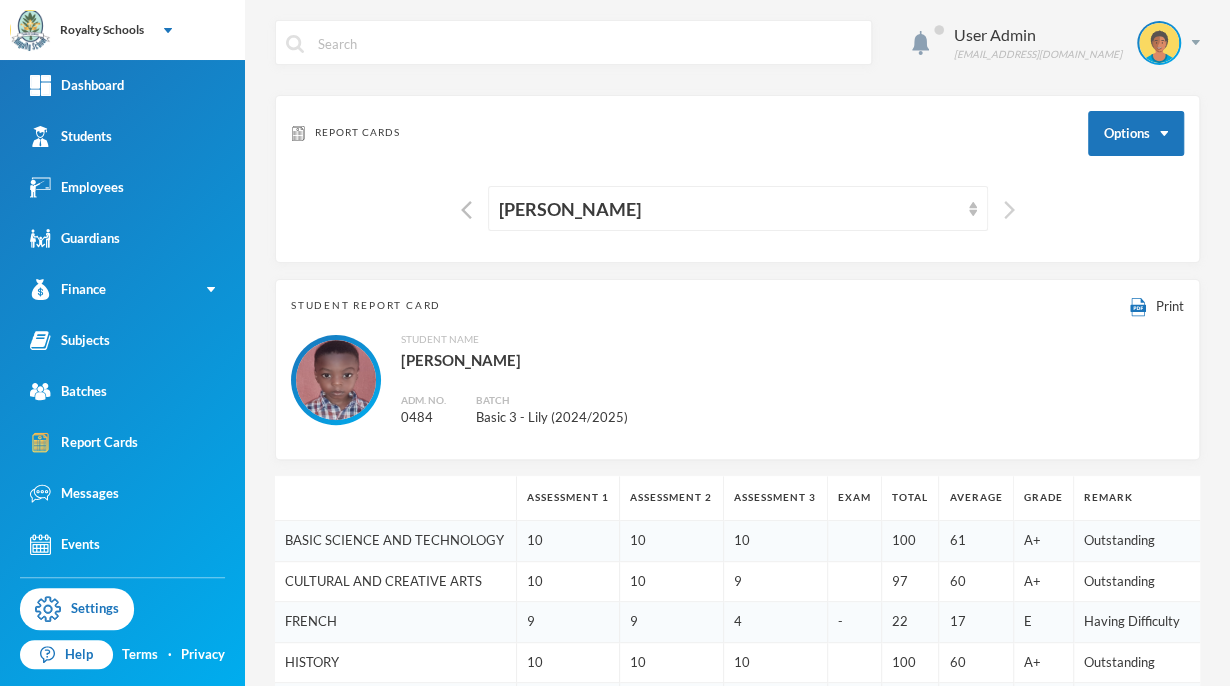 click at bounding box center [1009, 210] 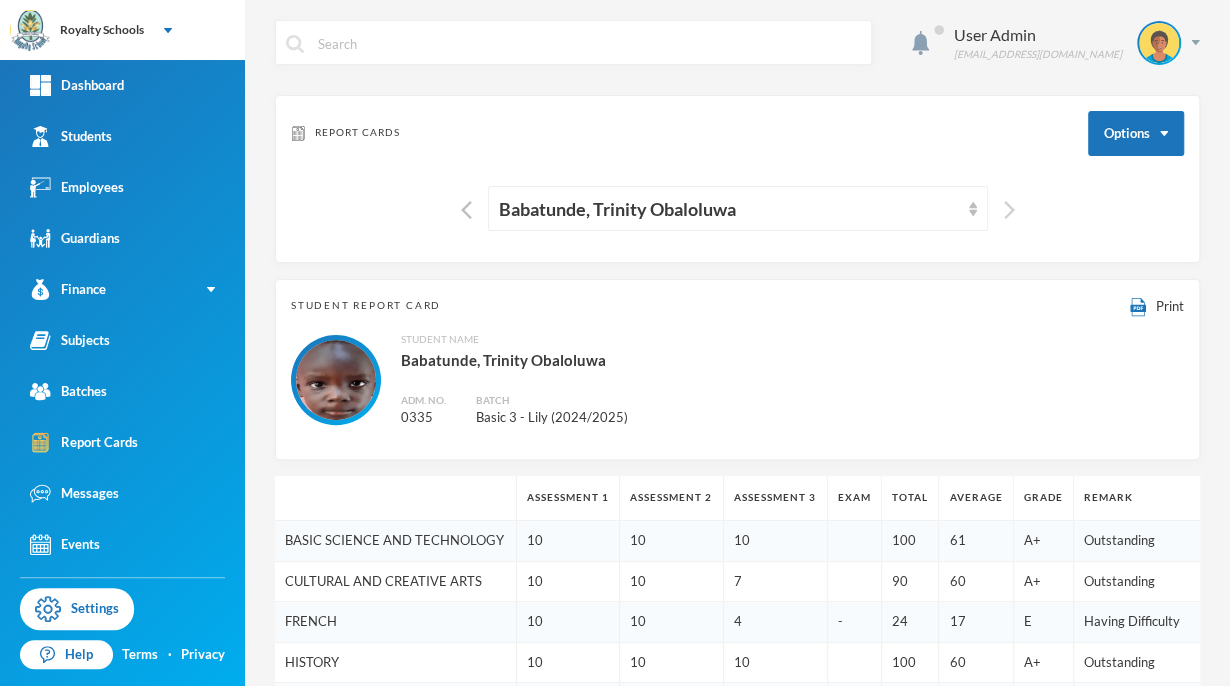 click at bounding box center (1009, 210) 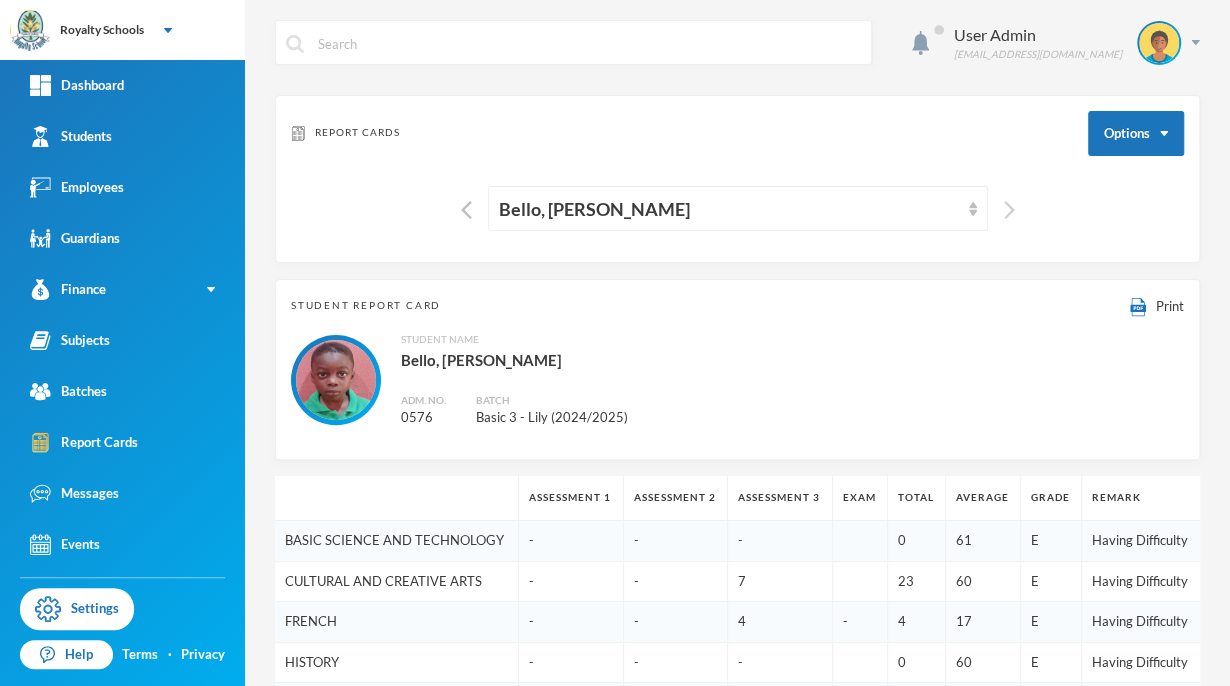 click at bounding box center (1009, 210) 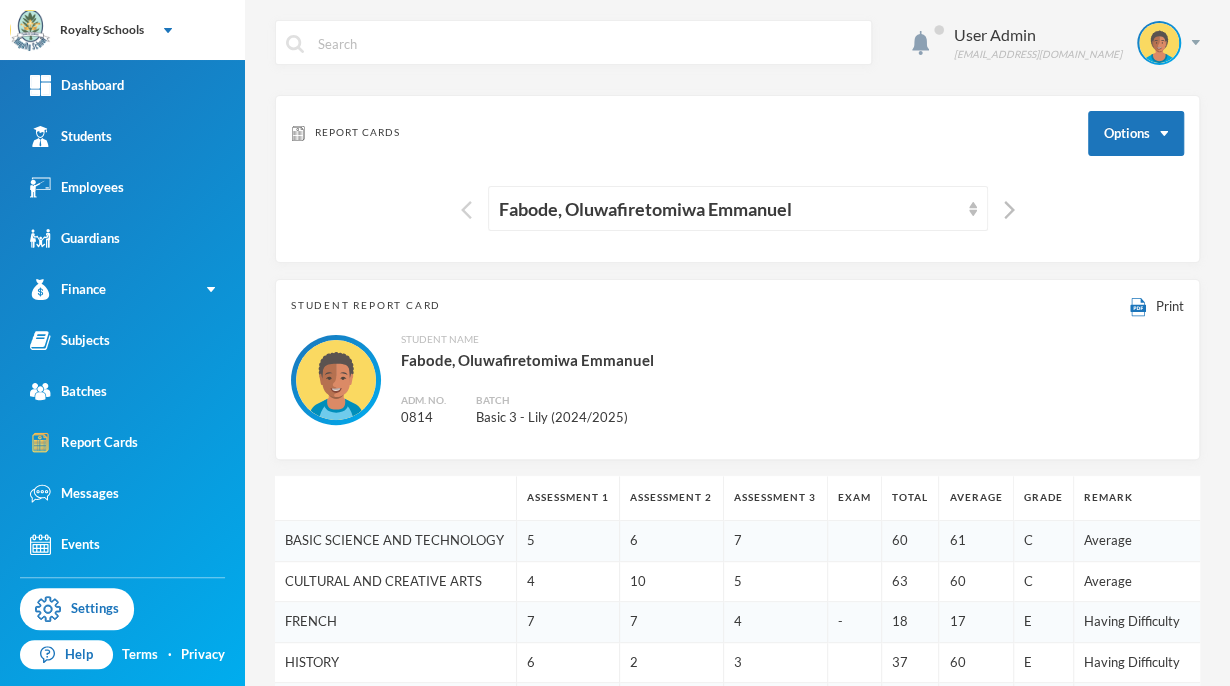 click at bounding box center (466, 210) 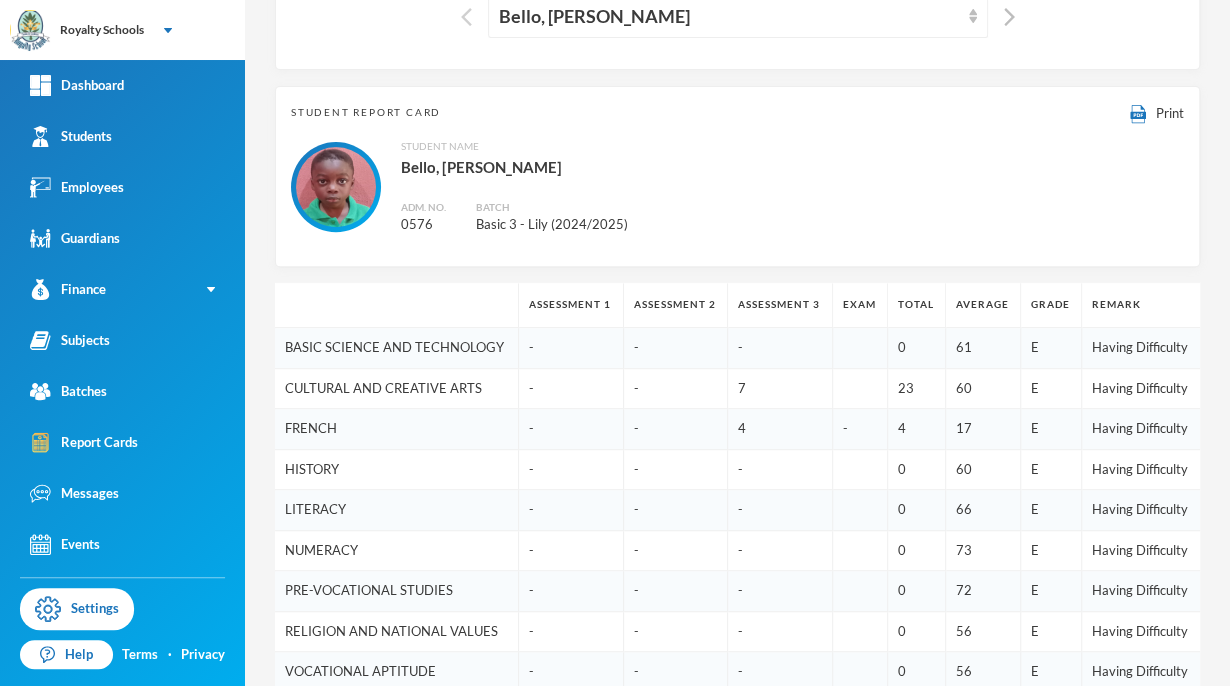 scroll, scrollTop: 0, scrollLeft: 0, axis: both 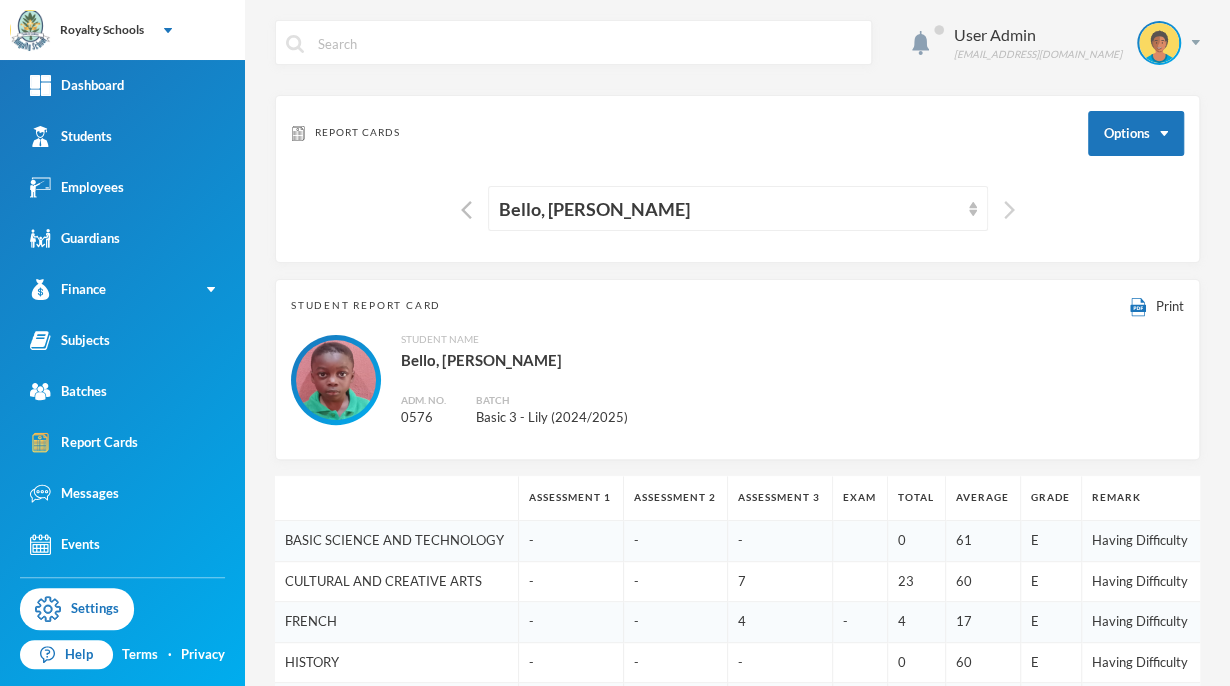 click at bounding box center [1009, 210] 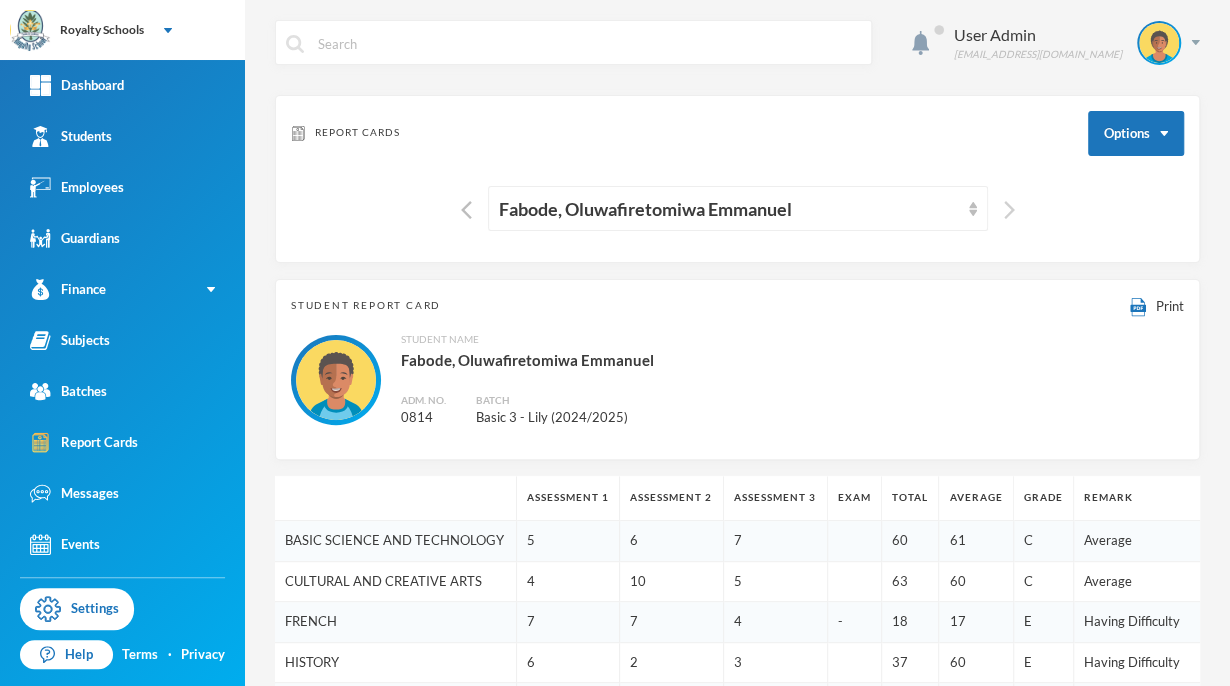 click at bounding box center (1009, 210) 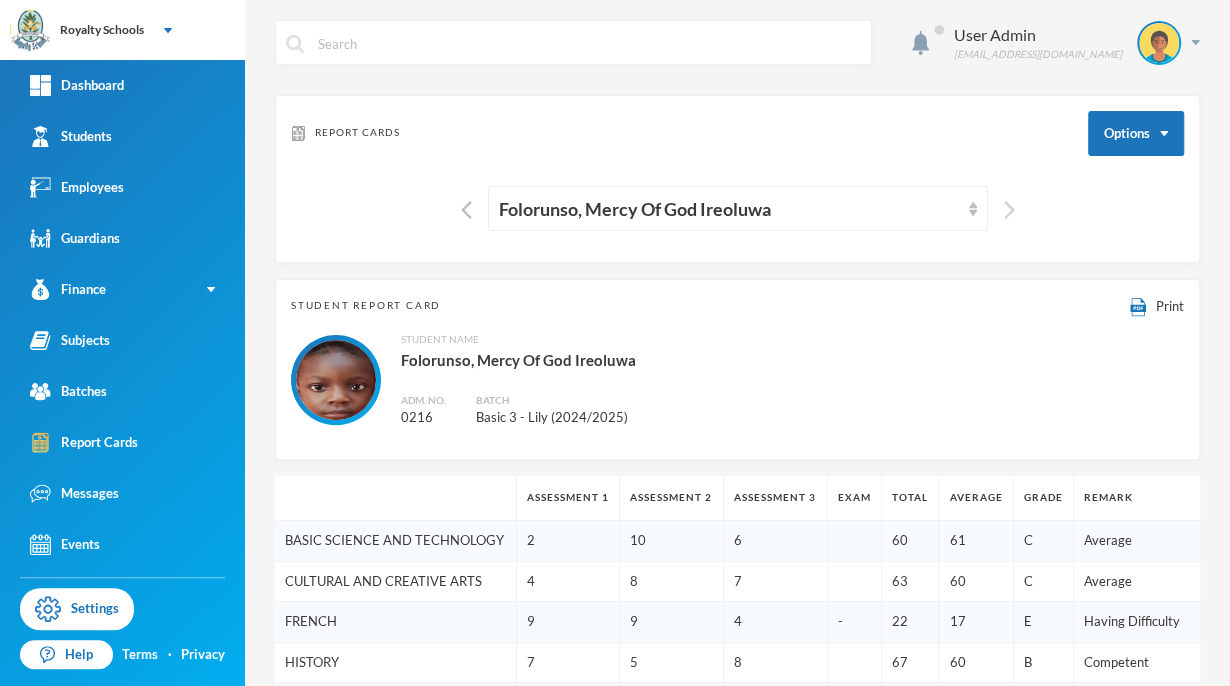 click at bounding box center [1009, 210] 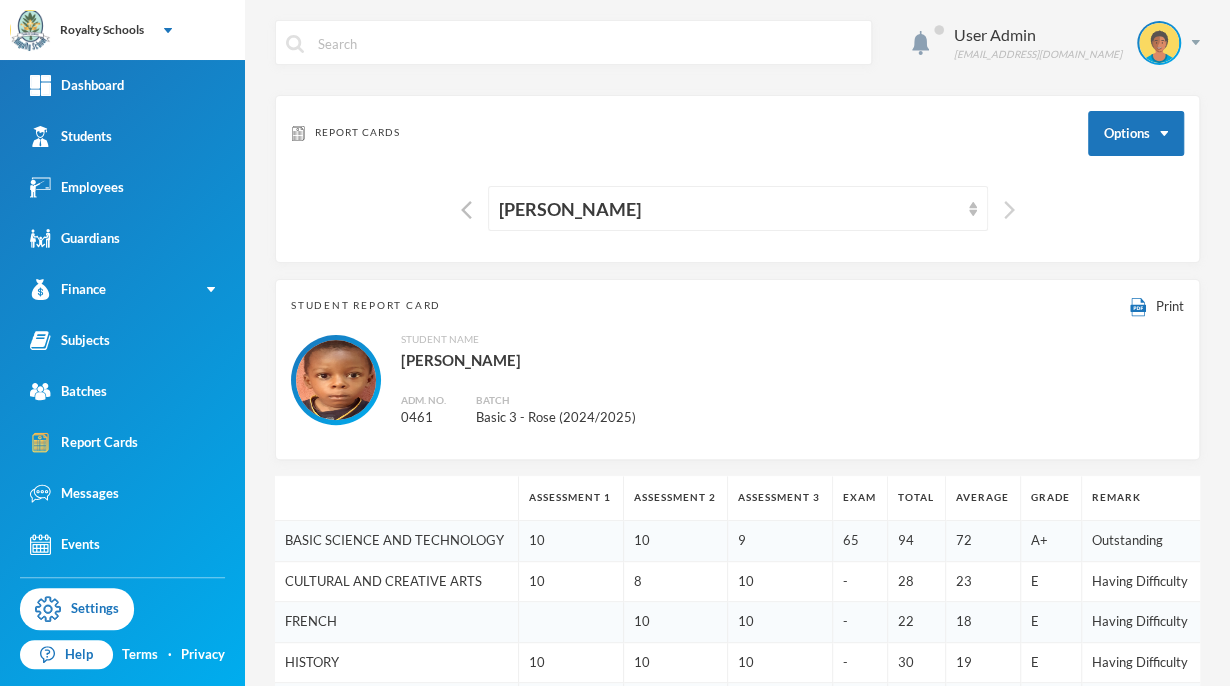 click at bounding box center (1009, 210) 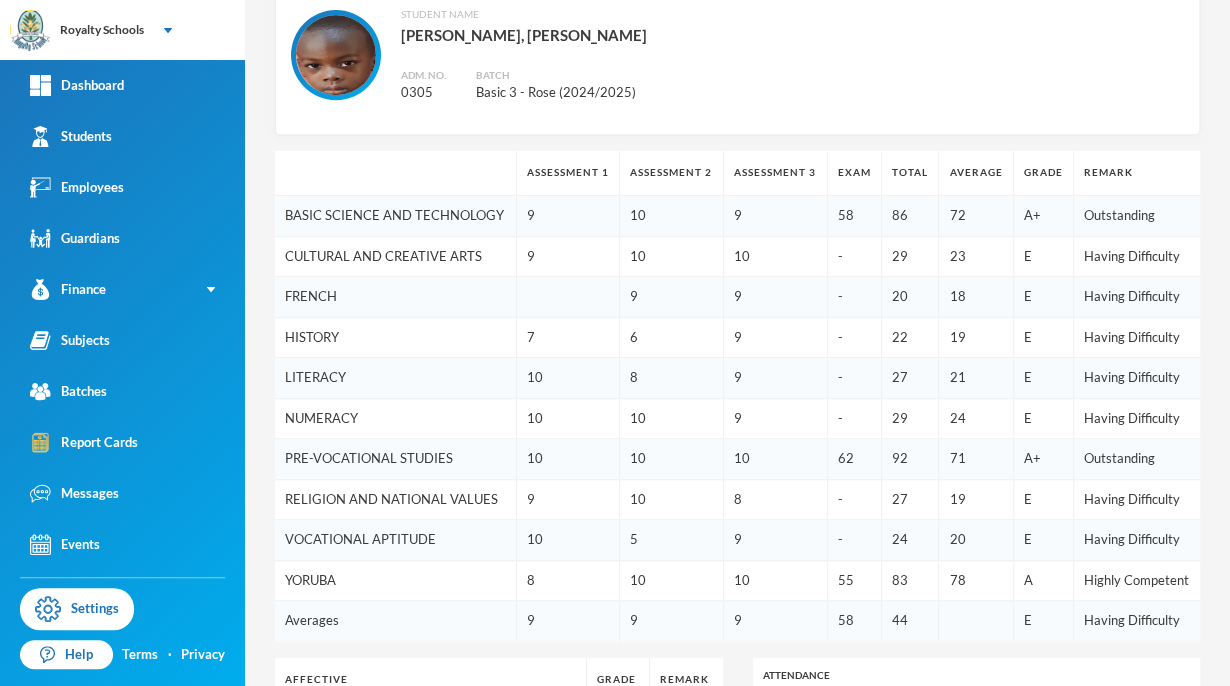 scroll, scrollTop: 0, scrollLeft: 0, axis: both 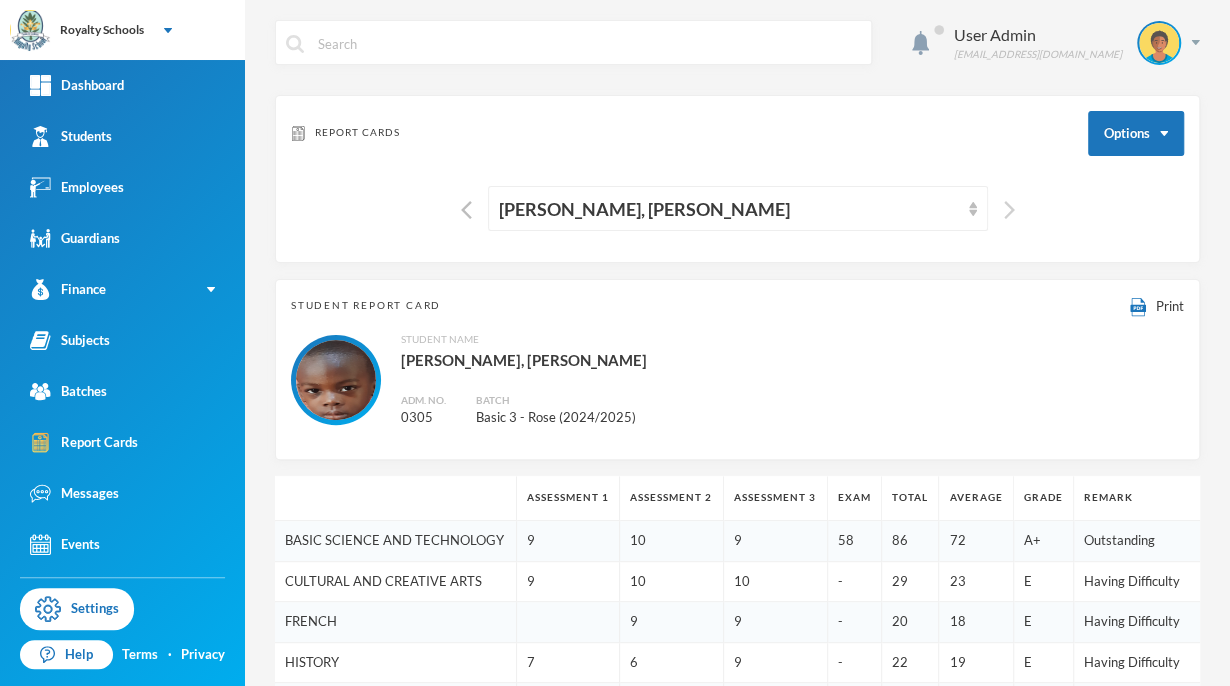 click at bounding box center (1009, 210) 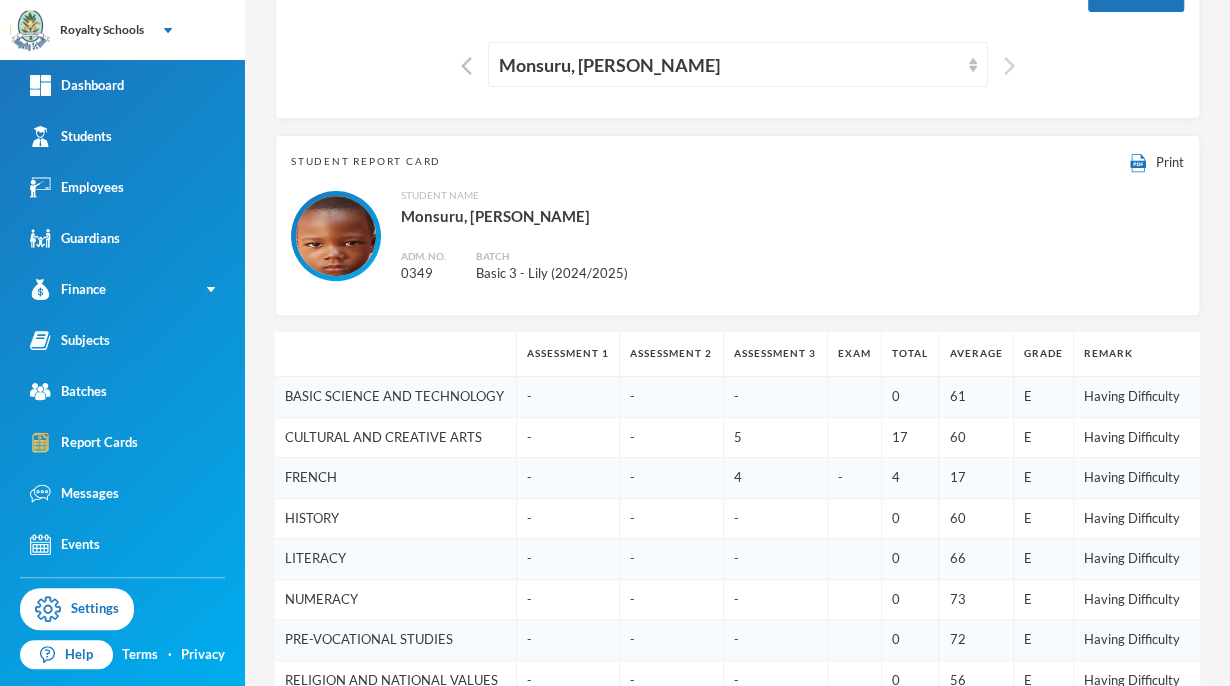 scroll, scrollTop: 0, scrollLeft: 0, axis: both 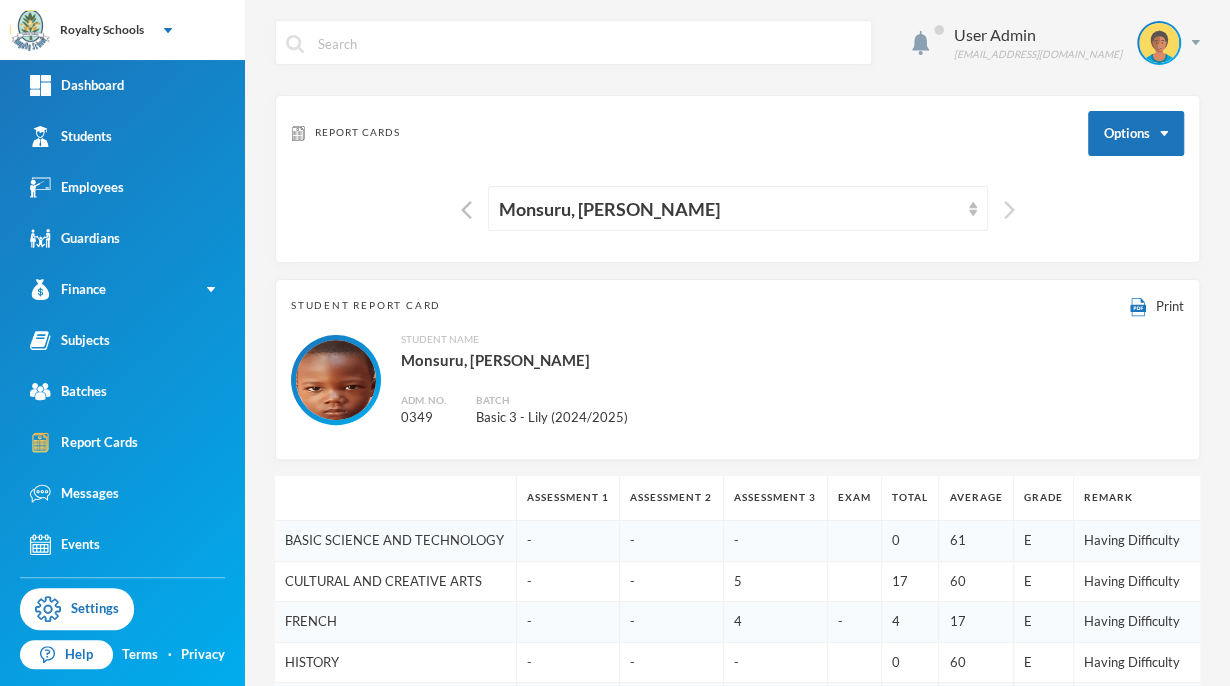 click at bounding box center [1009, 210] 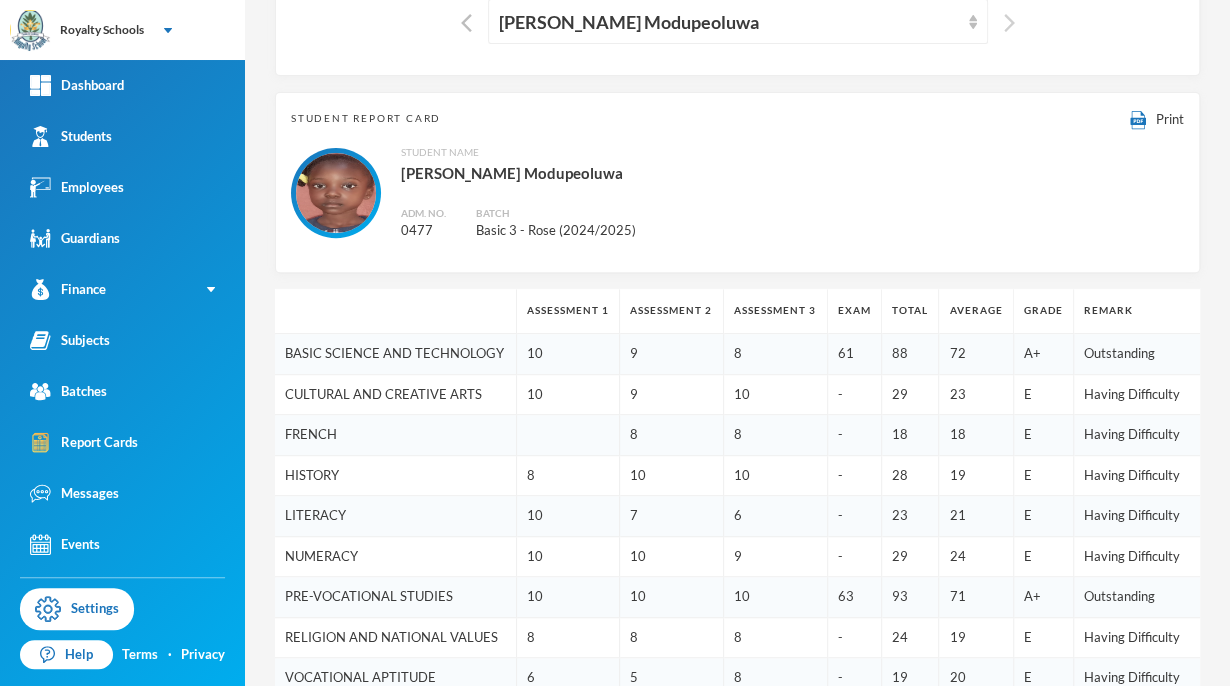 scroll, scrollTop: 0, scrollLeft: 0, axis: both 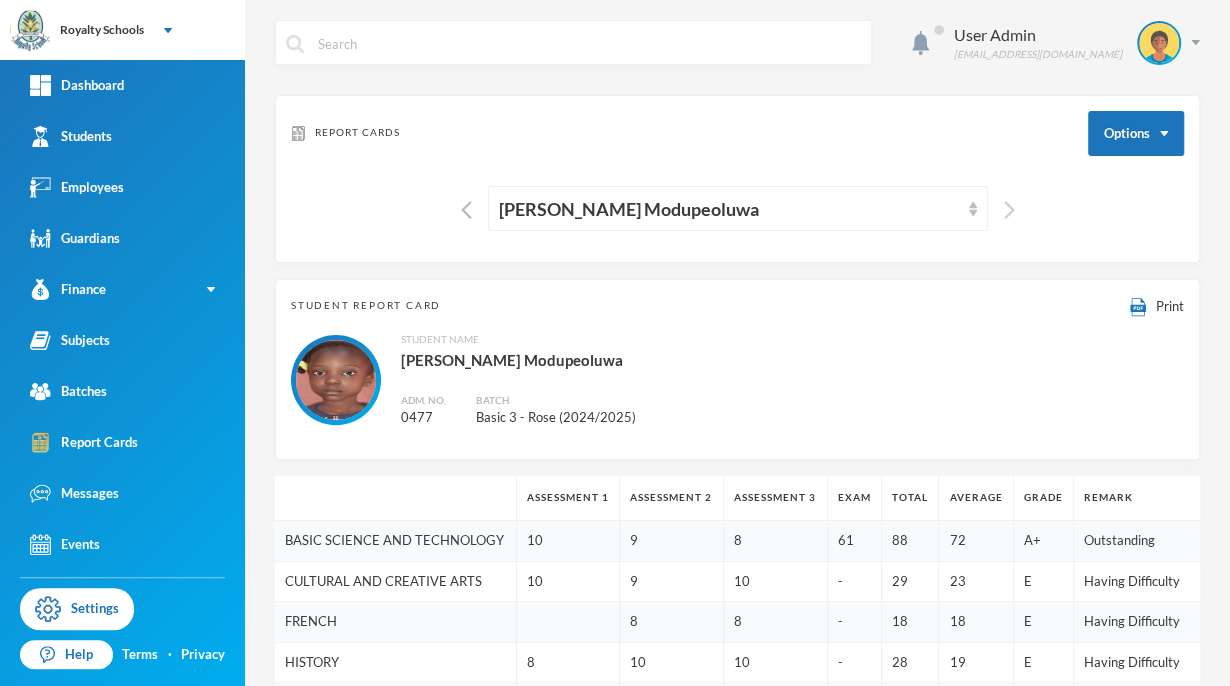 click at bounding box center [1009, 210] 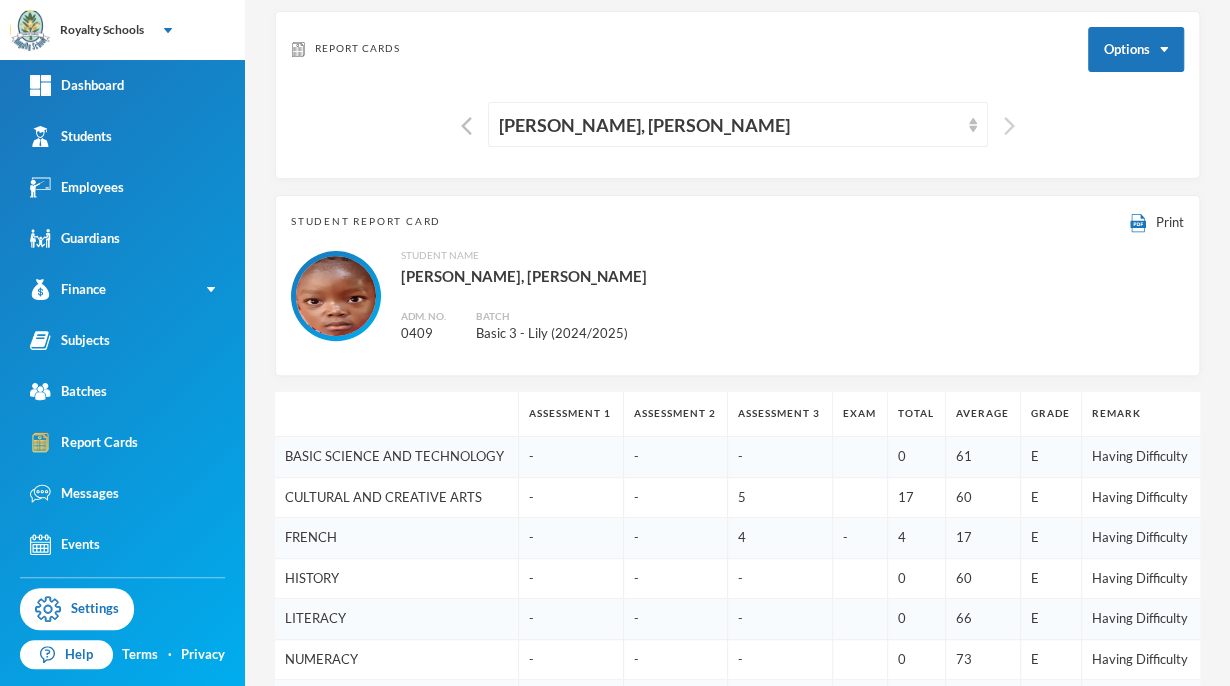 scroll, scrollTop: 82, scrollLeft: 0, axis: vertical 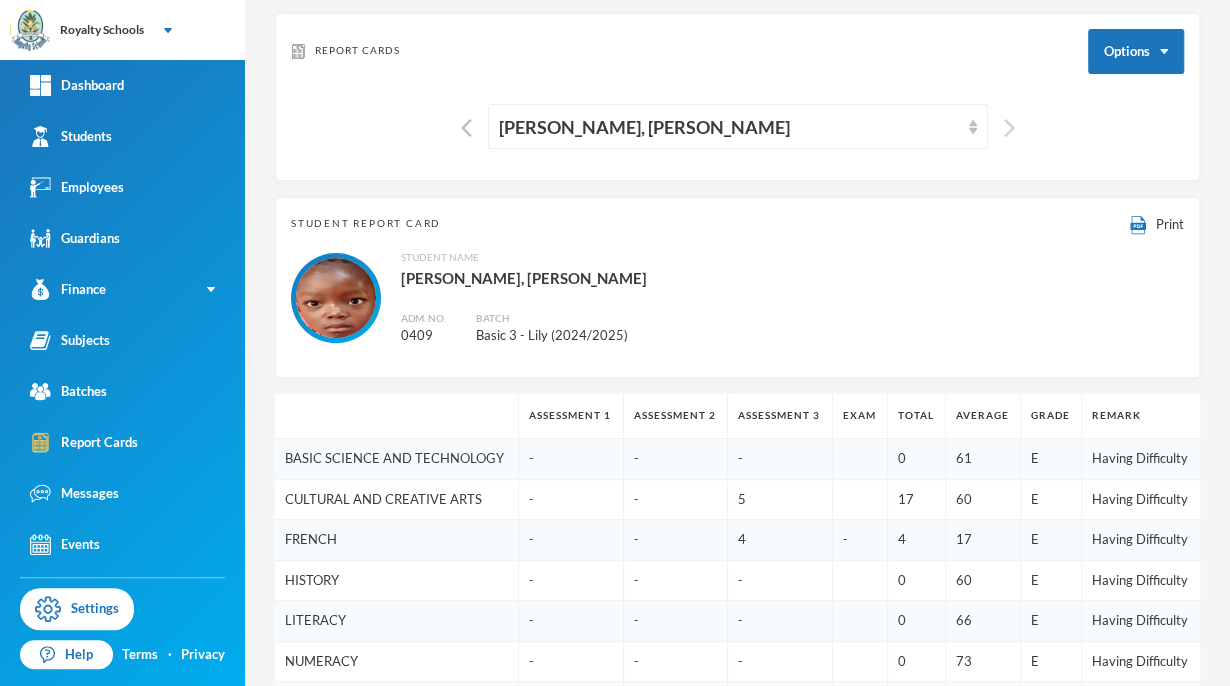 click at bounding box center (1009, 128) 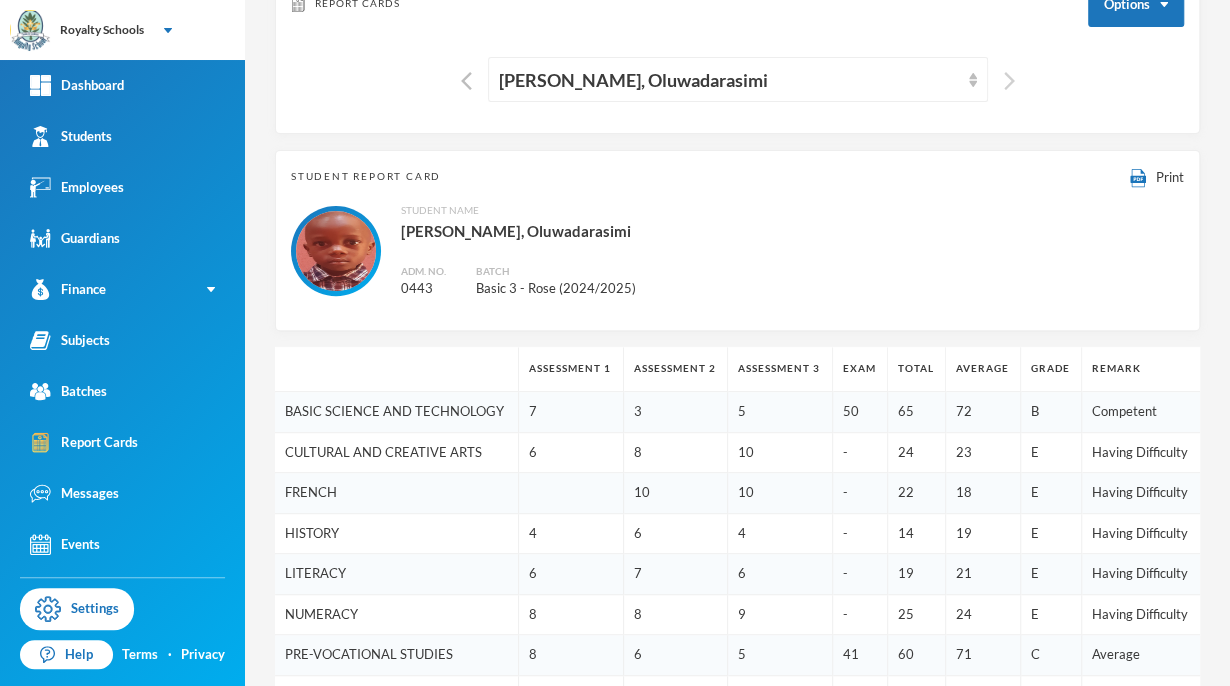 scroll, scrollTop: 0, scrollLeft: 0, axis: both 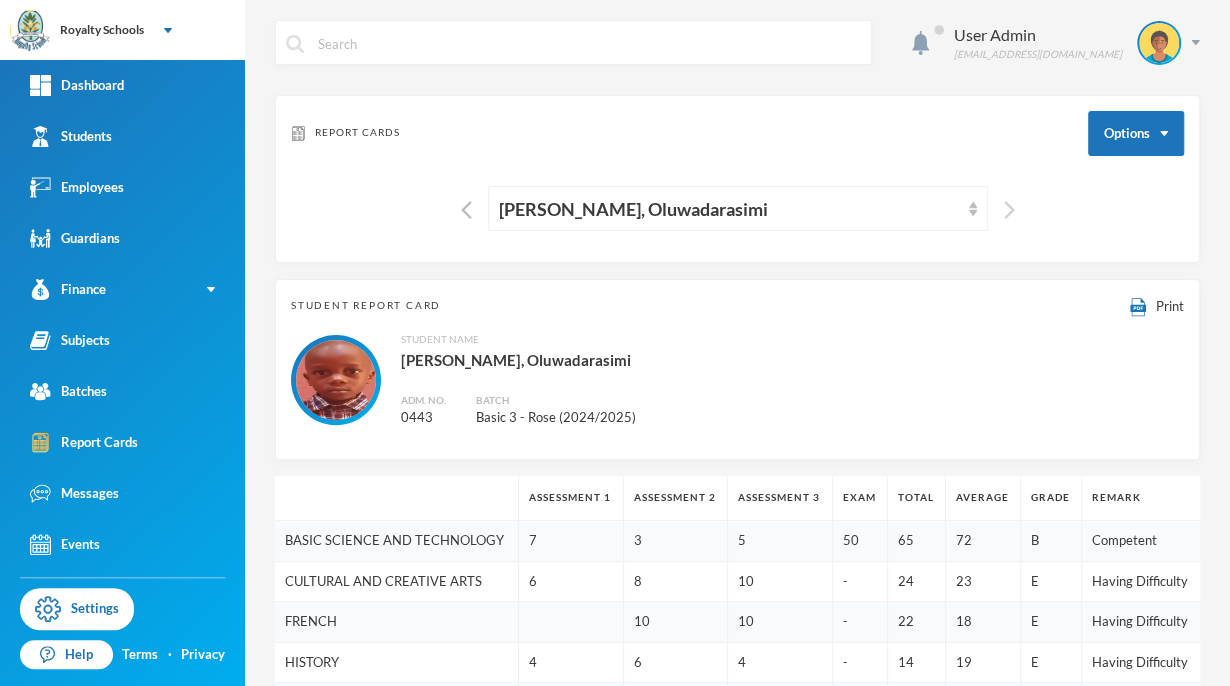 click at bounding box center [1009, 210] 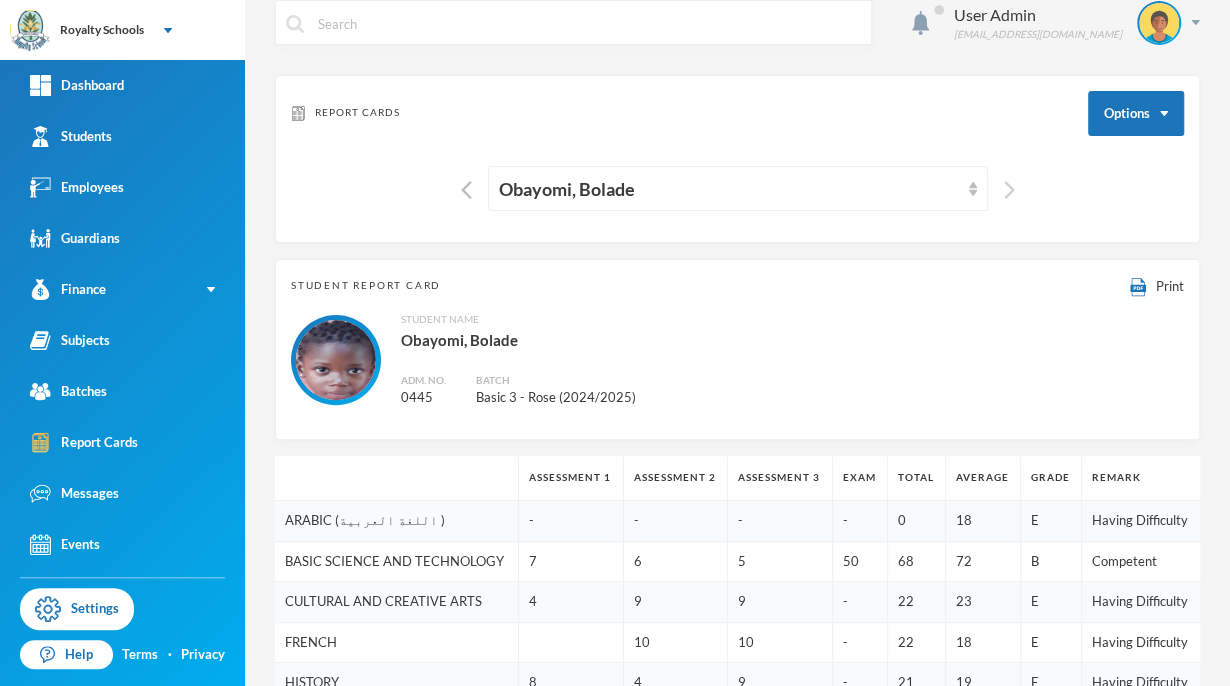 scroll, scrollTop: 0, scrollLeft: 0, axis: both 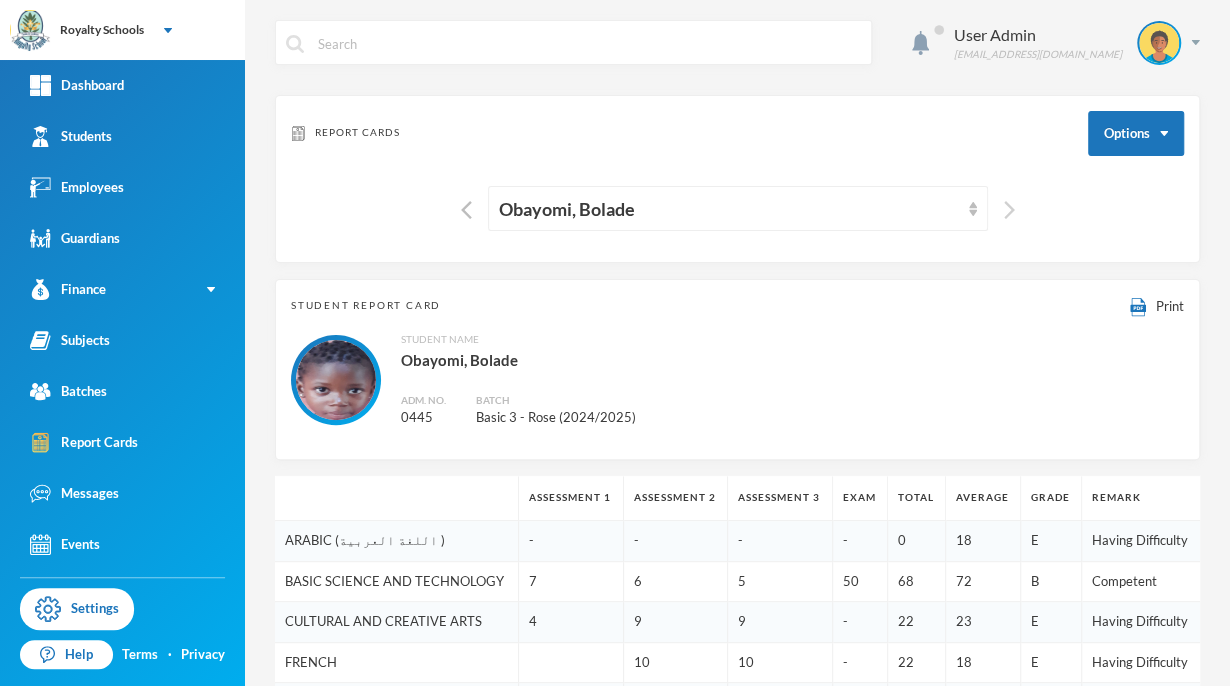 click at bounding box center (1009, 210) 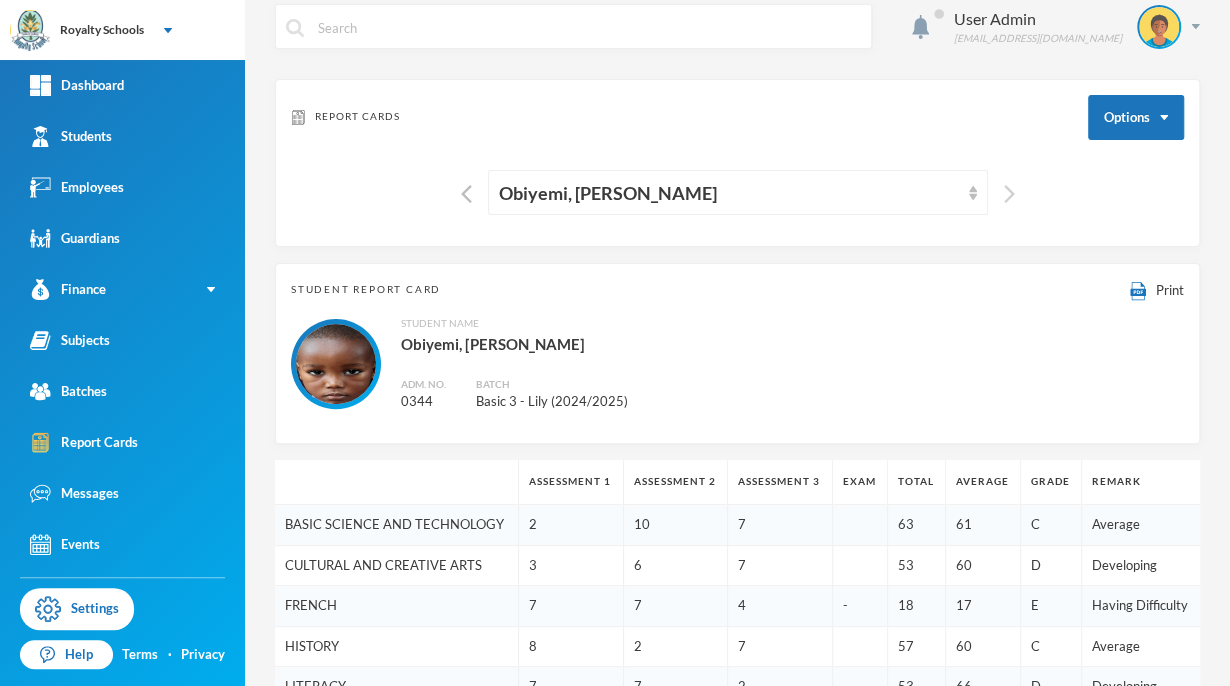 scroll, scrollTop: 15, scrollLeft: 0, axis: vertical 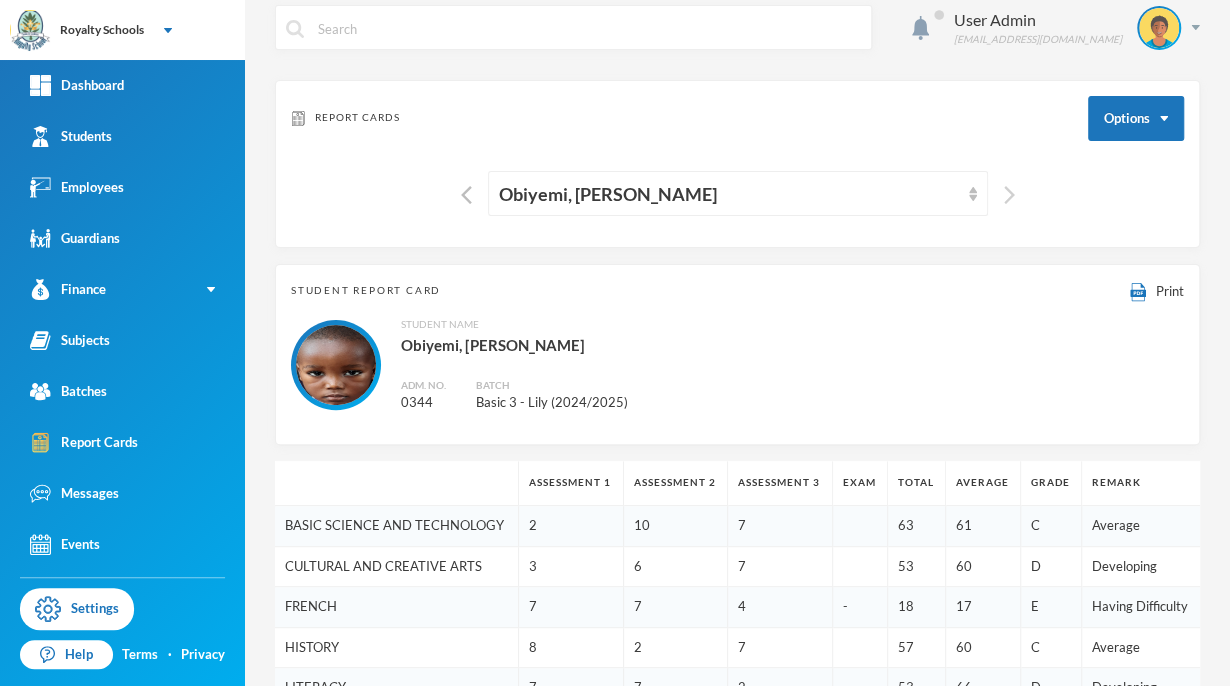 click at bounding box center [1009, 195] 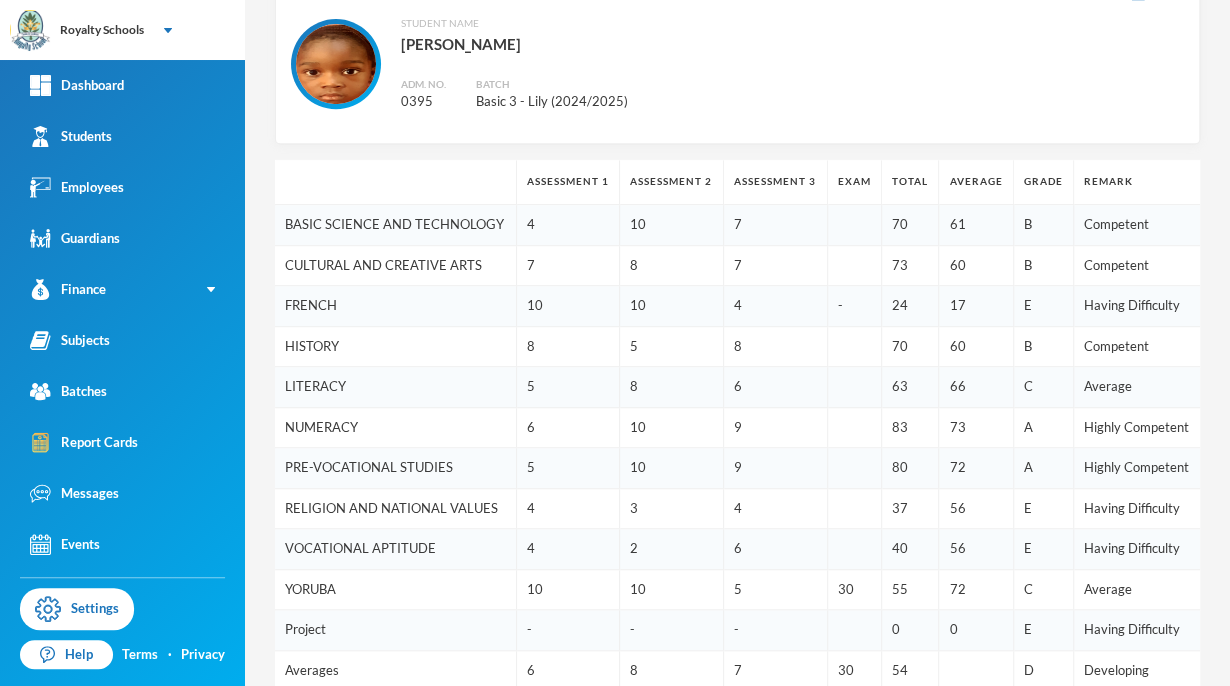scroll, scrollTop: 133, scrollLeft: 0, axis: vertical 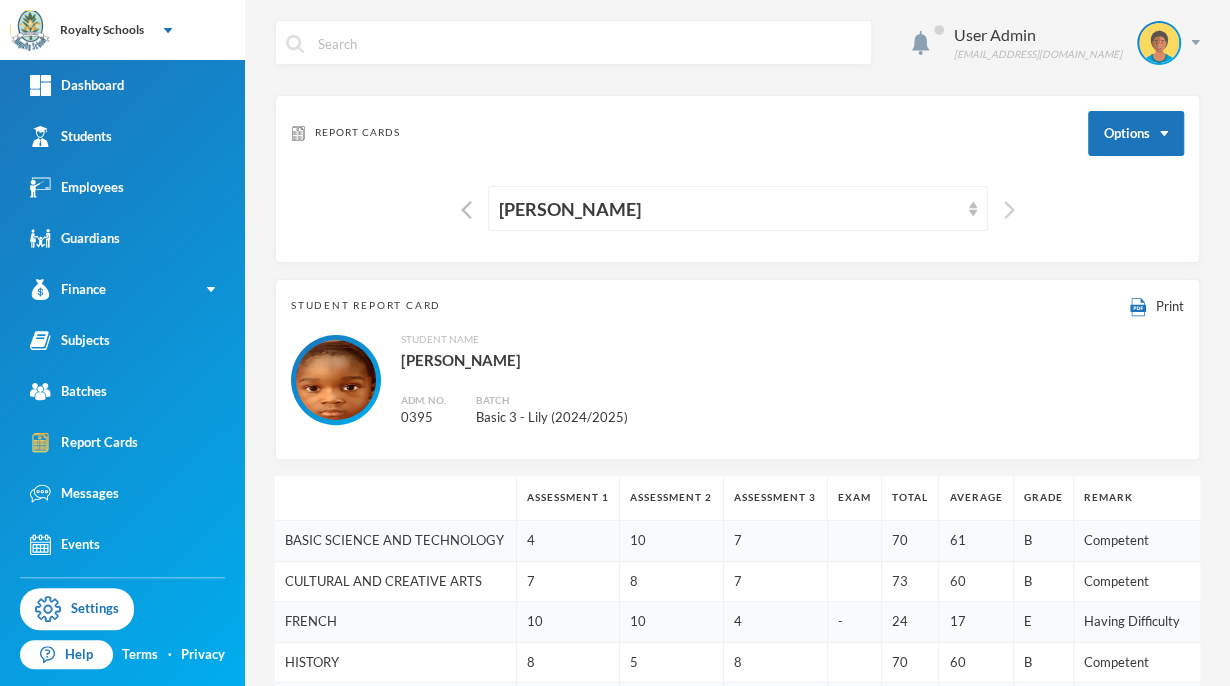 click at bounding box center [1009, 210] 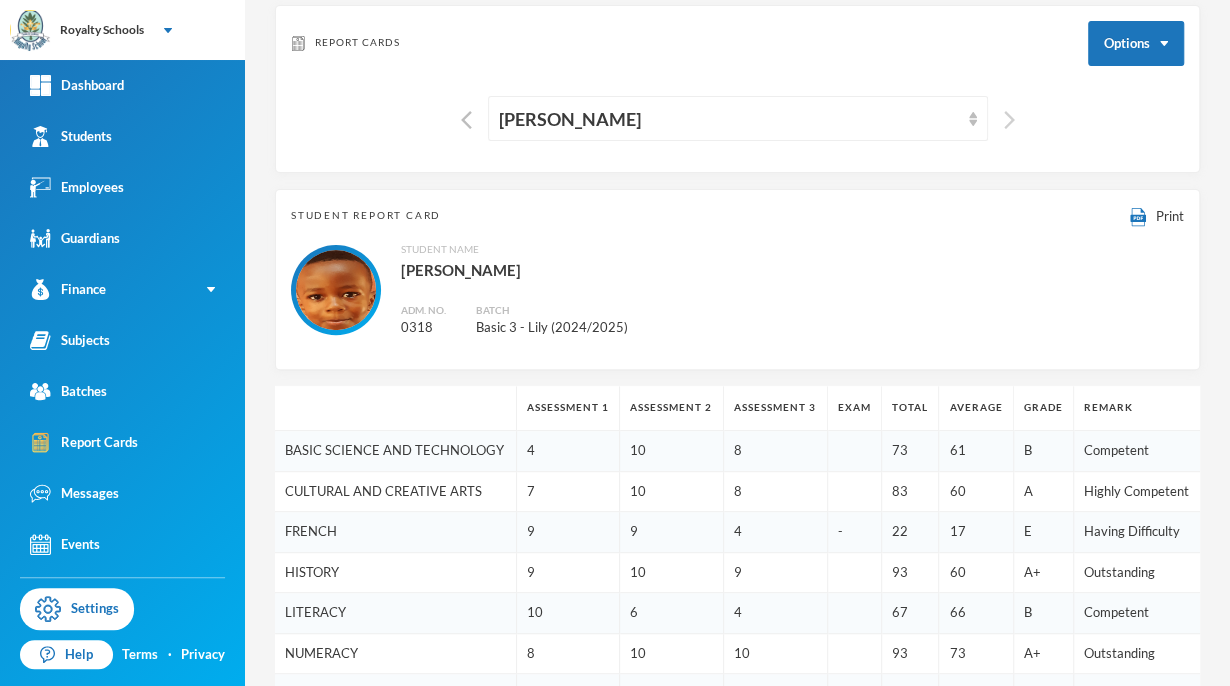 scroll, scrollTop: 78, scrollLeft: 0, axis: vertical 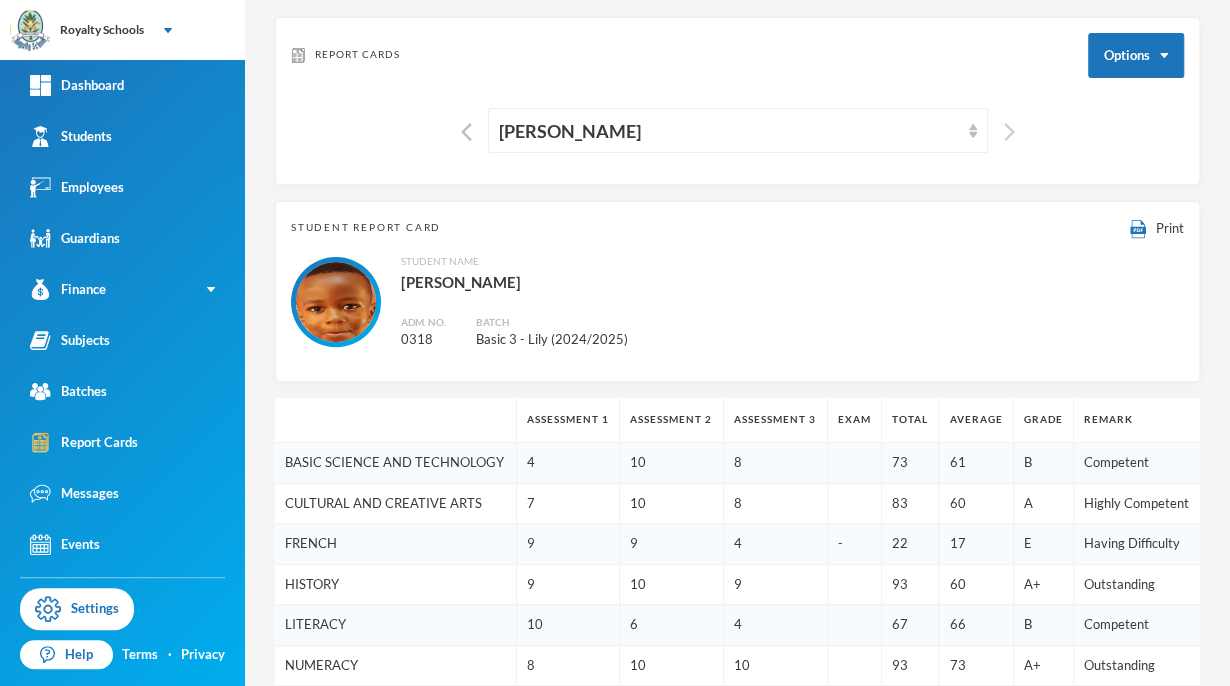 click at bounding box center [1009, 132] 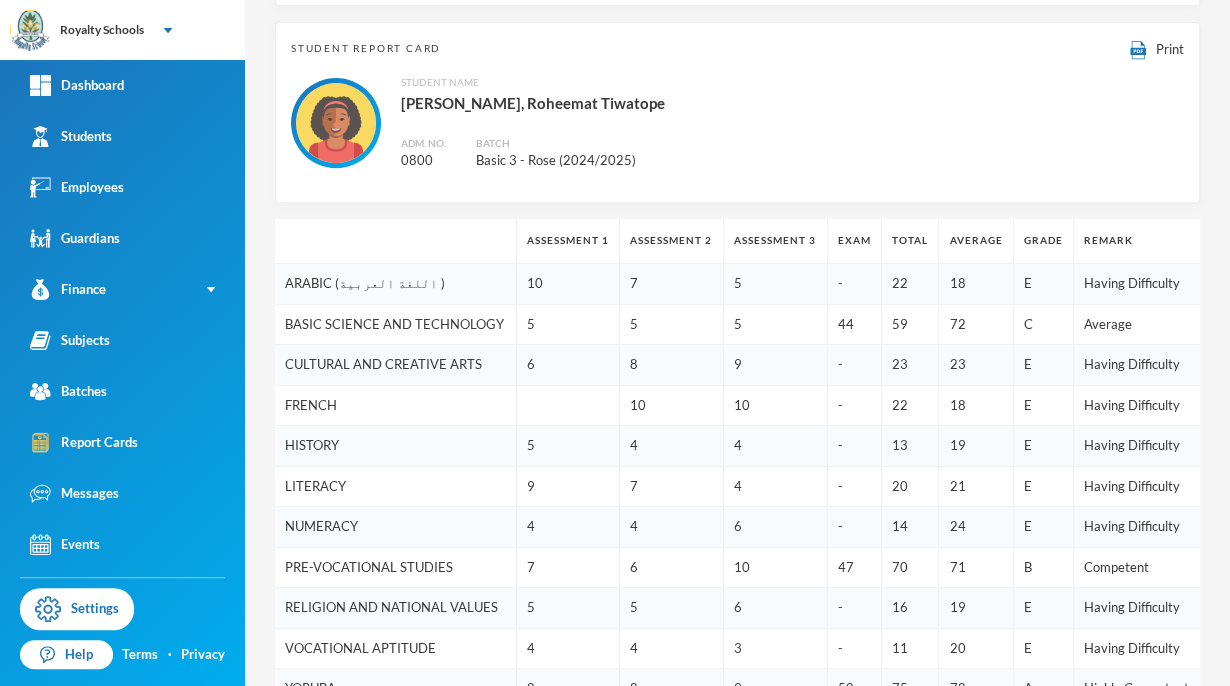scroll, scrollTop: 98, scrollLeft: 0, axis: vertical 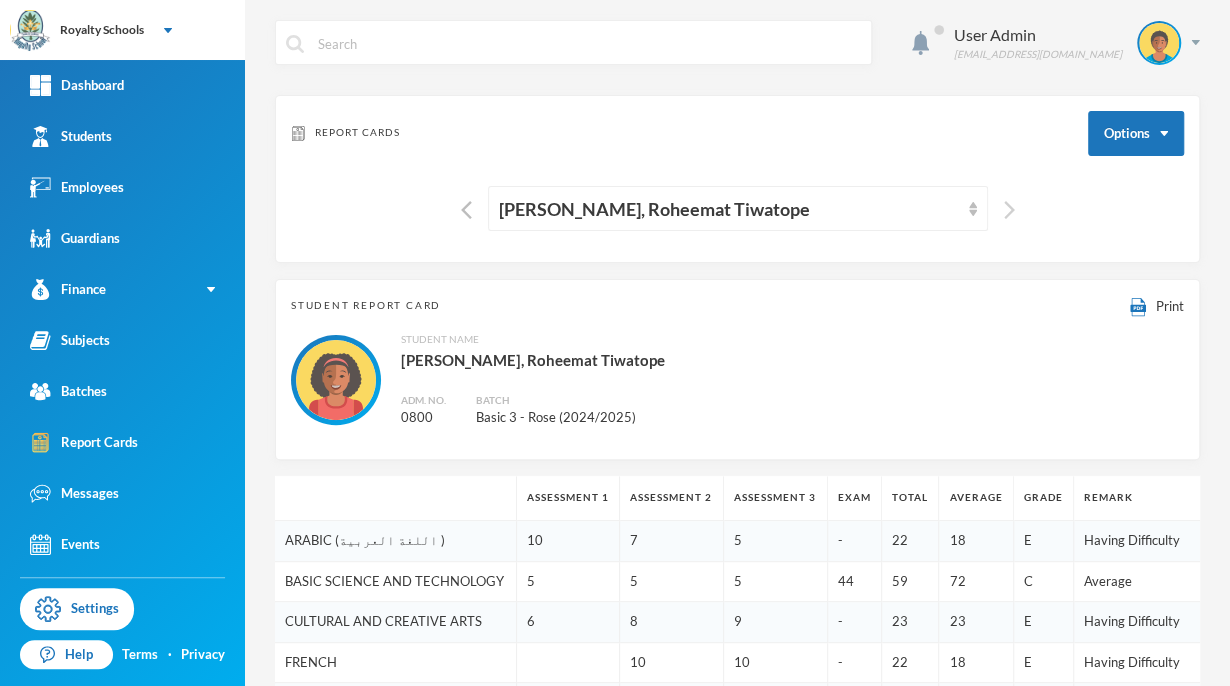 click at bounding box center (1009, 210) 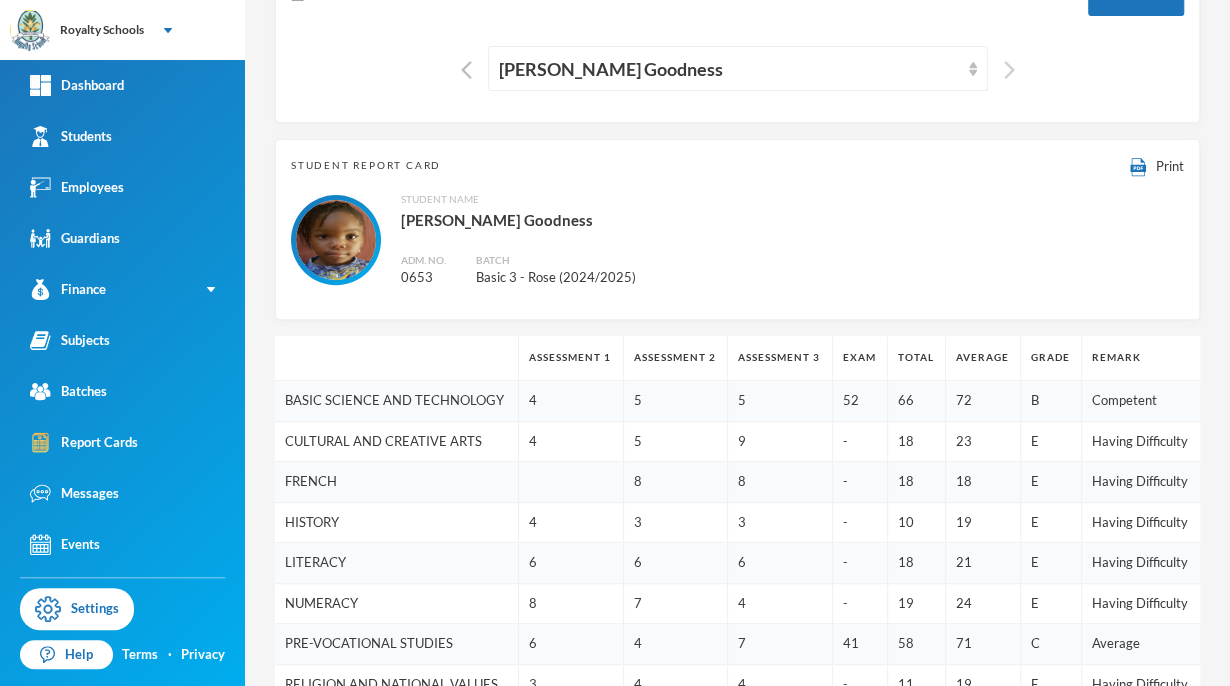 scroll, scrollTop: 131, scrollLeft: 0, axis: vertical 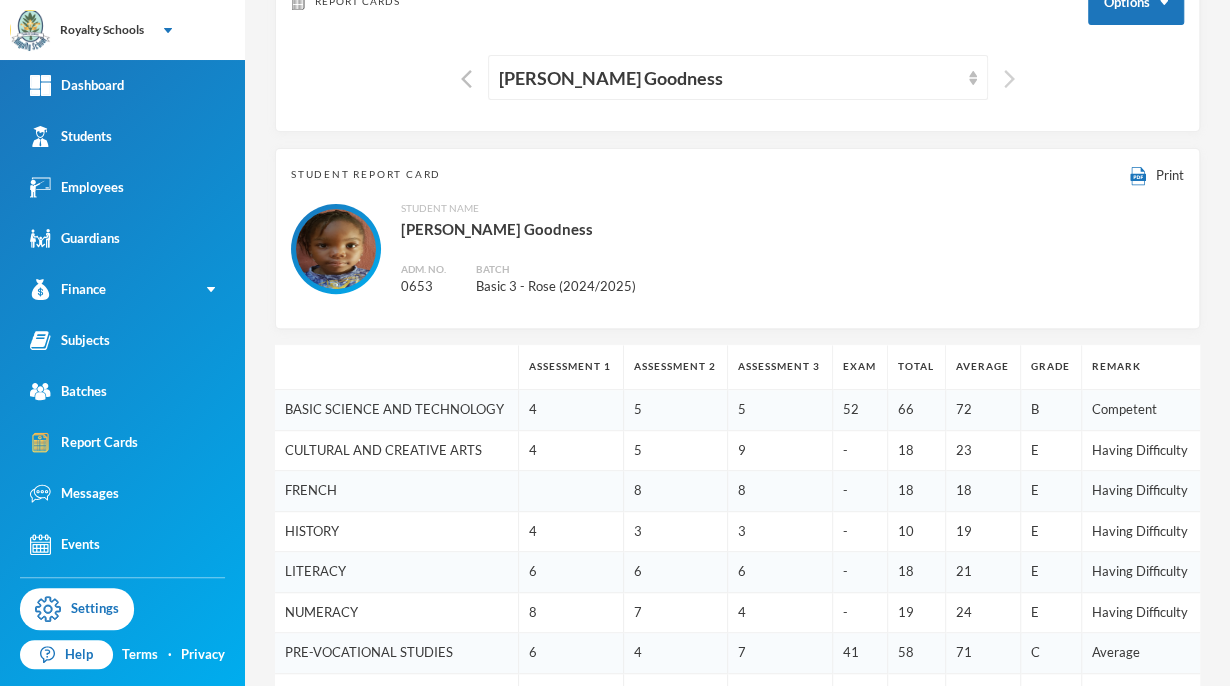 click at bounding box center (1009, 79) 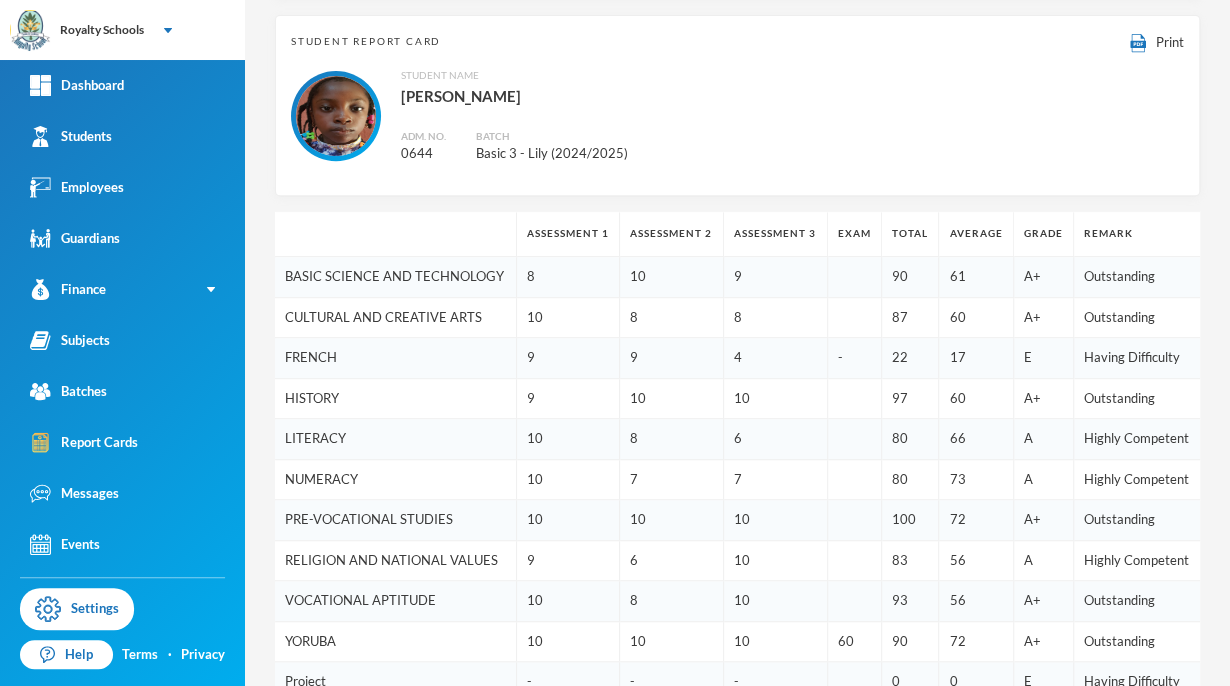 scroll, scrollTop: 0, scrollLeft: 0, axis: both 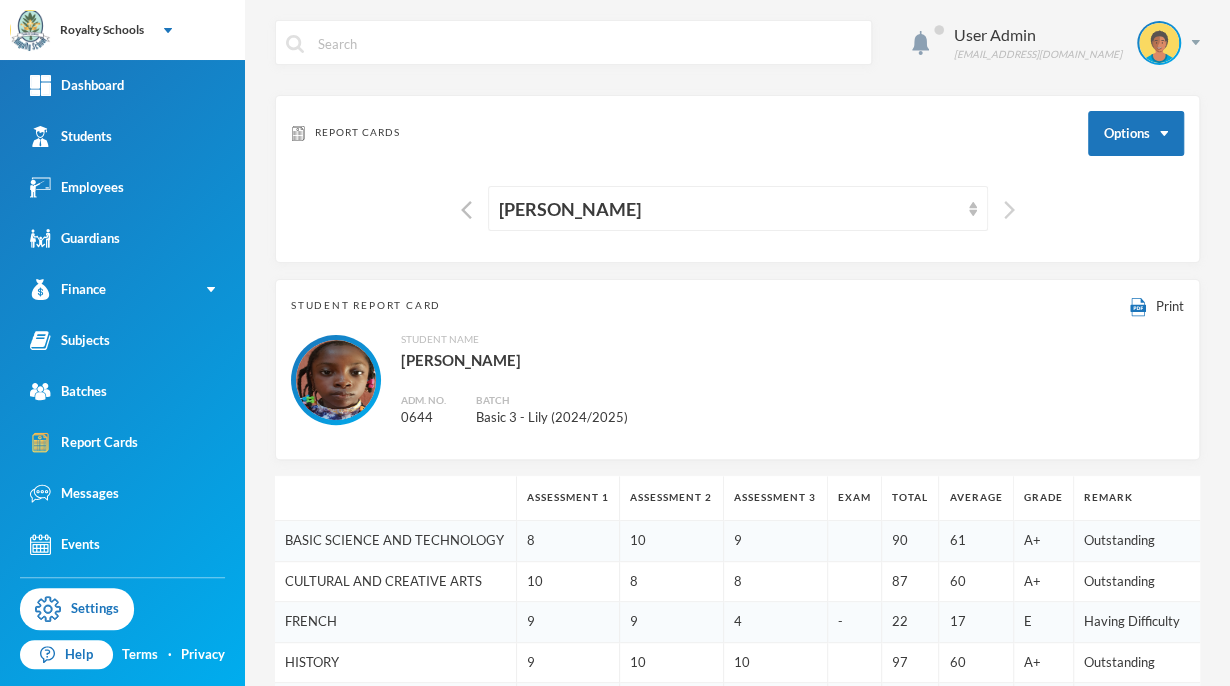 click at bounding box center [1009, 210] 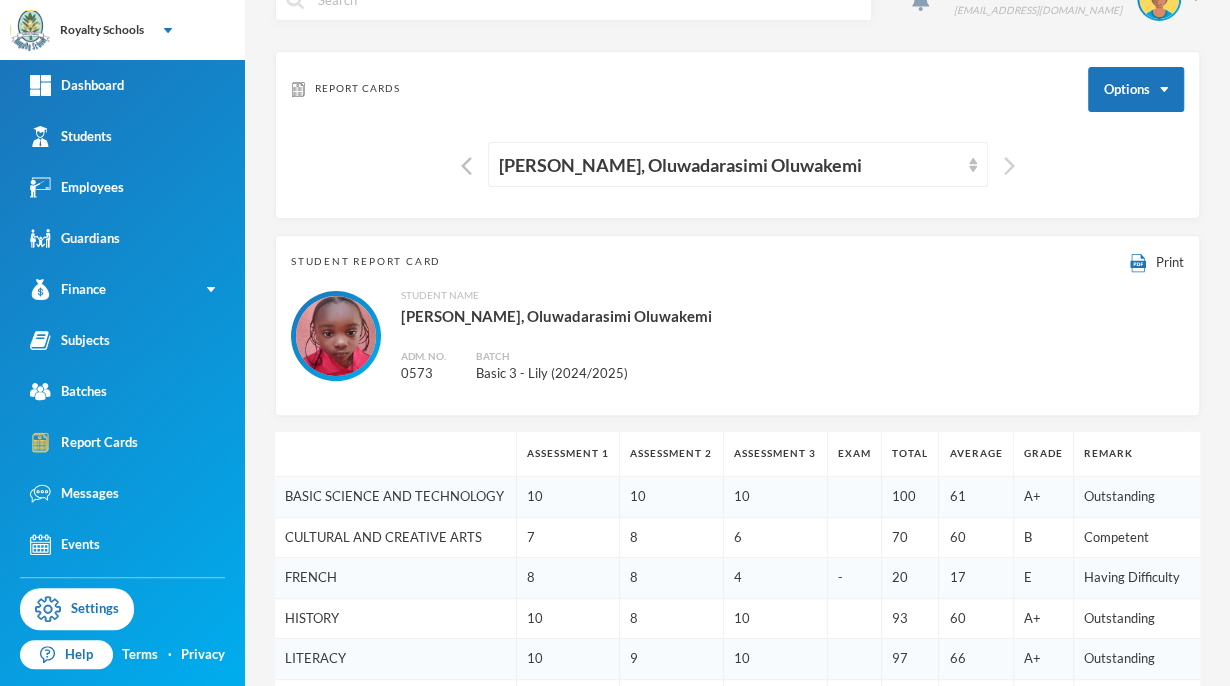 scroll, scrollTop: 0, scrollLeft: 0, axis: both 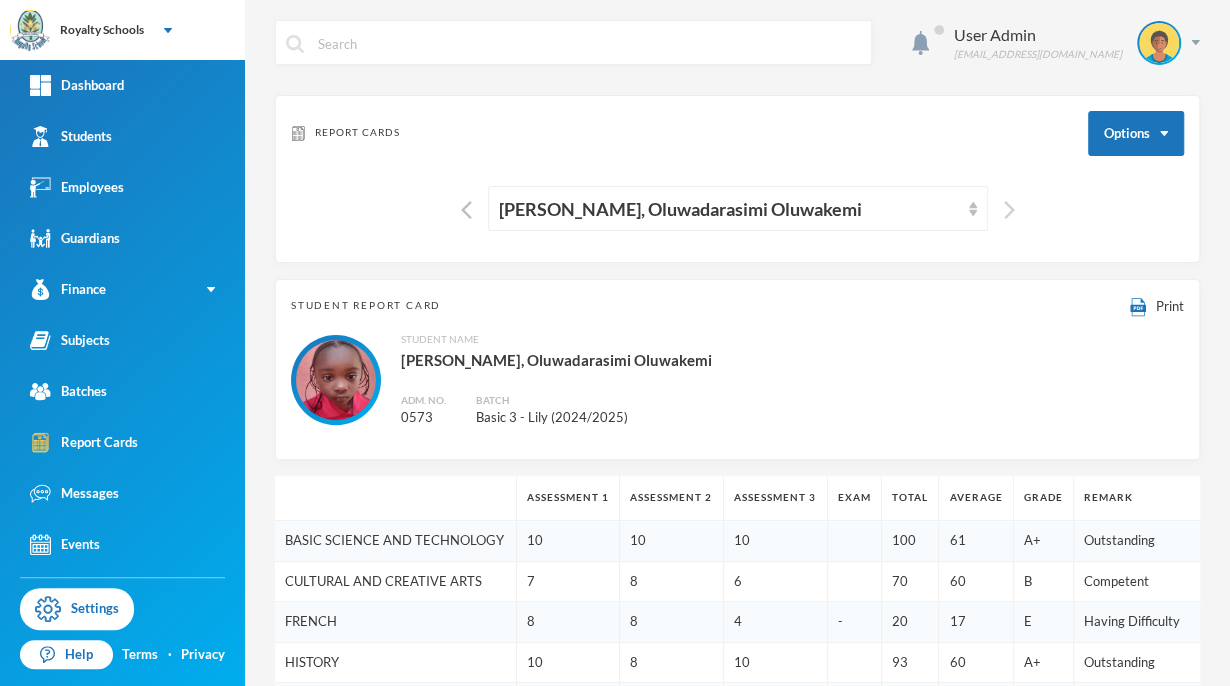 click at bounding box center [1009, 210] 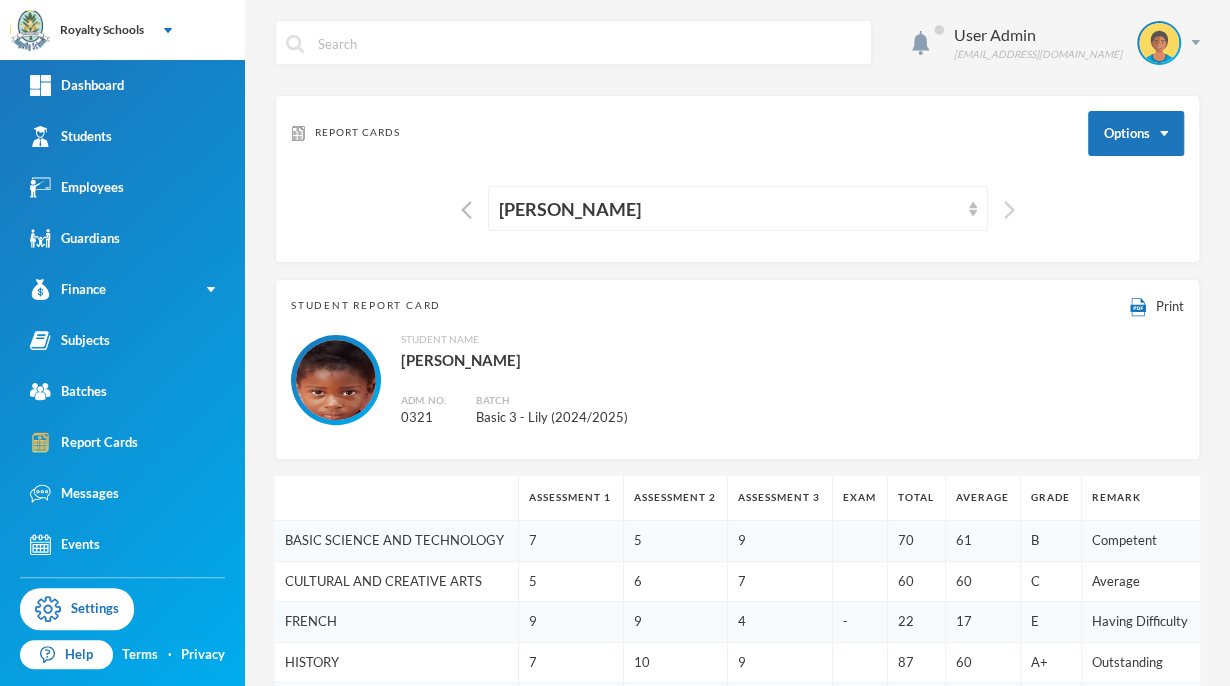 click at bounding box center [1009, 210] 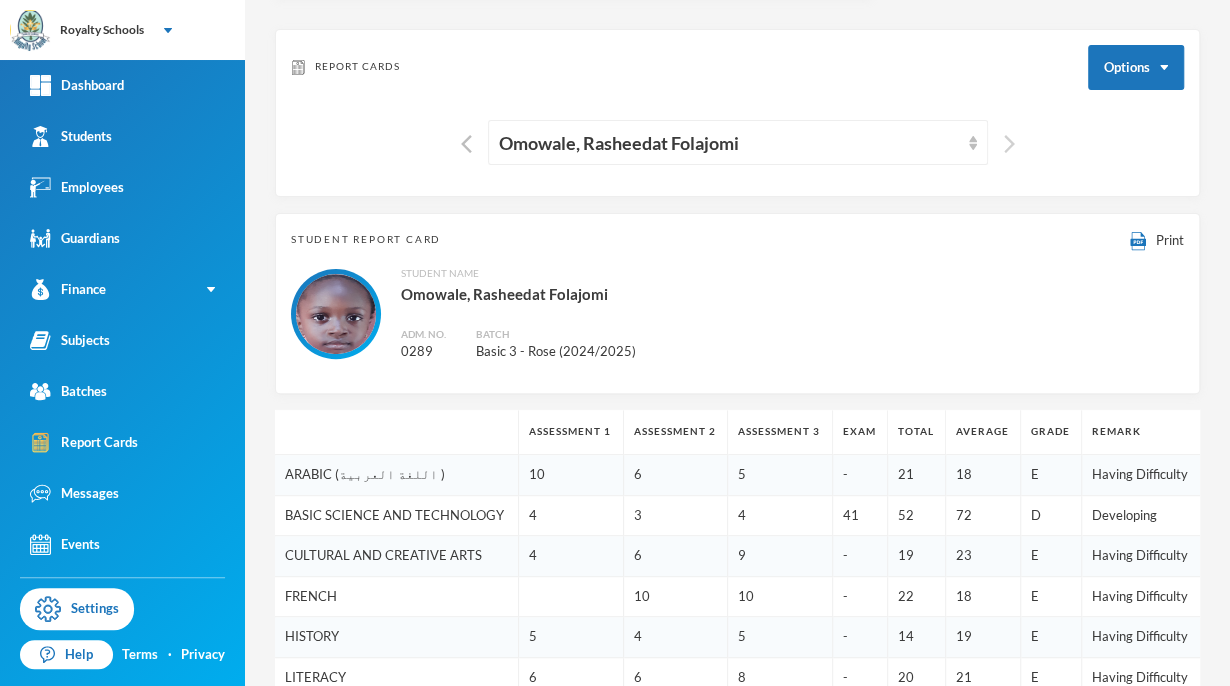 scroll, scrollTop: 64, scrollLeft: 0, axis: vertical 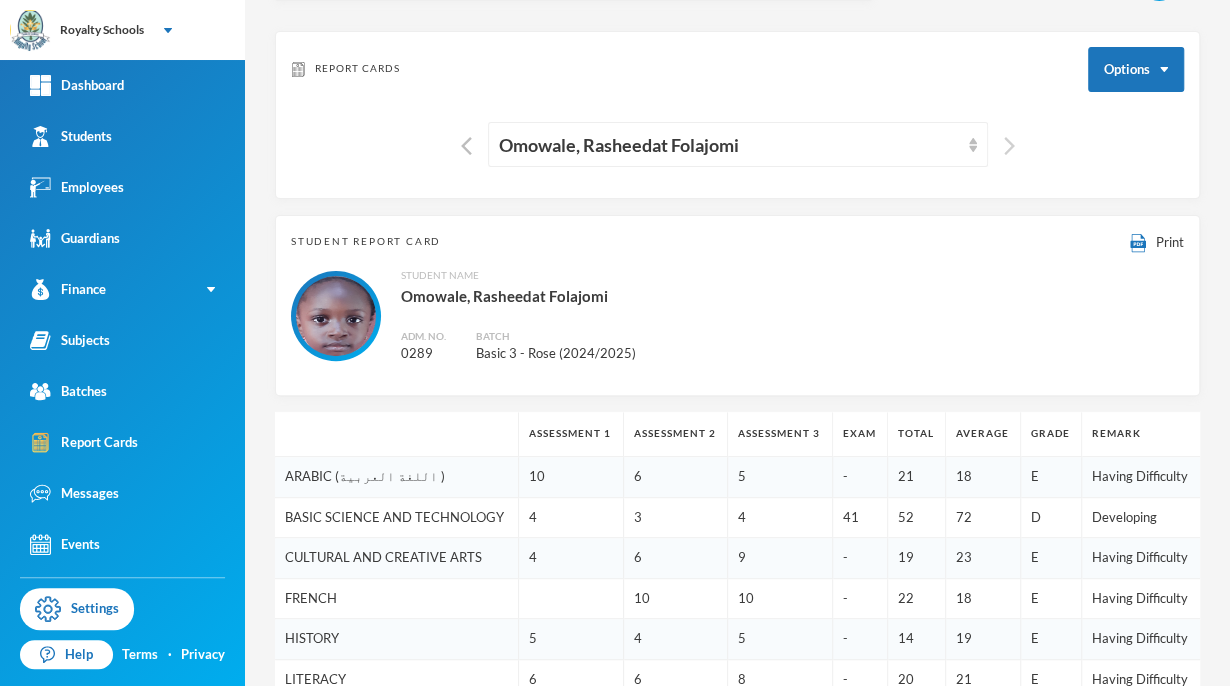 click at bounding box center [1009, 146] 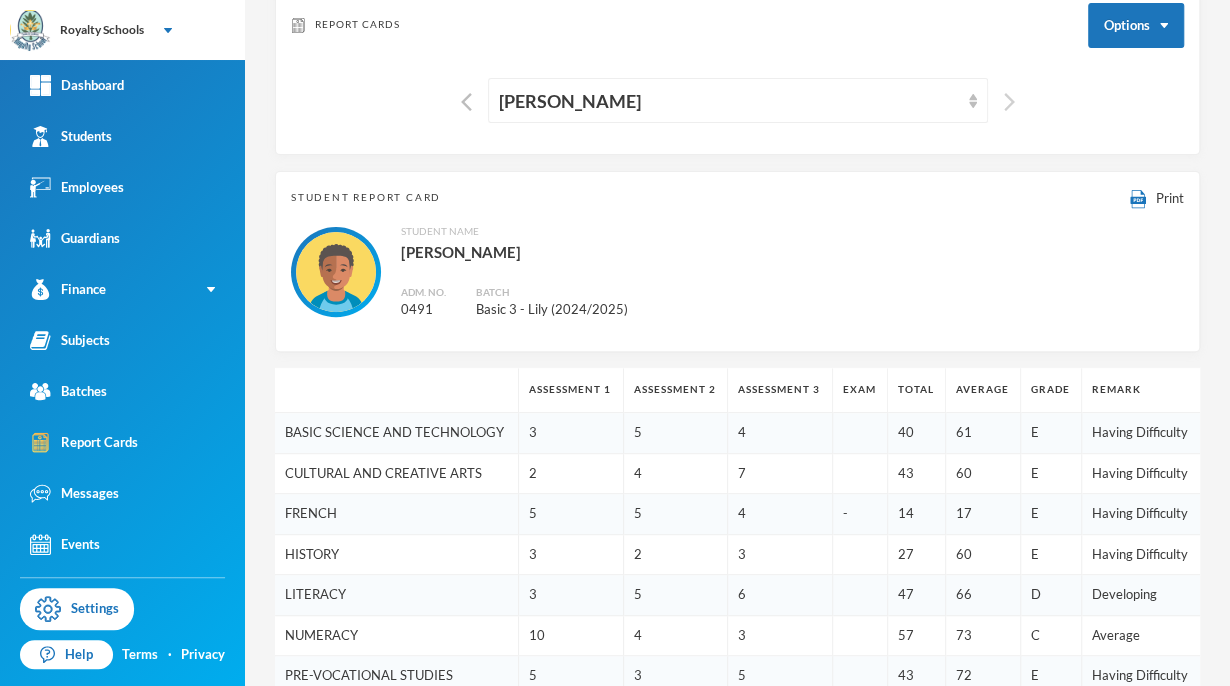 scroll, scrollTop: 0, scrollLeft: 0, axis: both 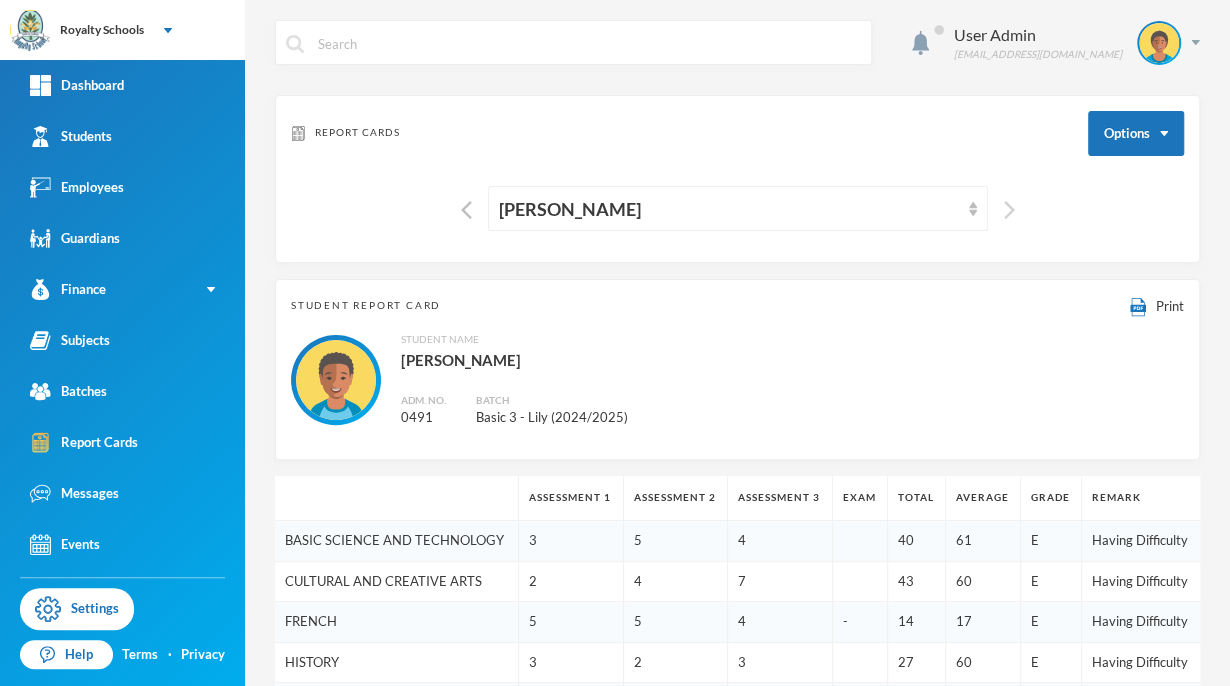 click at bounding box center [1009, 210] 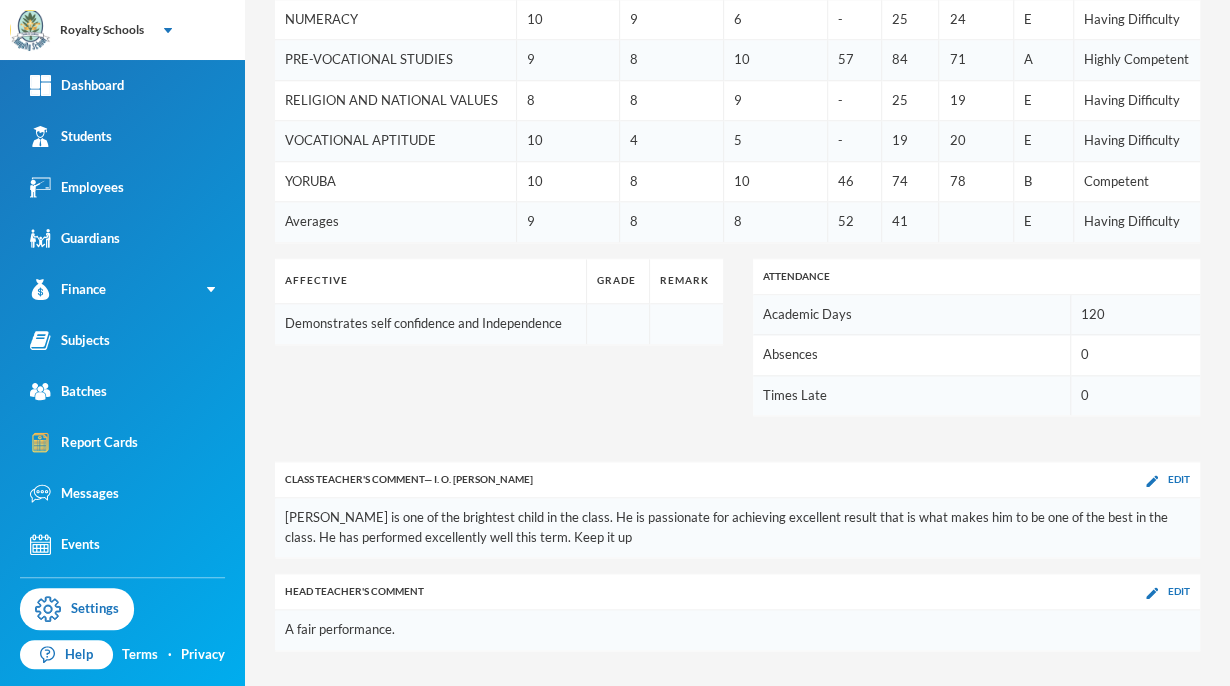 scroll, scrollTop: 796, scrollLeft: 0, axis: vertical 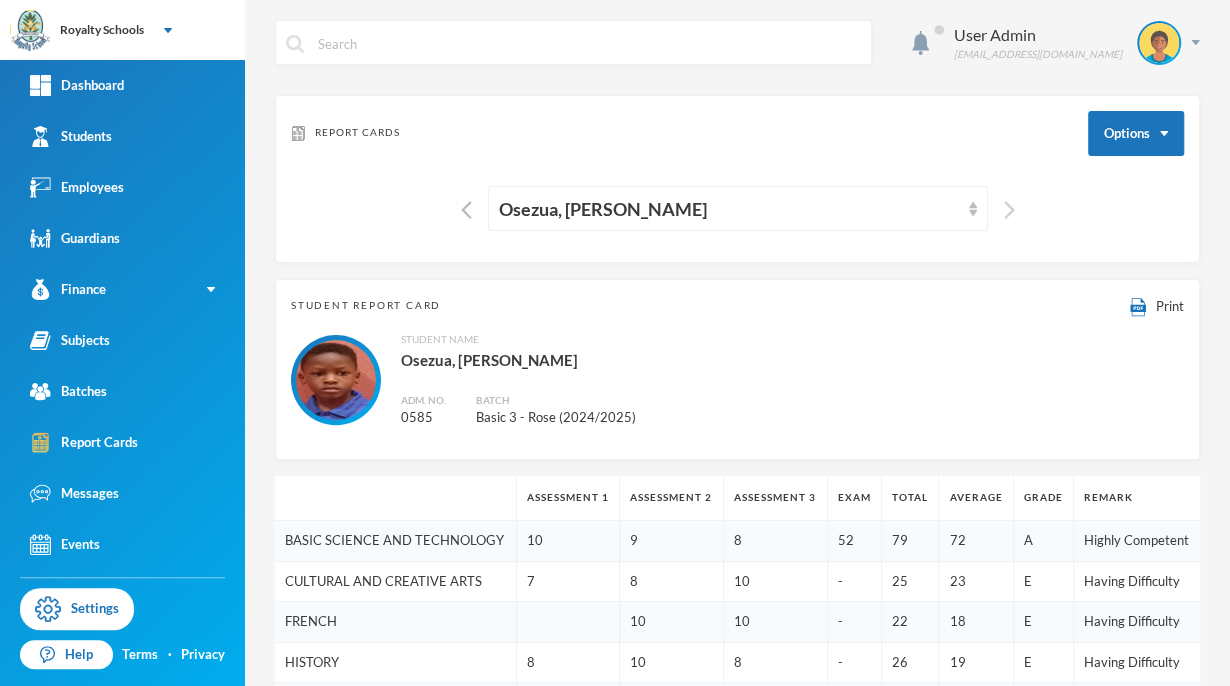 click at bounding box center (1009, 210) 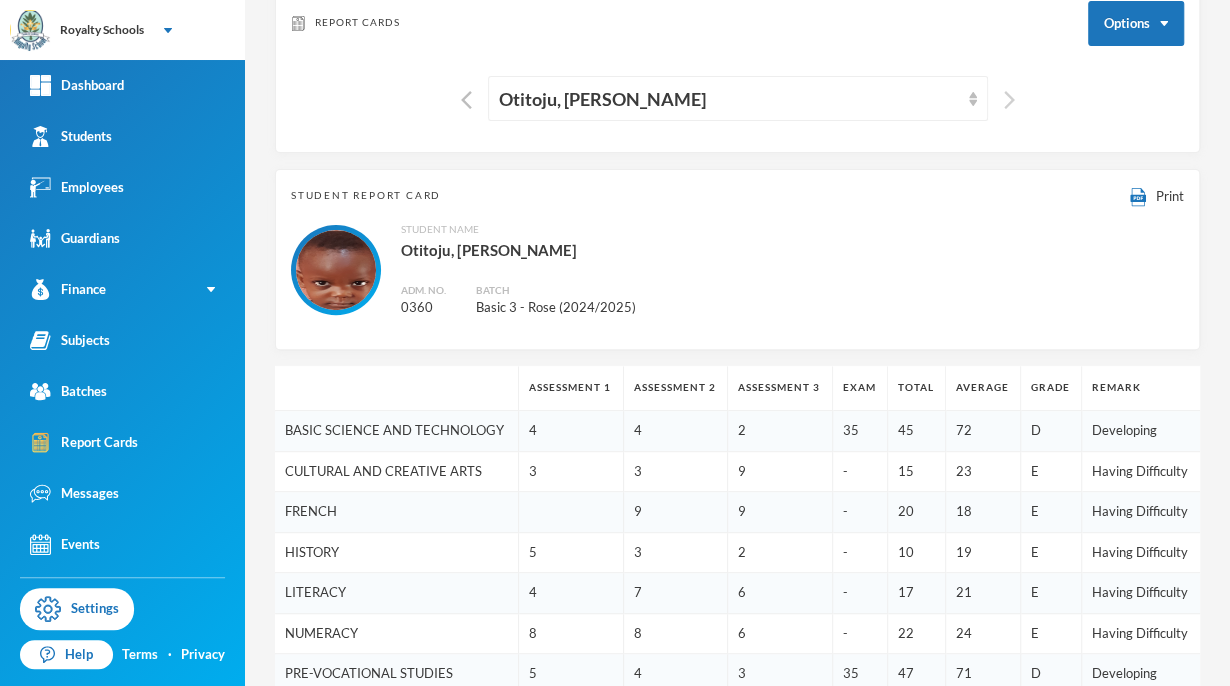scroll, scrollTop: 0, scrollLeft: 0, axis: both 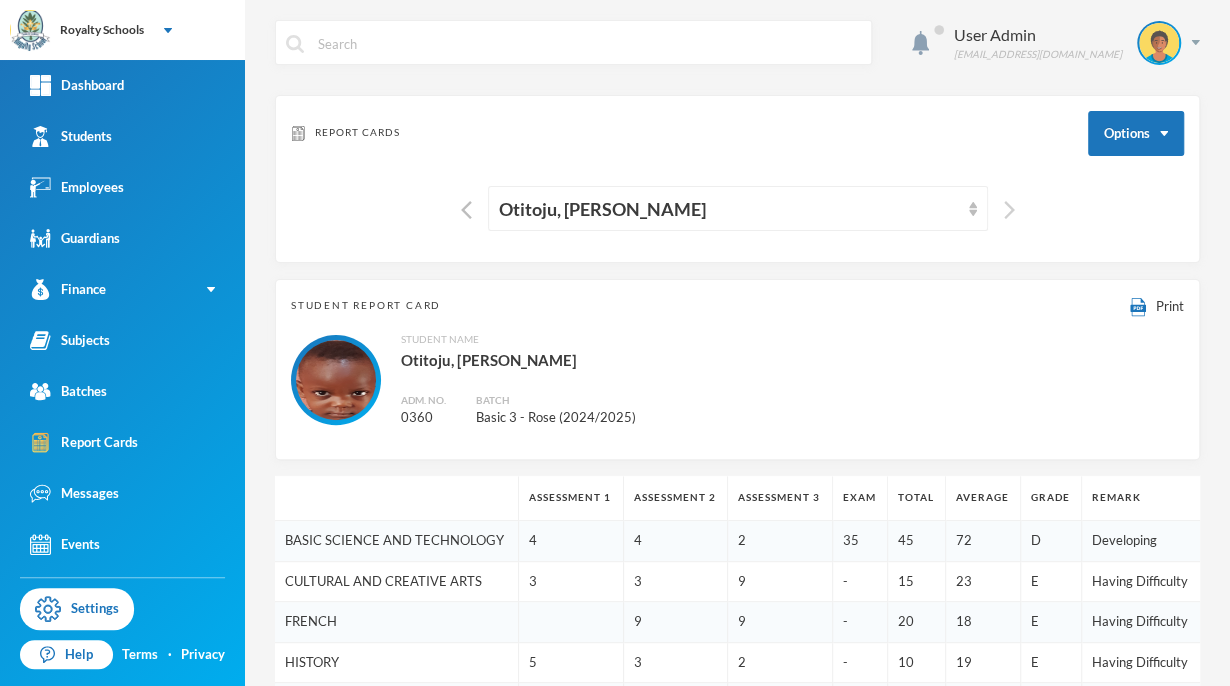 click at bounding box center [1009, 210] 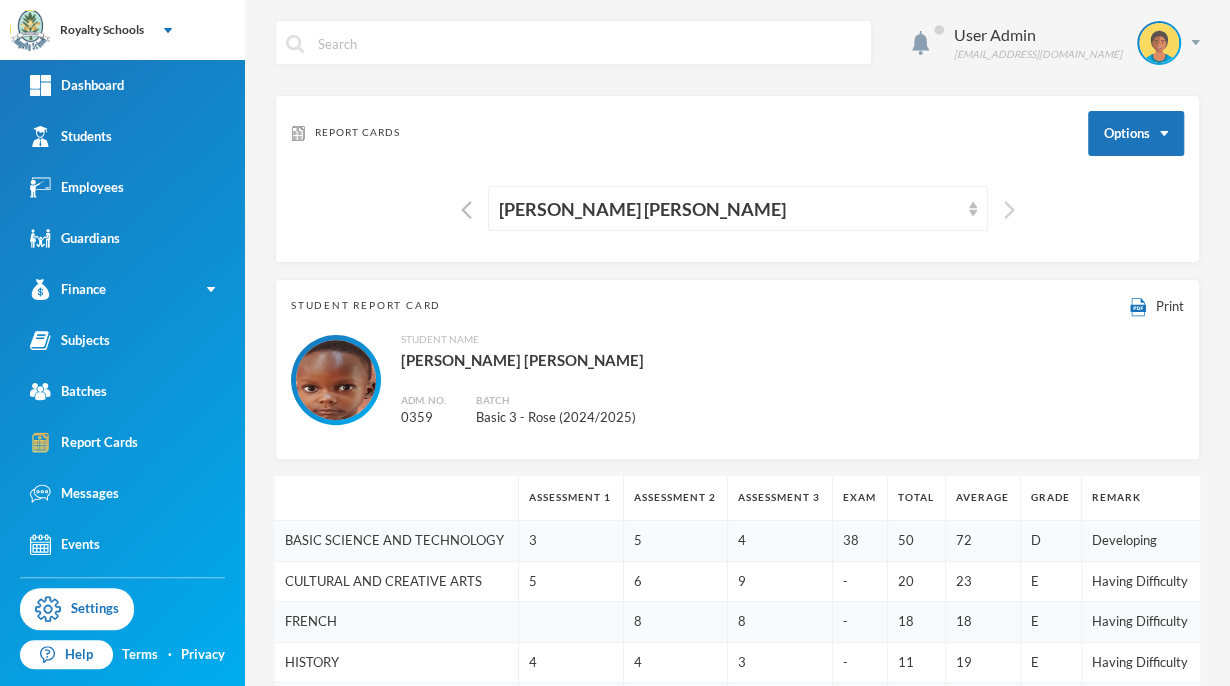 click at bounding box center [1009, 210] 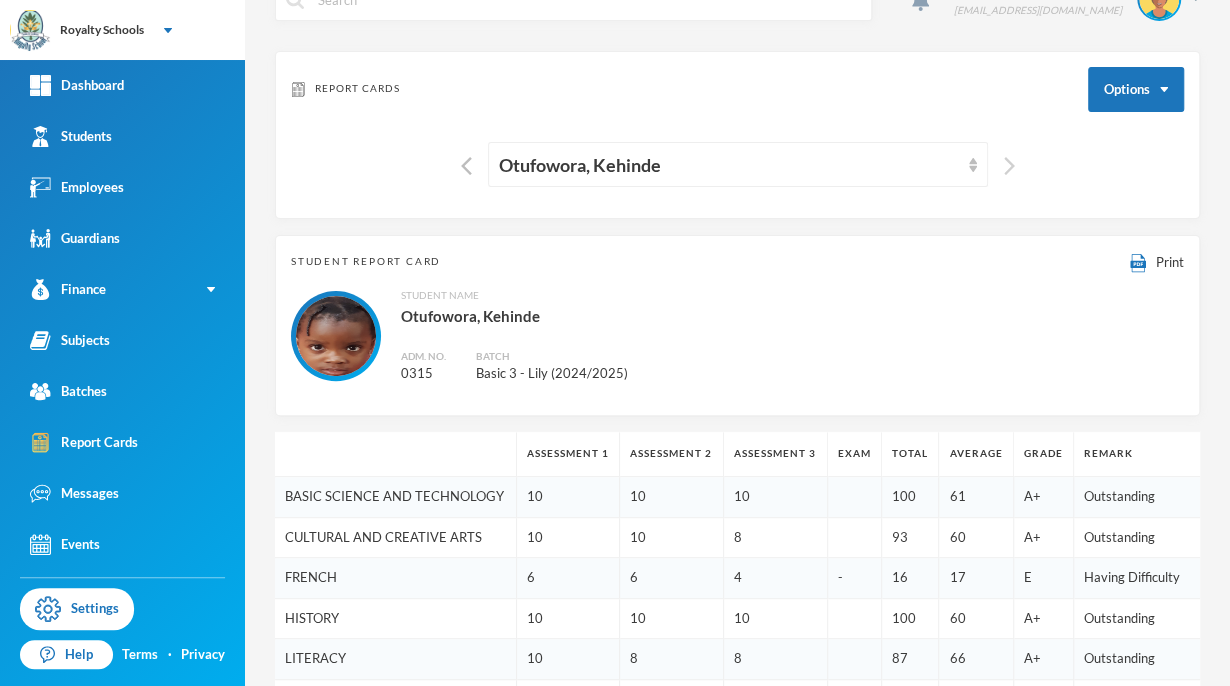 scroll, scrollTop: 0, scrollLeft: 0, axis: both 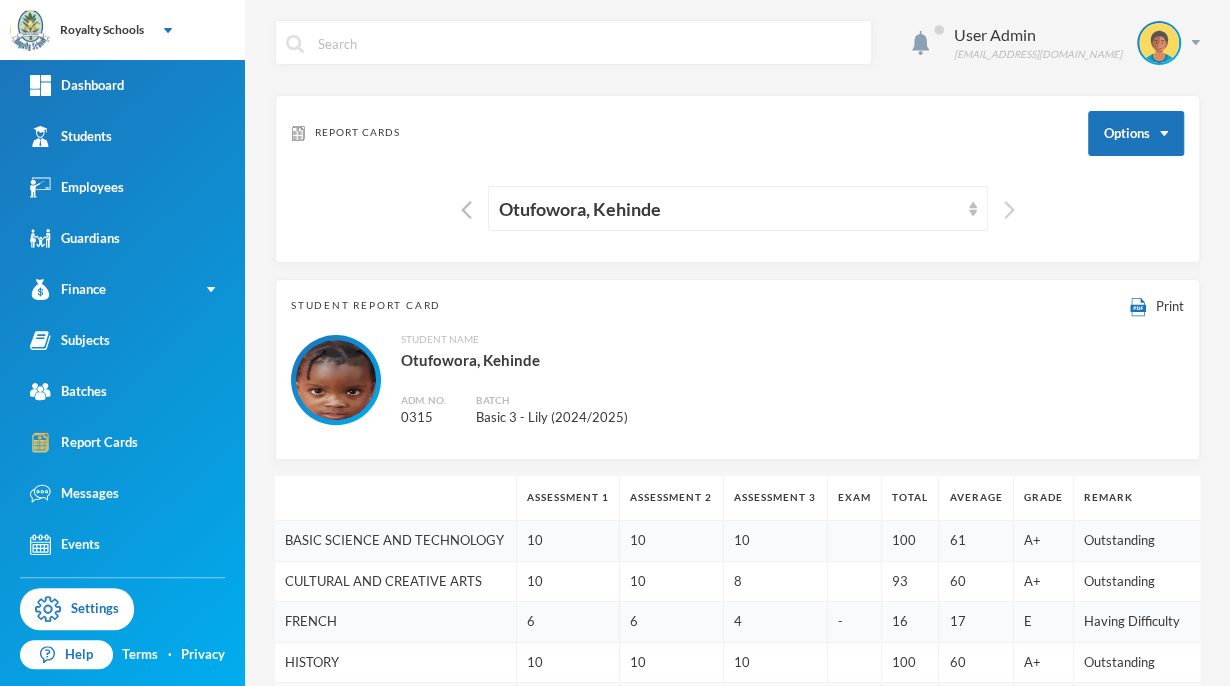 click at bounding box center [1009, 210] 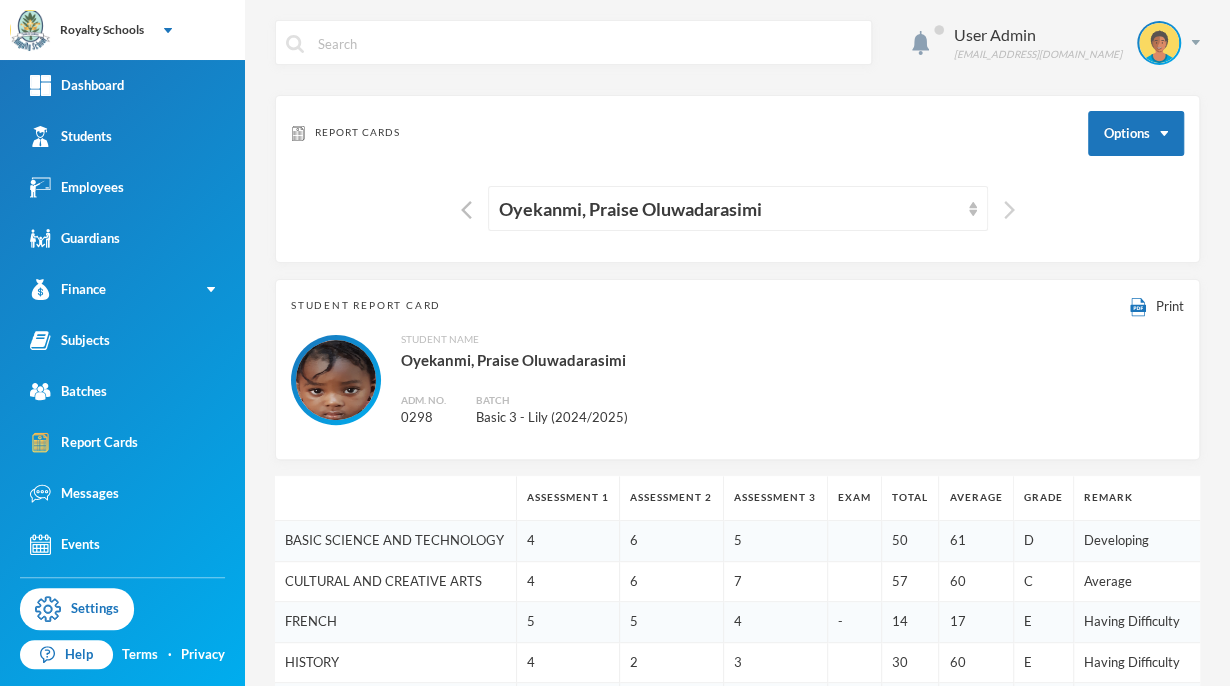 click at bounding box center [1009, 210] 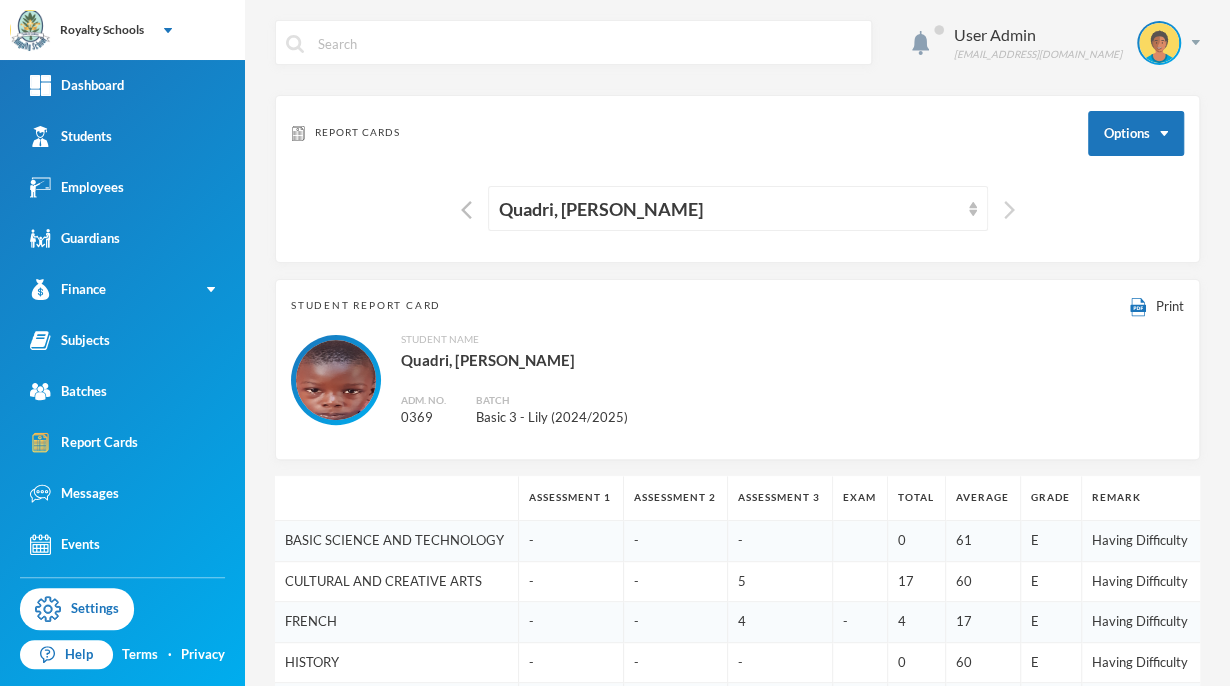 click at bounding box center [1009, 210] 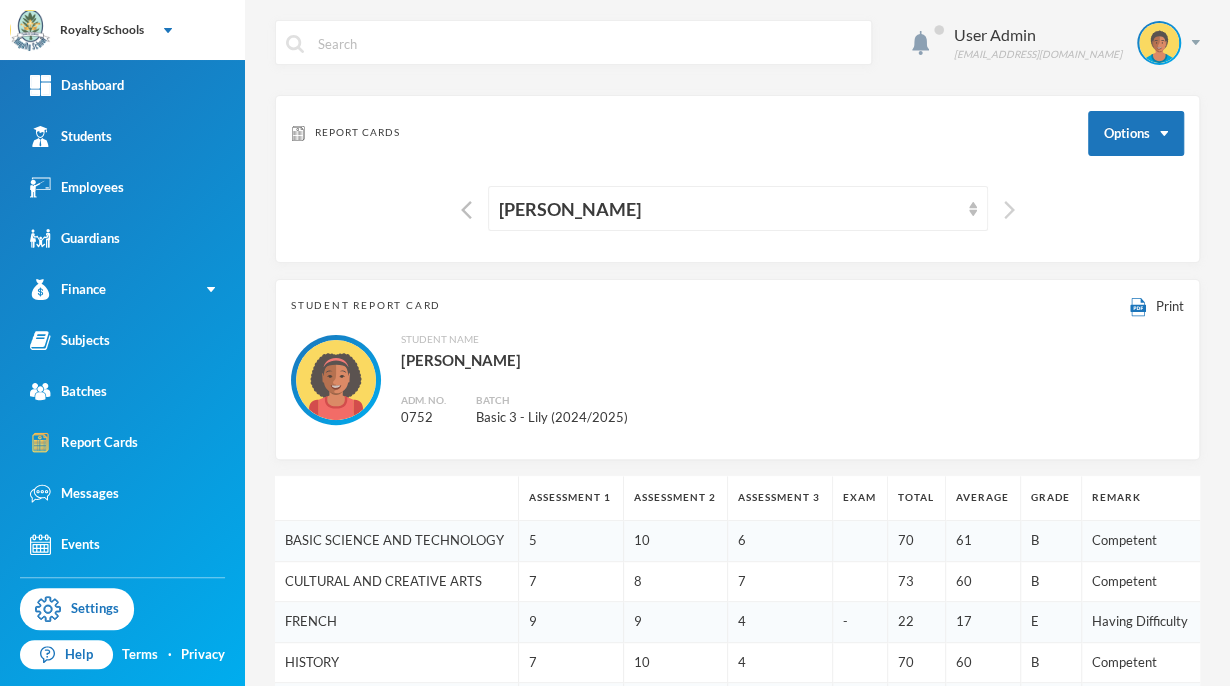 click at bounding box center (1009, 210) 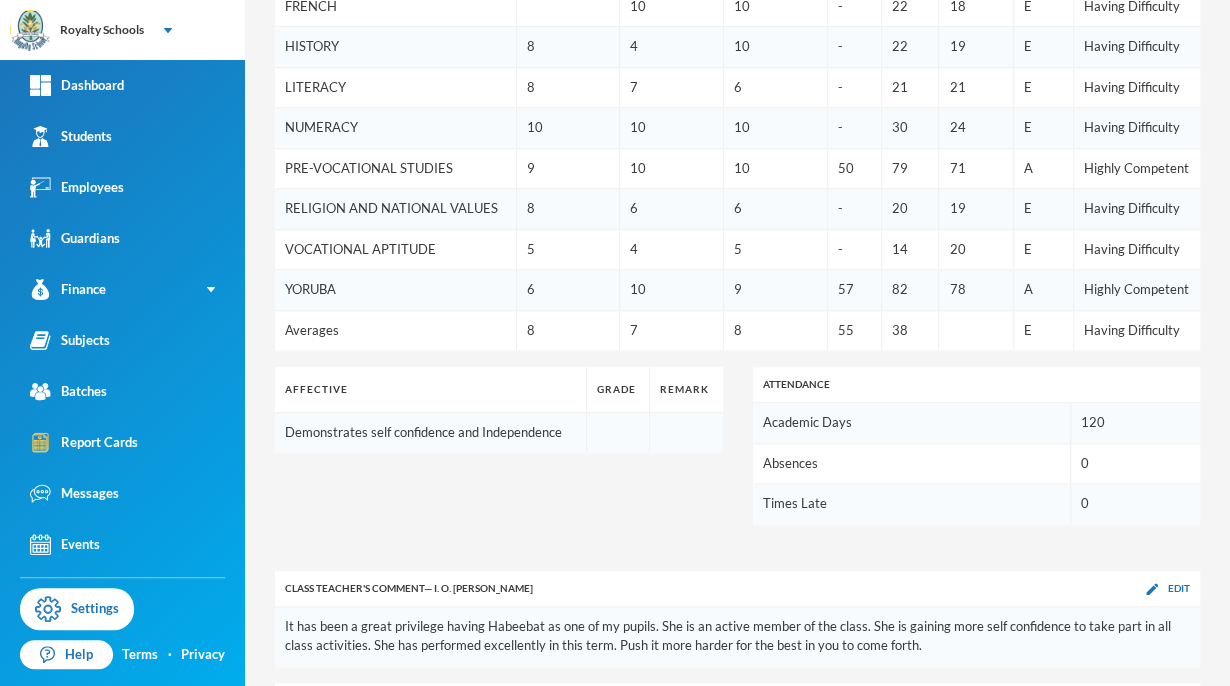 scroll, scrollTop: 675, scrollLeft: 0, axis: vertical 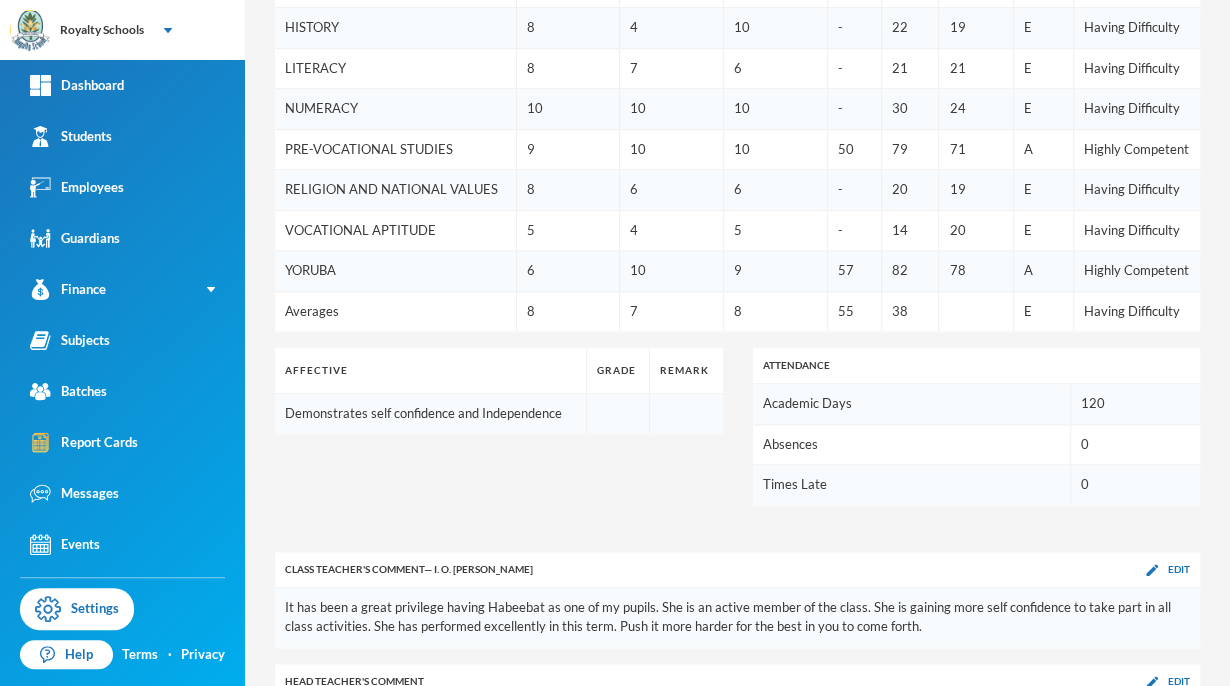 click on "20" at bounding box center [976, 230] 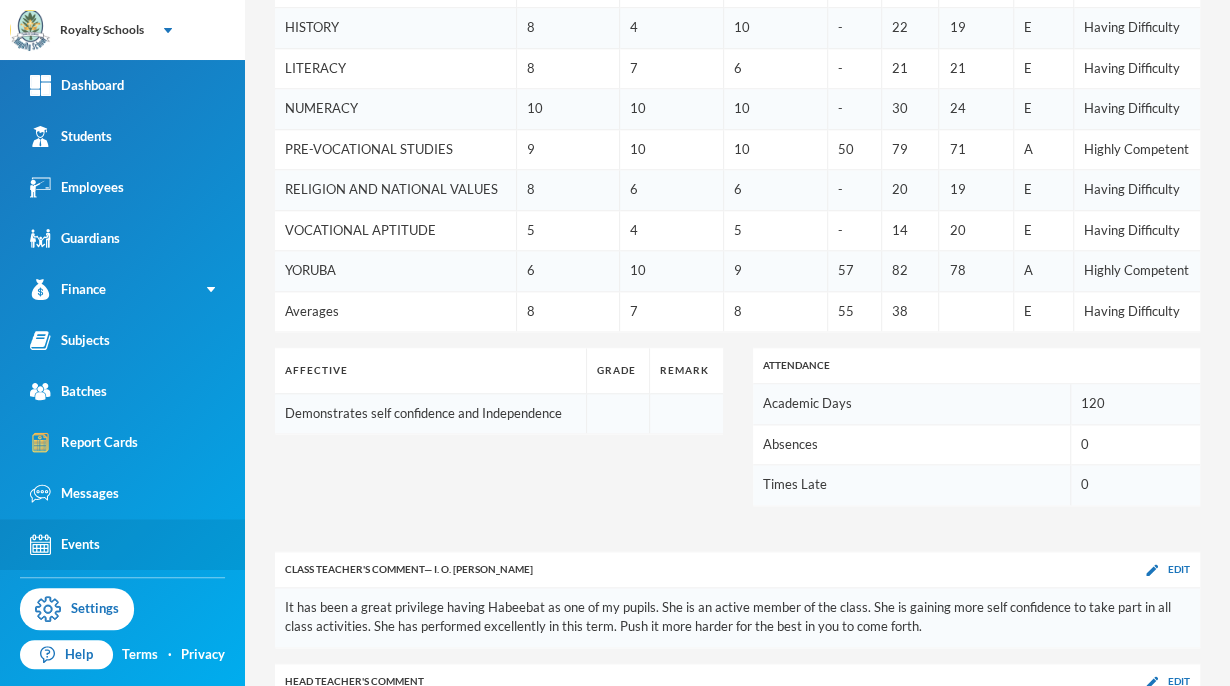 click on "Events" at bounding box center [122, 544] 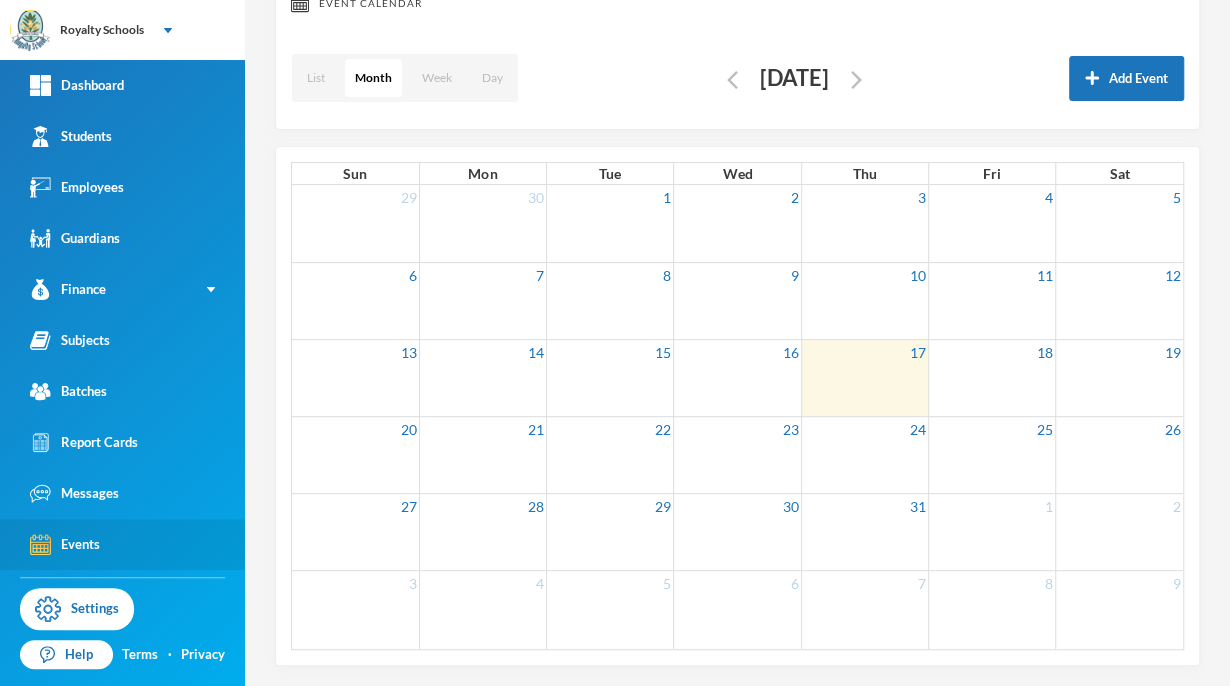 scroll, scrollTop: 0, scrollLeft: 0, axis: both 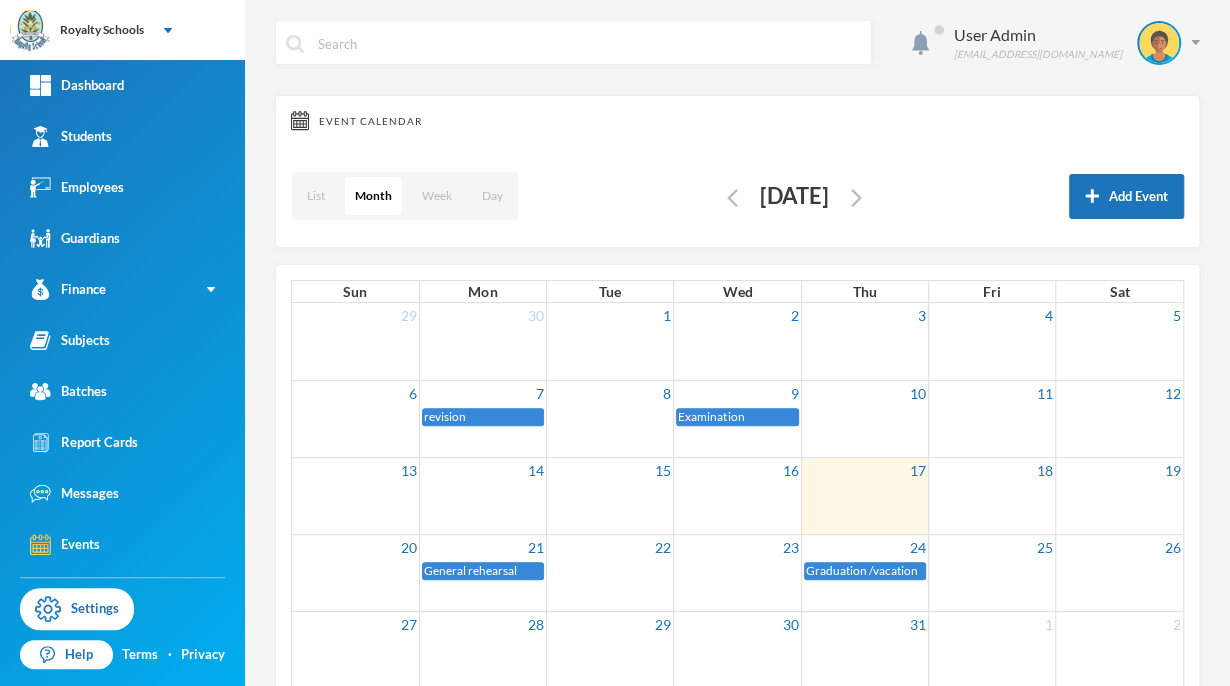 click at bounding box center (610, 495) 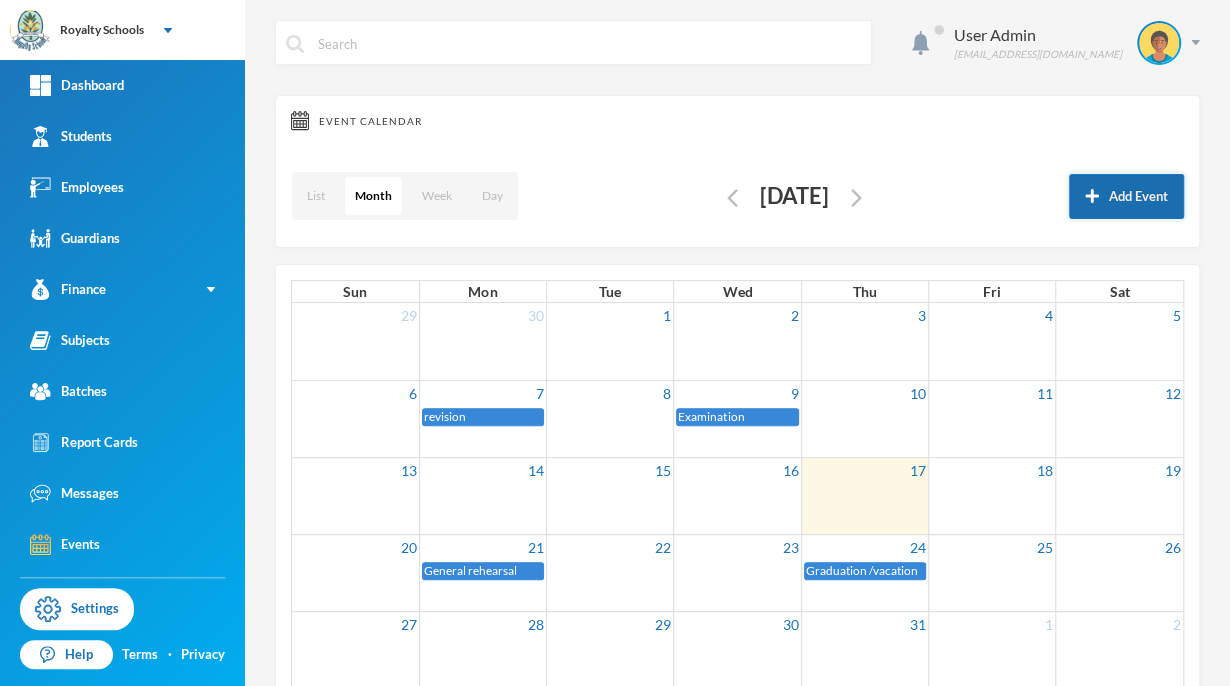 click on "Add Event" at bounding box center [1126, 196] 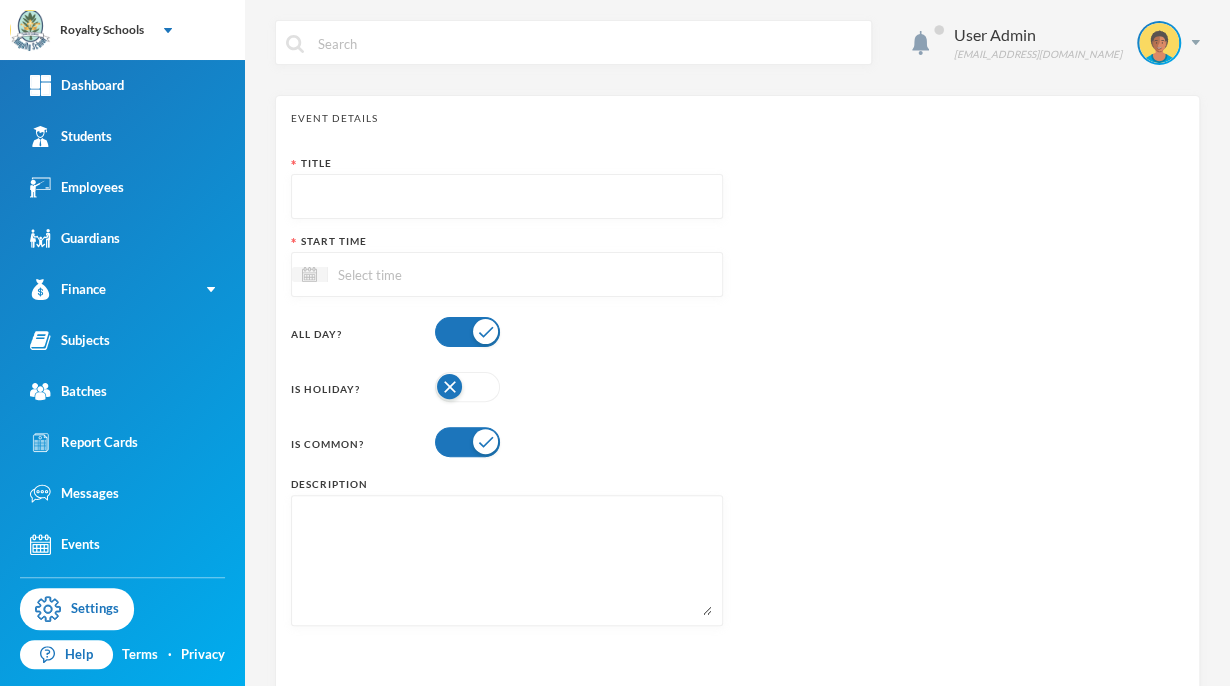 click at bounding box center [507, 197] 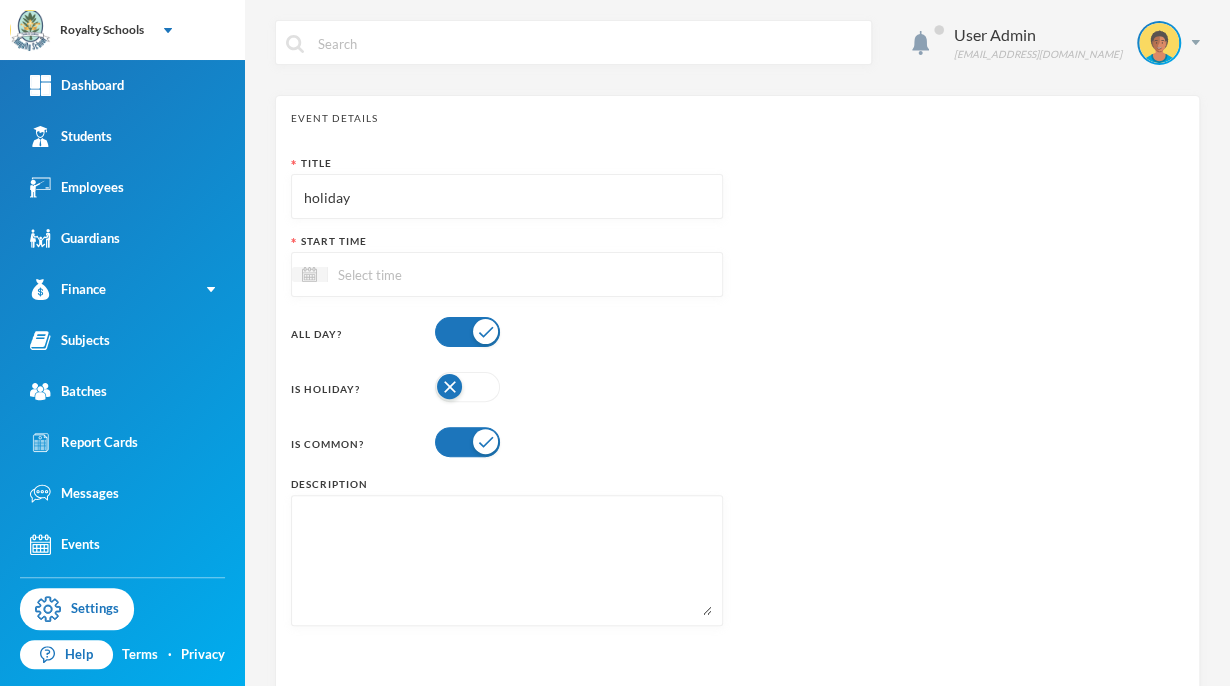 click at bounding box center (507, 274) 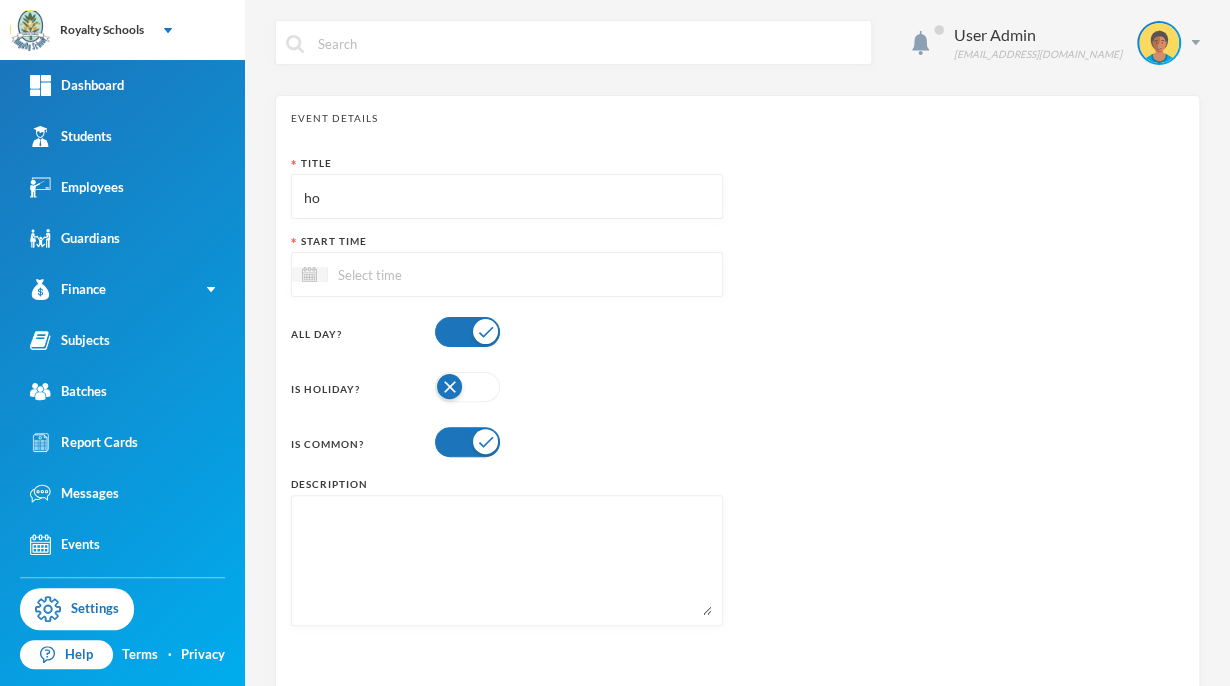 type on "h" 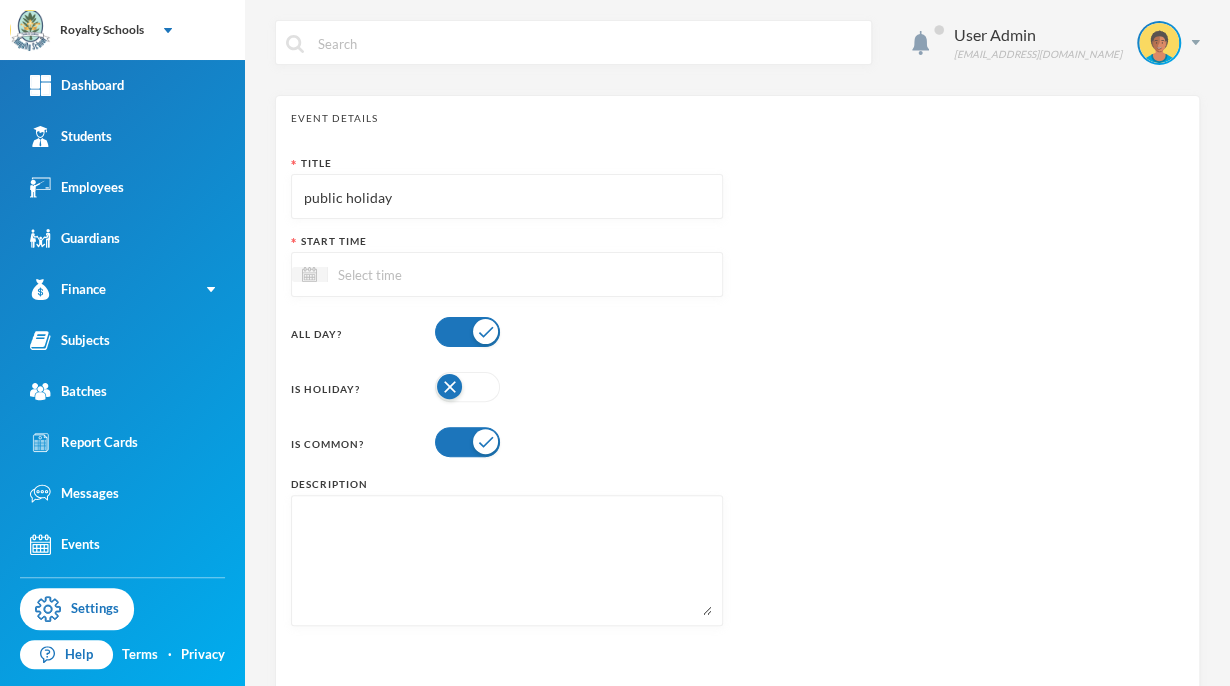 type on "public holiday" 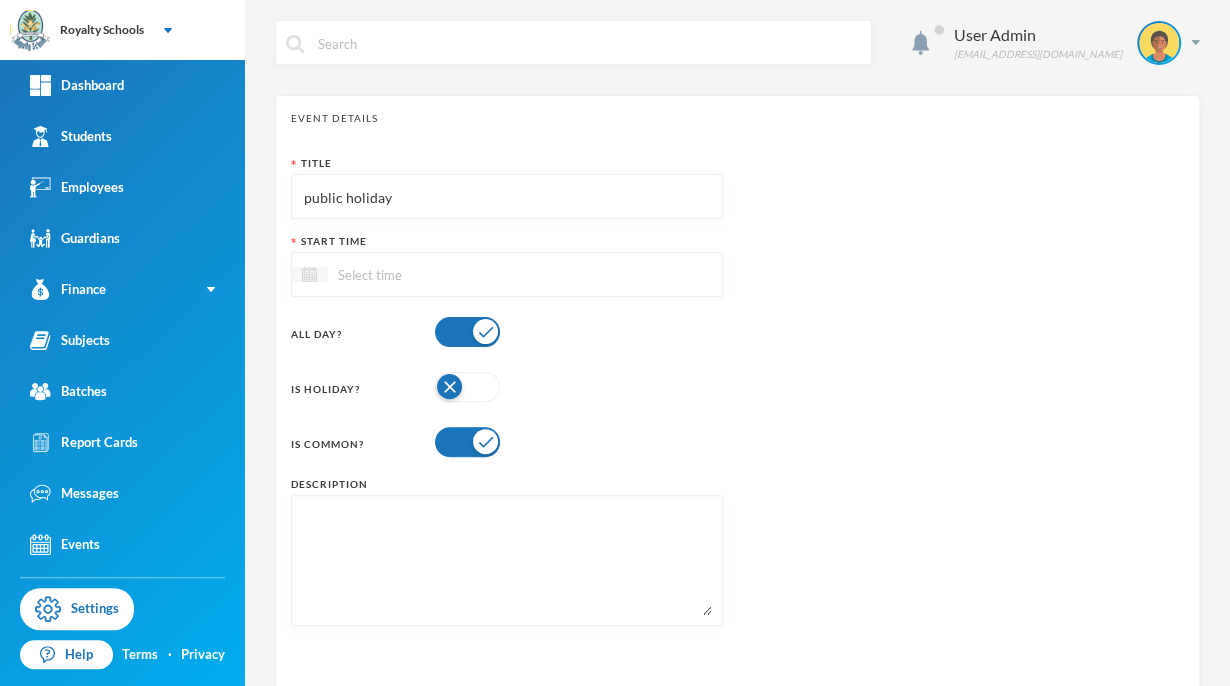 click at bounding box center (309, 274) 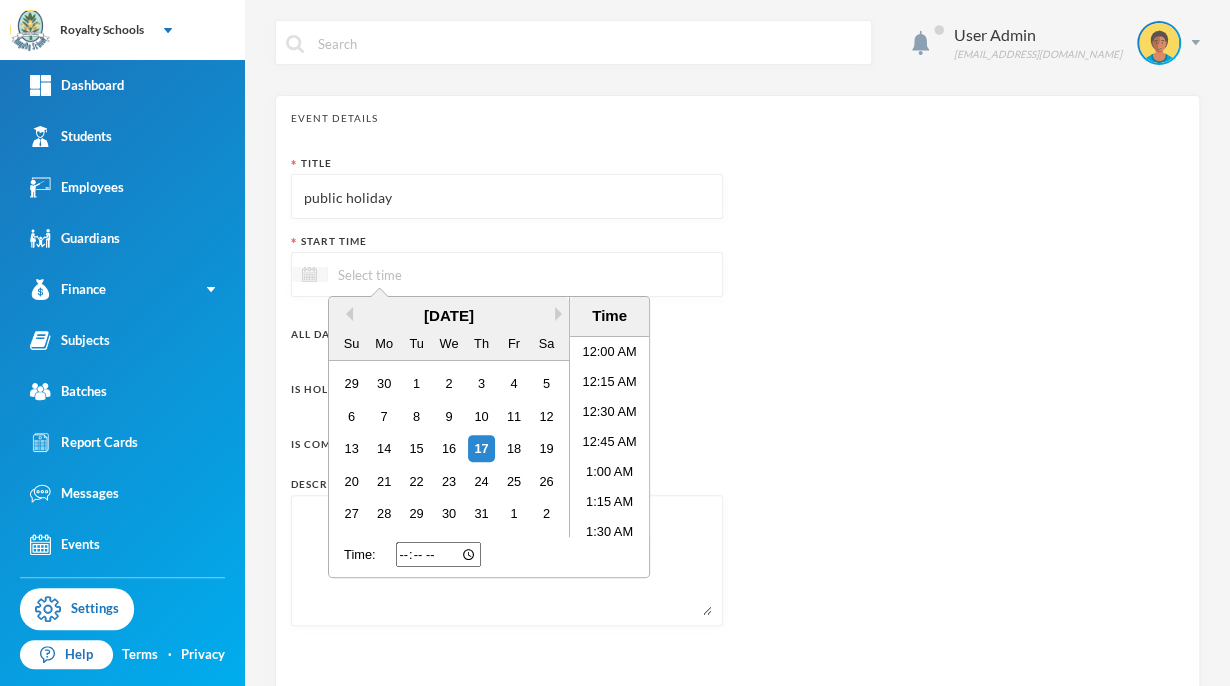 scroll, scrollTop: 1235, scrollLeft: 0, axis: vertical 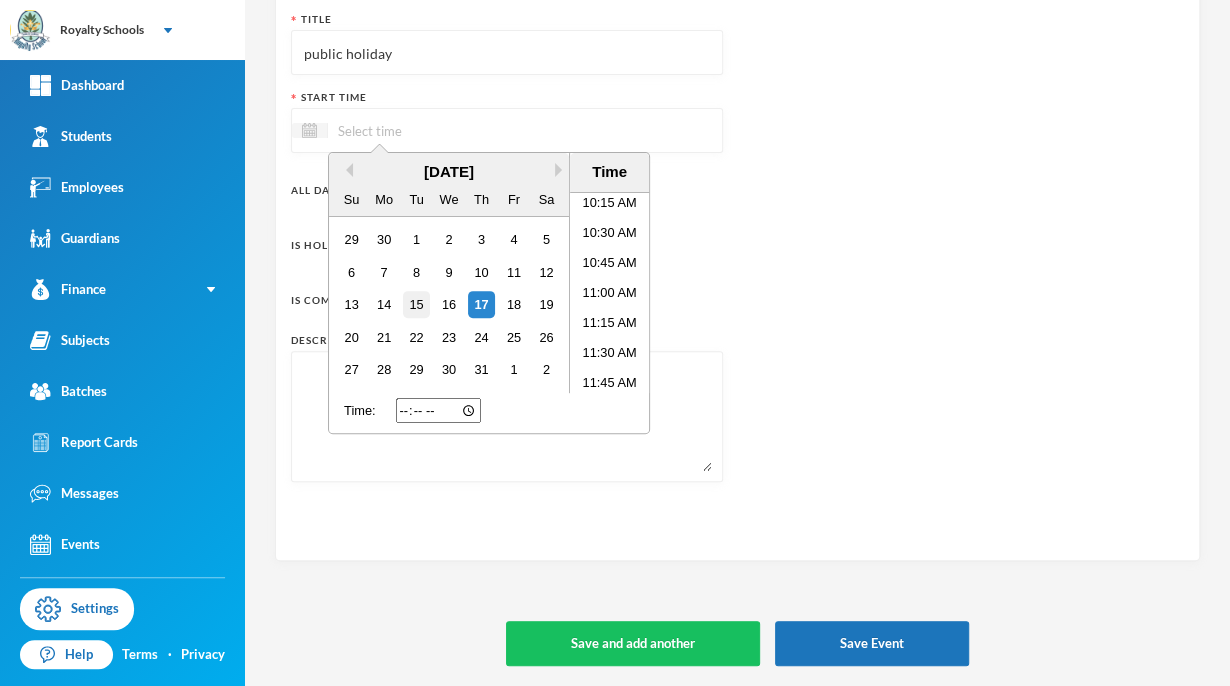 click on "15" at bounding box center [416, 304] 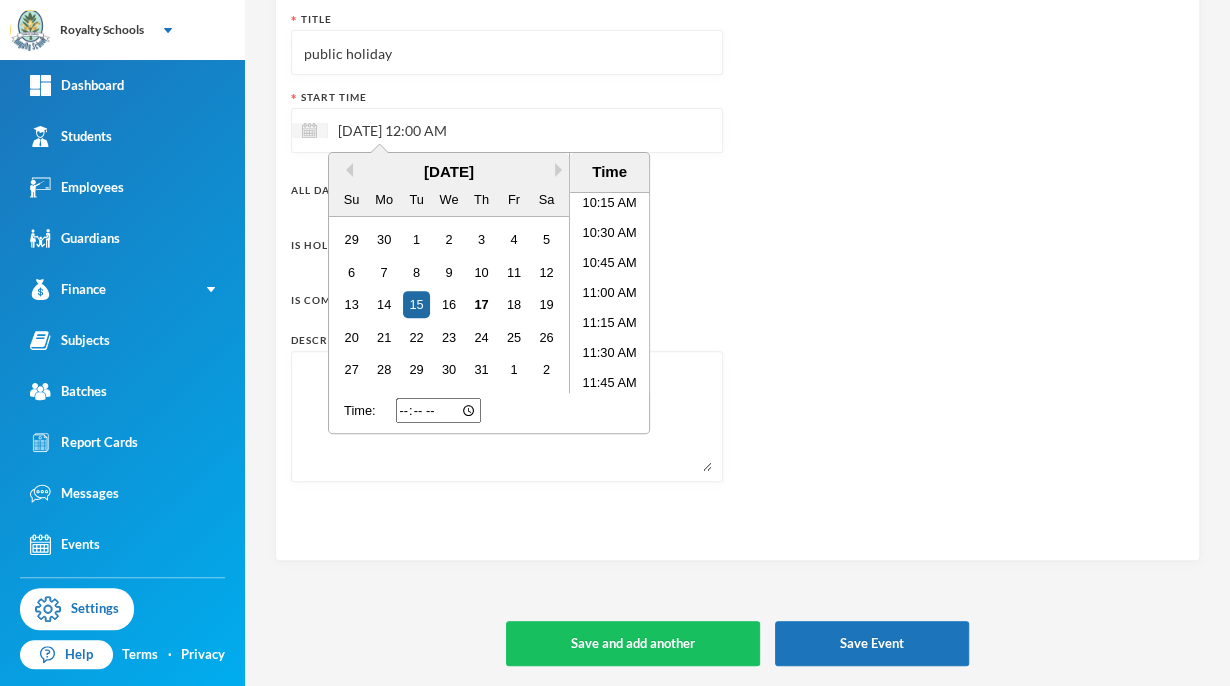 click on "Title public holiday Start Time [DATE] 12:00 AM Previous Month Next Month [DATE] Su Mo Tu We Th Fr Sa 29 30 1 2 3 4 5 6 7 8 9 10 11 12 13 14 15 16 17 18 19 20 21 22 23 24 25 26 27 28 29 30 31 1 2 Time 12:00 AM 12:15 AM 12:30 AM 12:45 AM 1:00 AM 1:15 AM 1:30 AM 1:45 AM 2:00 AM 2:15 AM 2:30 AM 2:45 AM 3:00 AM 3:15 AM 3:30 AM 3:45 AM 4:00 AM 4:15 AM 4:30 AM 4:45 AM 5:00 AM 5:15 AM 5:30 AM 5:45 AM 6:00 AM 6:15 AM 6:30 AM 6:45 AM 7:00 AM 7:15 AM 7:30 AM 7:45 AM 8:00 AM 8:15 AM 8:30 AM 8:45 AM 9:00 AM 9:15 AM 9:30 AM 9:45 AM 10:00 AM 10:15 AM 10:30 AM 10:45 AM 11:00 AM 11:15 AM 11:30 AM 11:45 AM 12:00 PM 12:15 PM 12:30 PM 12:45 PM 1:00 PM 1:15 PM 1:30 PM 1:45 PM 2:00 PM 2:15 PM 2:30 PM 2:45 PM 3:00 PM 3:15 PM 3:30 PM 3:45 PM 4:00 PM 4:15 PM 4:30 PM 4:45 PM 5:00 PM 5:15 PM 5:30 PM 5:45 PM 6:00 PM 6:15 PM 6:30 PM 6:45 PM 7:00 PM 7:15 PM 7:30 PM 7:45 PM 8:00 PM 8:15 PM 8:30 PM 8:45 PM 9:00 PM 9:15 PM 9:30 PM 9:45 PM 10:00 PM 10:15 PM 10:30 PM 10:45 PM 11:00 PM 11:15 PM 11:30 PM 11:45 PM Time: All Day?" at bounding box center [737, 254] 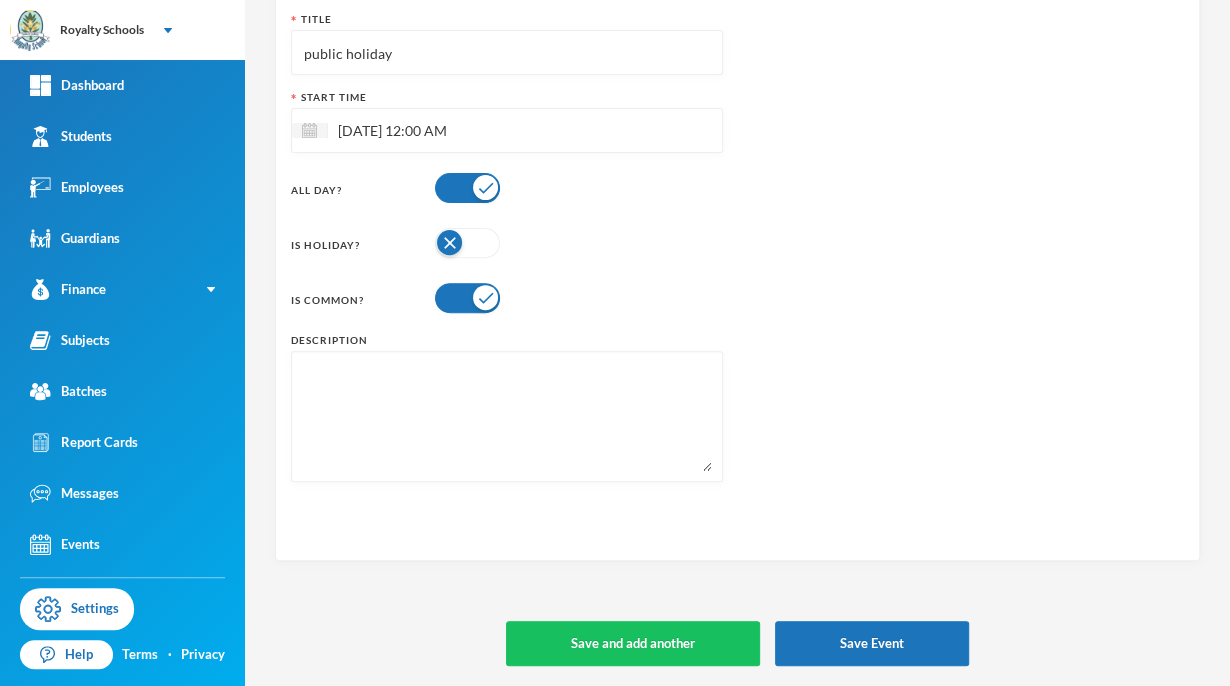 click at bounding box center (467, 243) 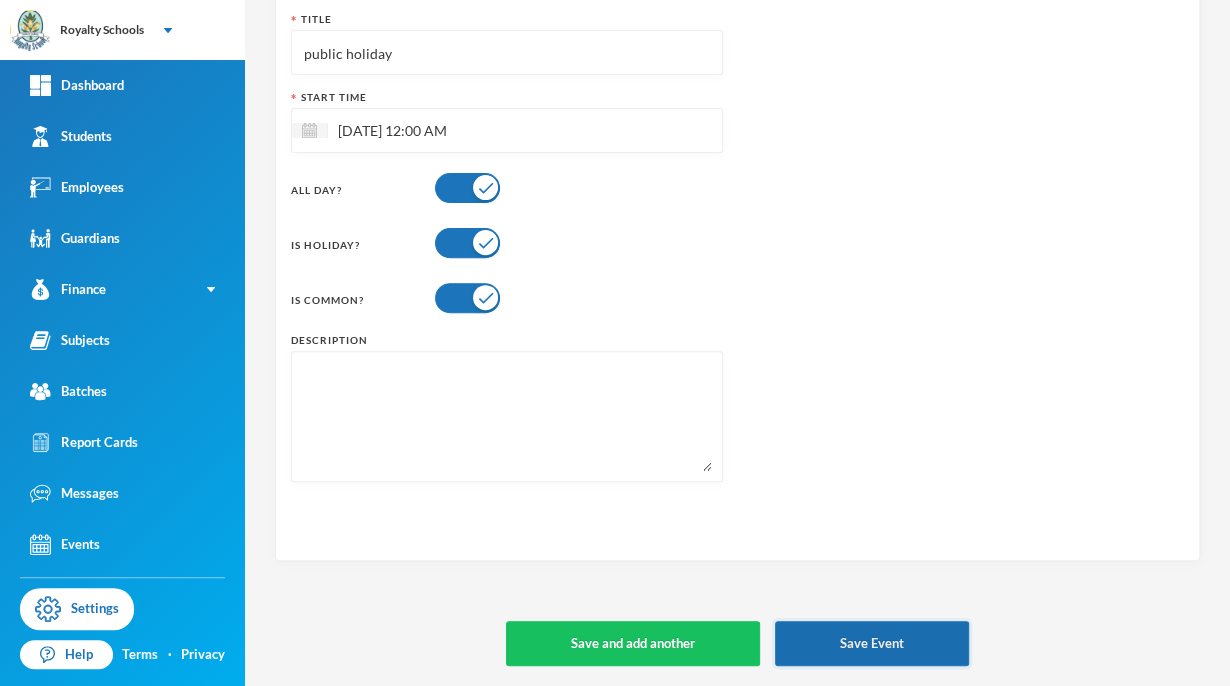 click on "Save Event" at bounding box center (872, 643) 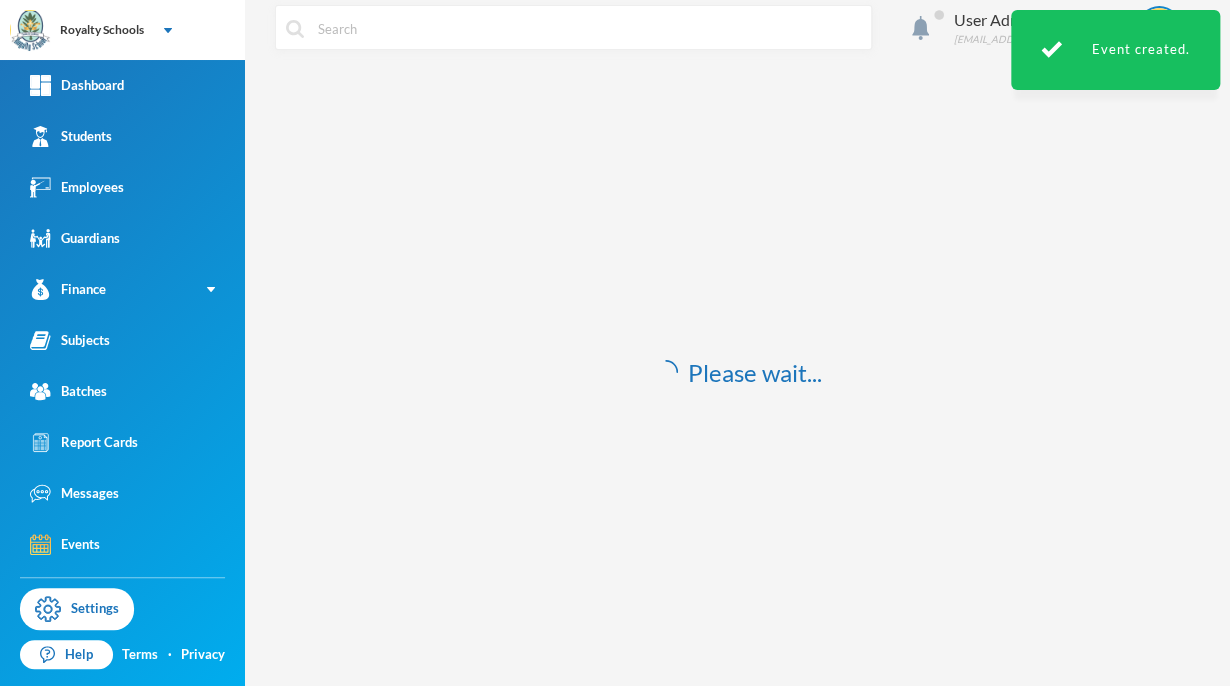 scroll, scrollTop: 0, scrollLeft: 0, axis: both 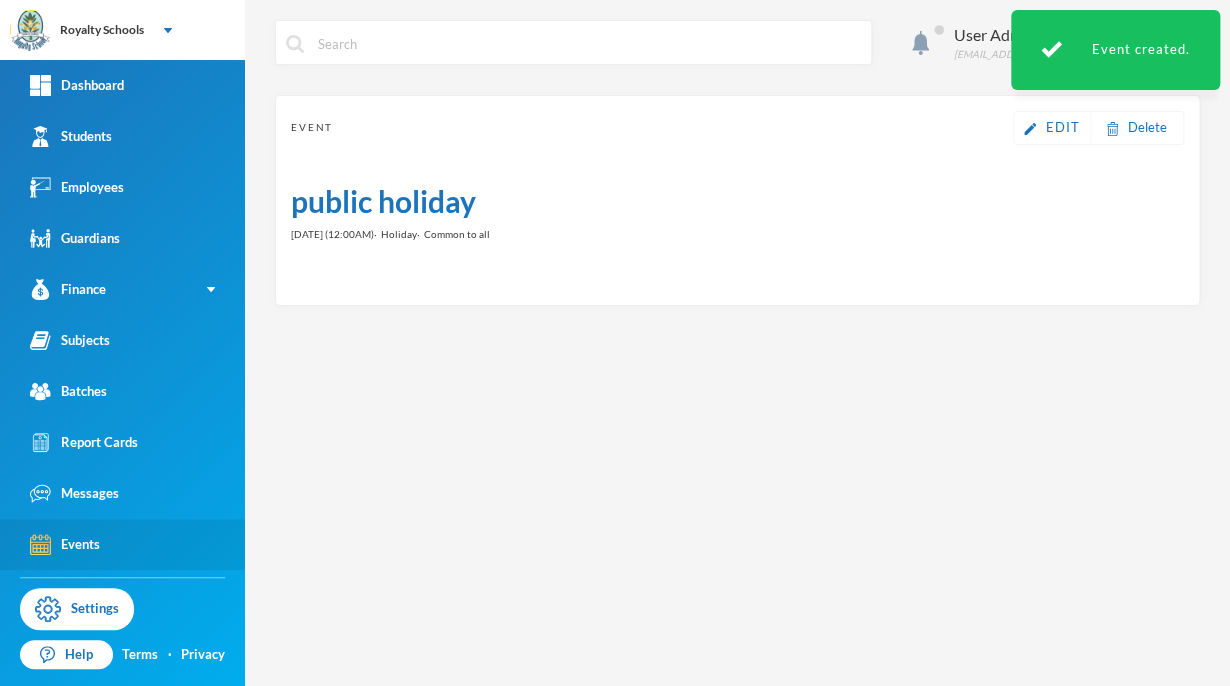 click on "Events" at bounding box center [65, 544] 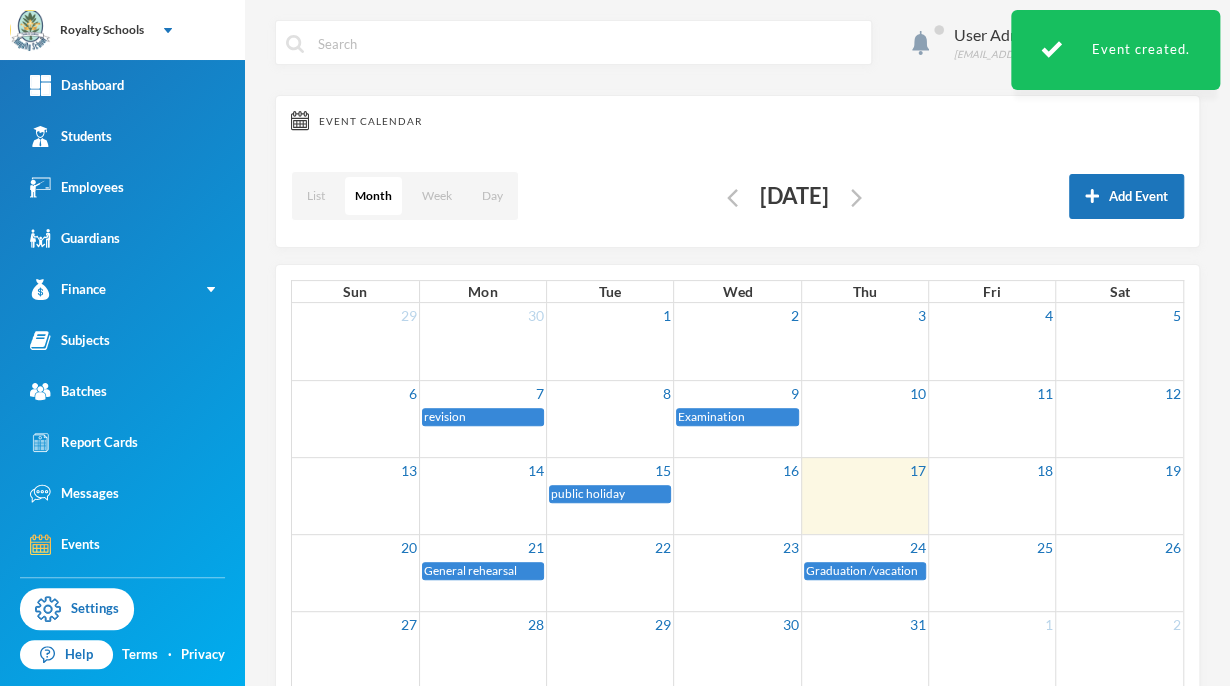 click on "Event Calendar List Month Week Day [DATE] Add Event" at bounding box center (737, 171) 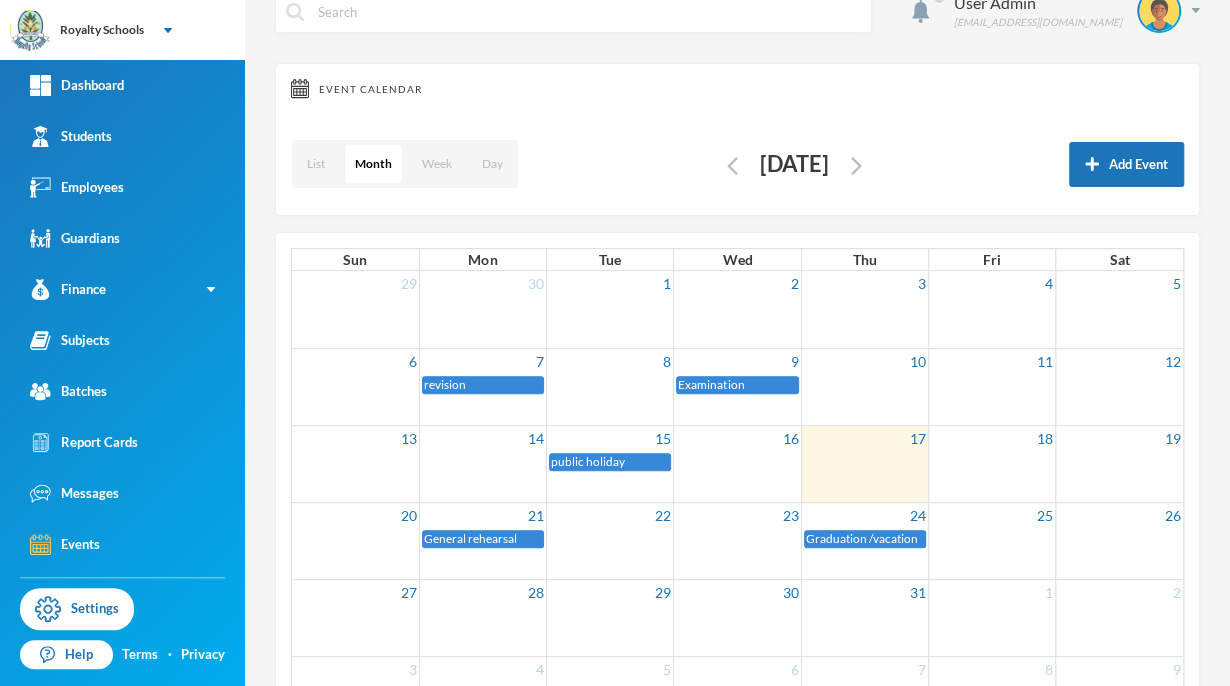 scroll, scrollTop: 116, scrollLeft: 0, axis: vertical 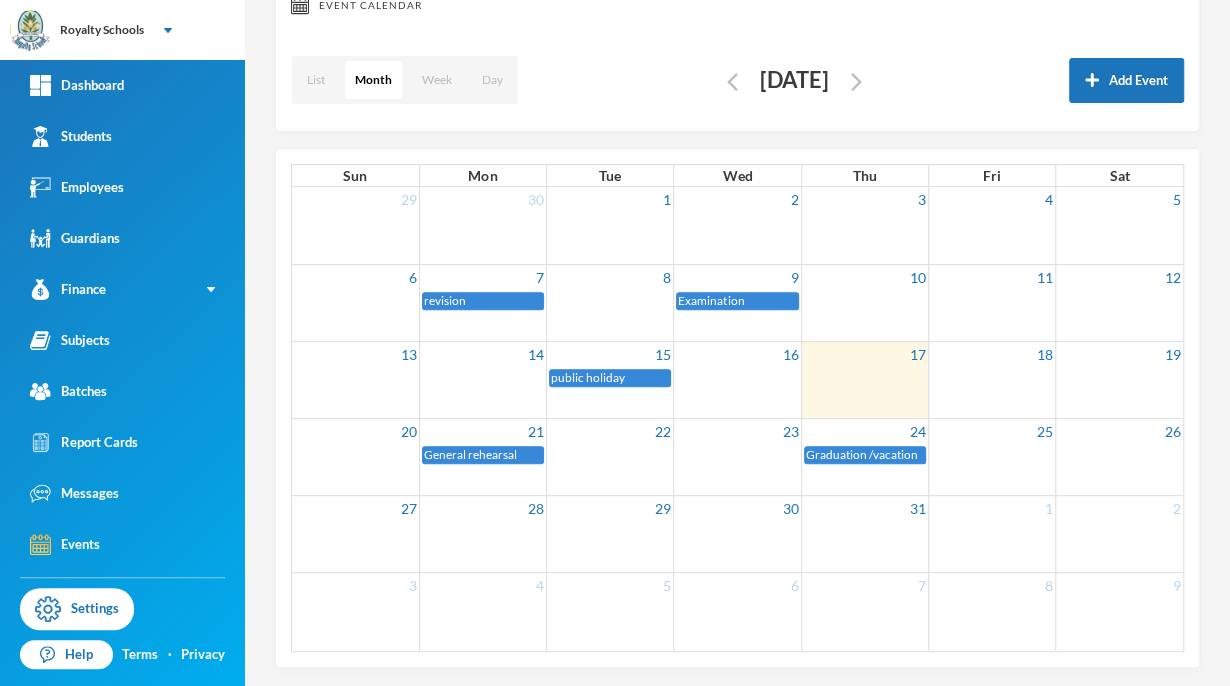 click at bounding box center [864, 533] 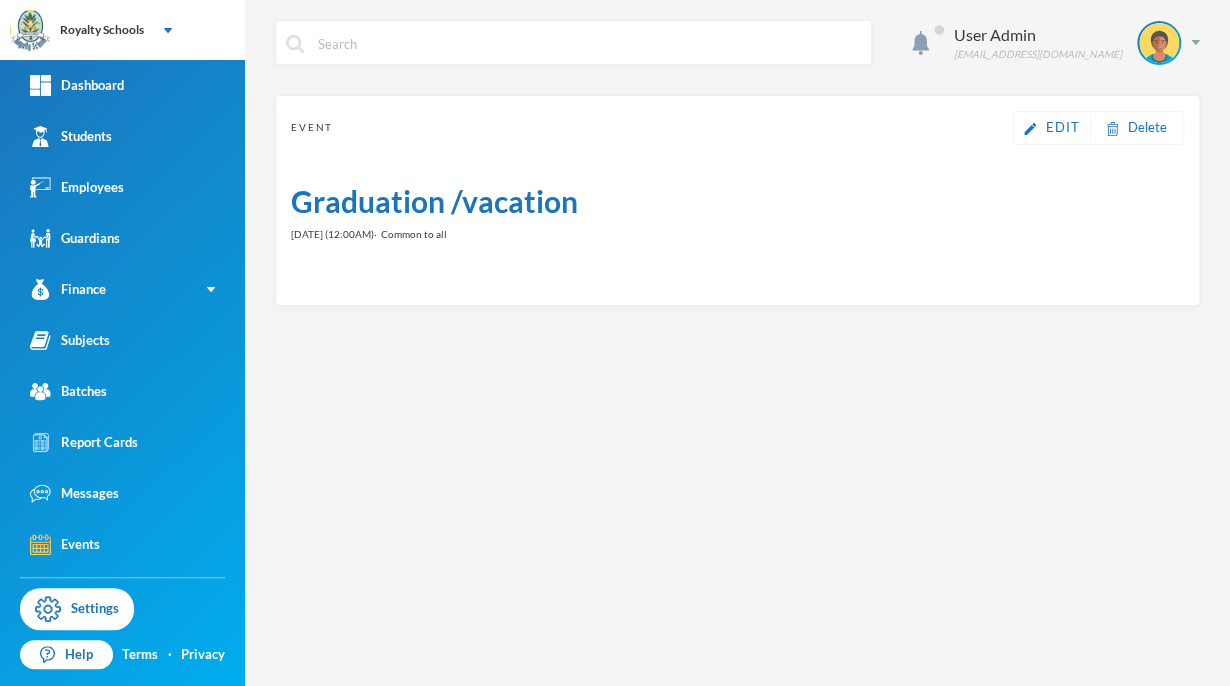 scroll, scrollTop: 0, scrollLeft: 0, axis: both 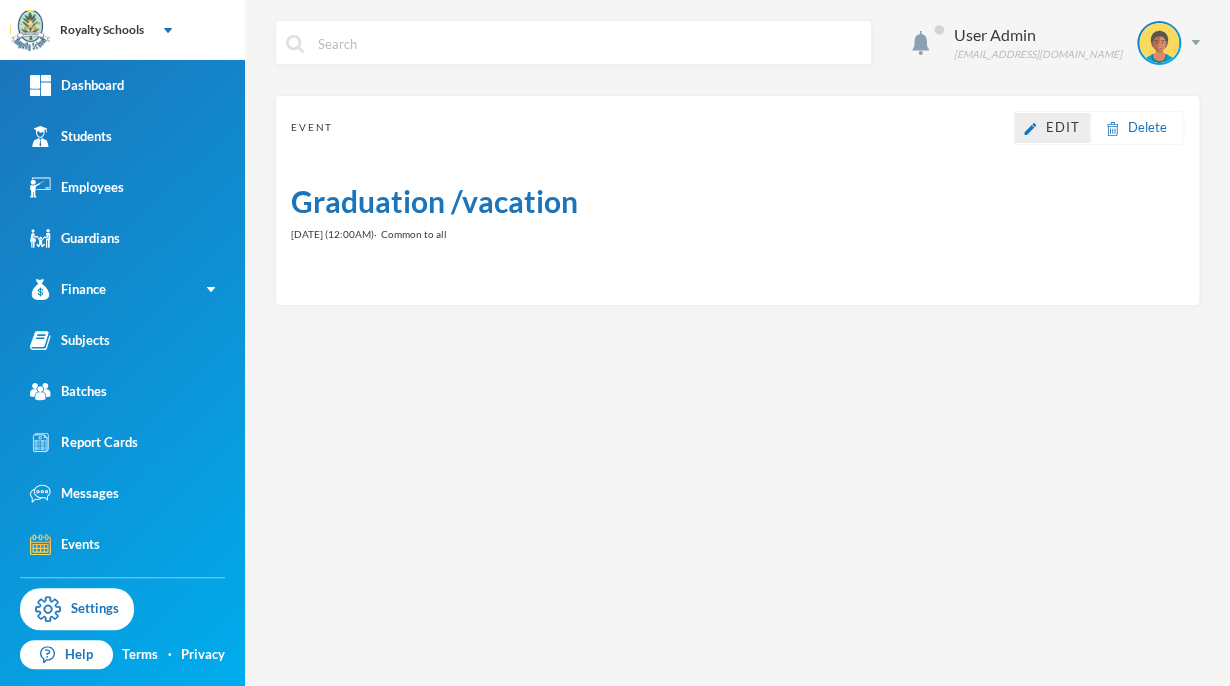 click on "Edit" at bounding box center (1063, 127) 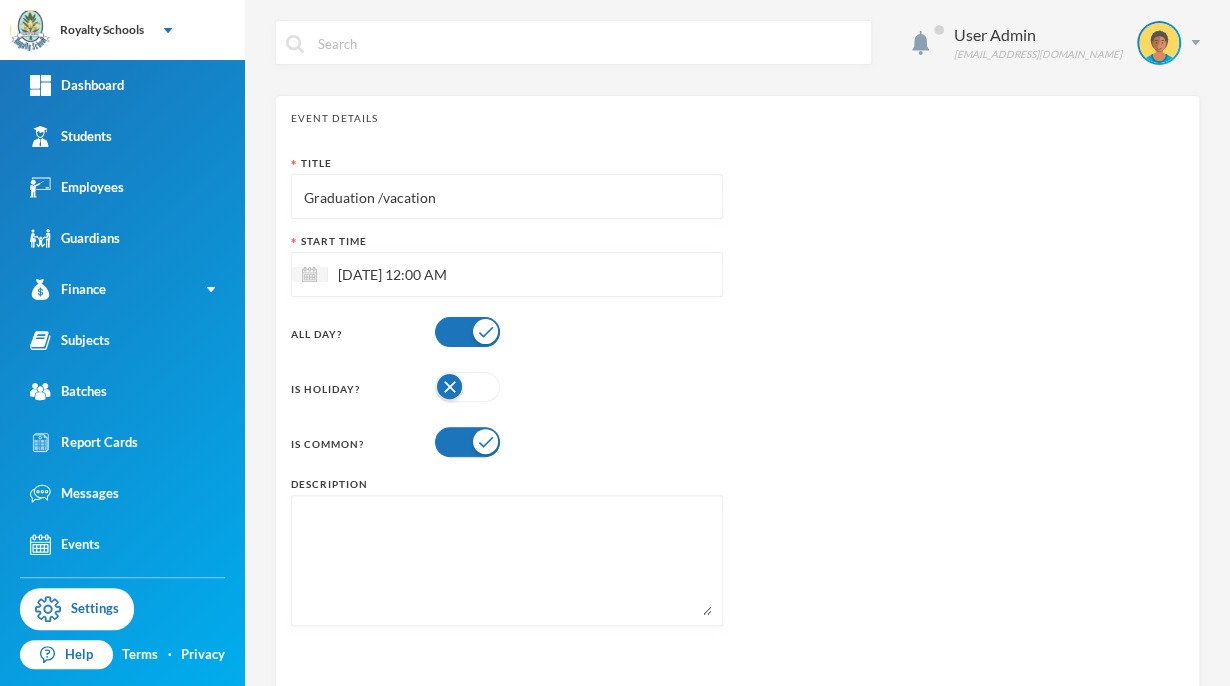 click on "Graduation /vacation" at bounding box center [507, 197] 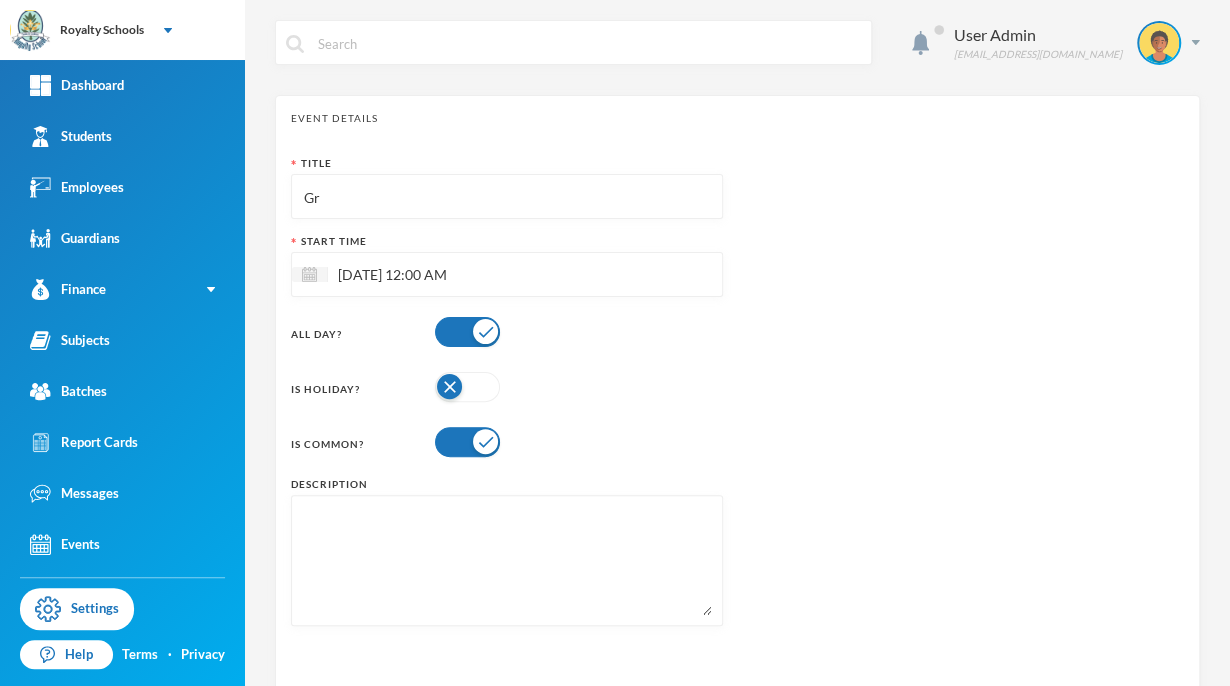type on "G" 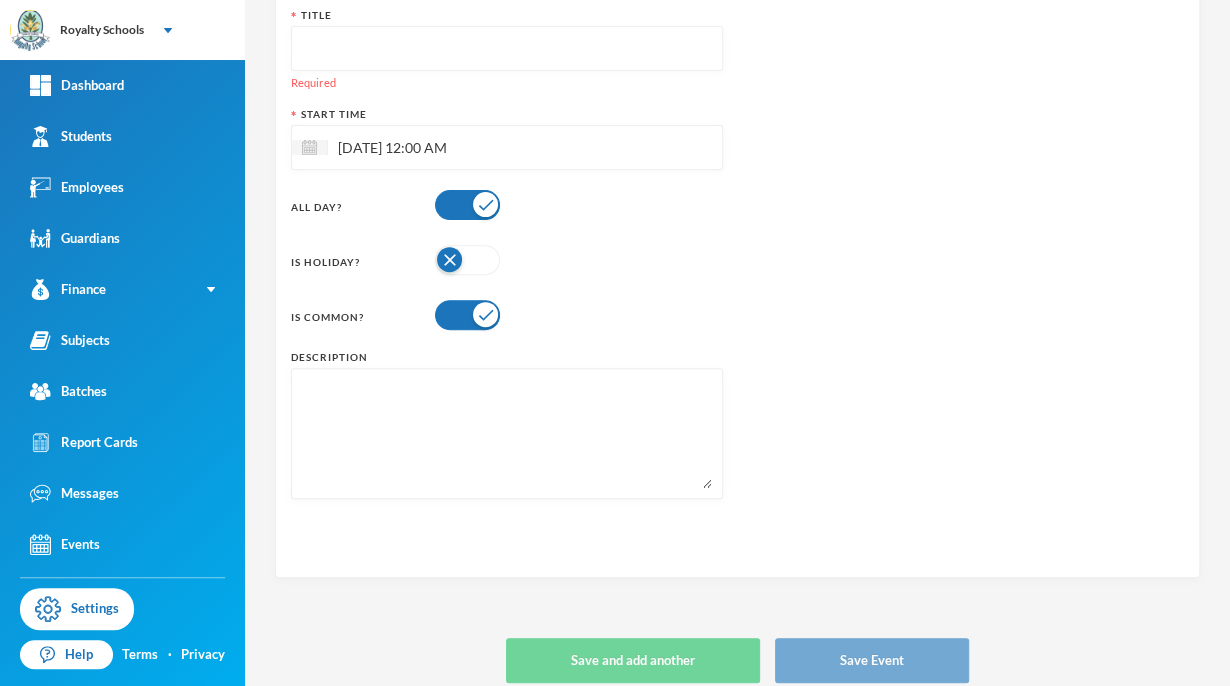 scroll, scrollTop: 152, scrollLeft: 0, axis: vertical 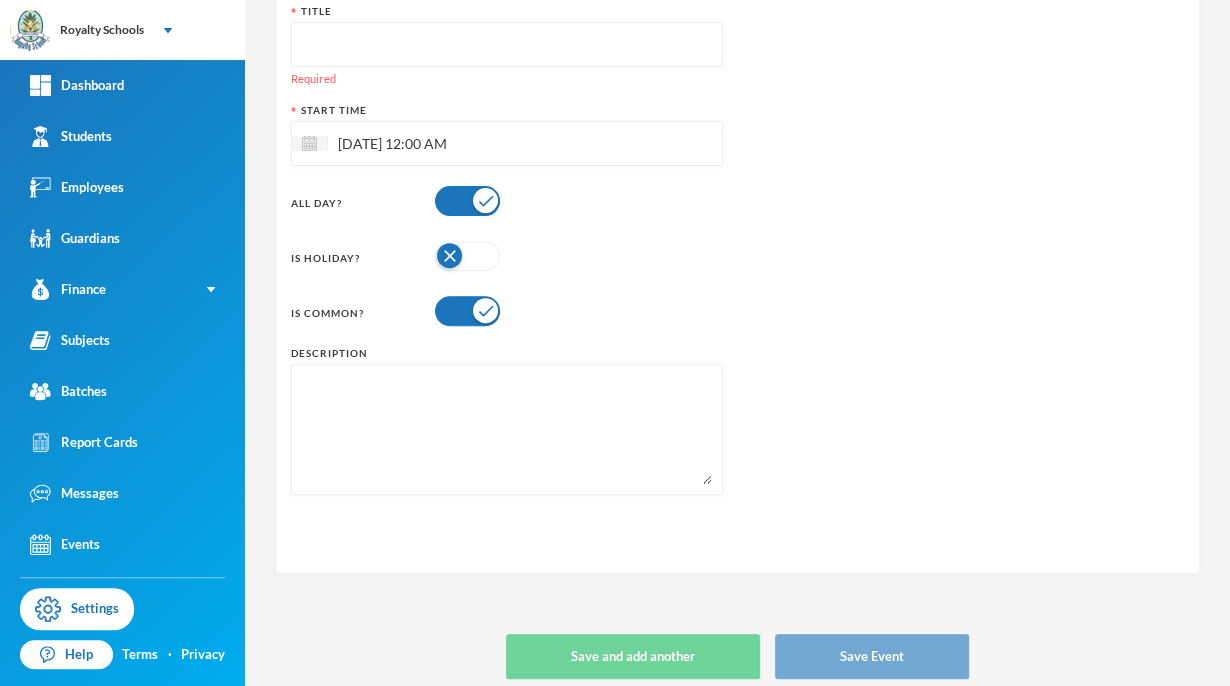 click at bounding box center (467, 201) 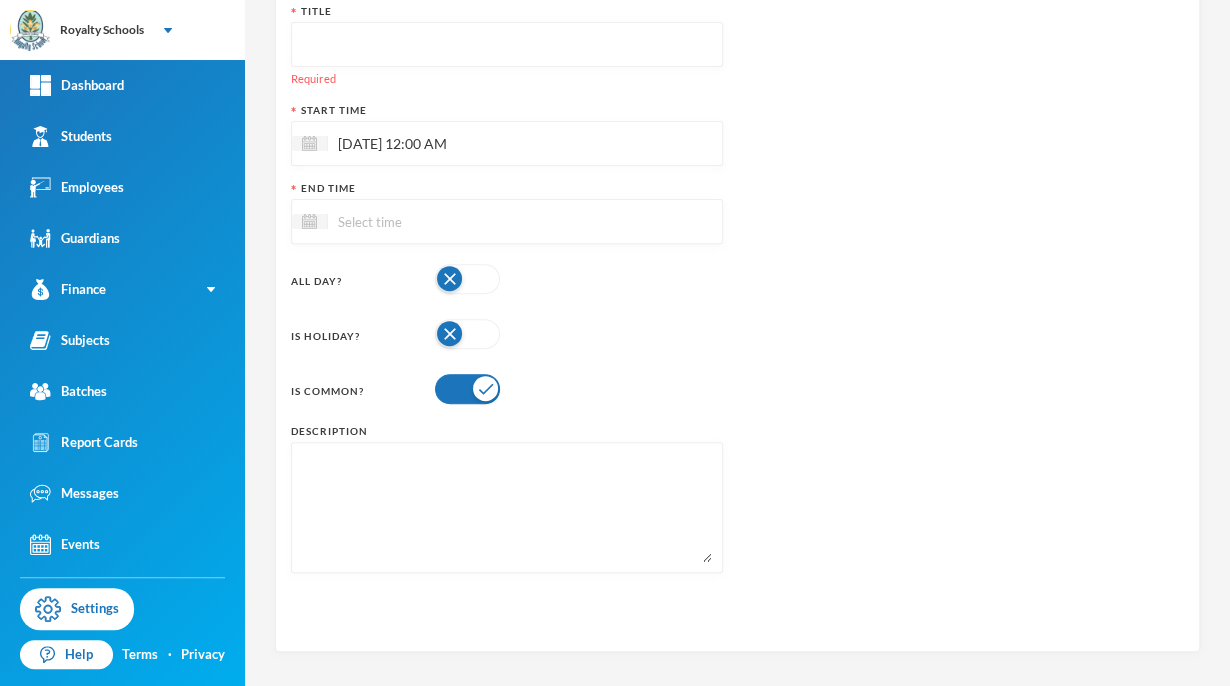 click at bounding box center [467, 389] 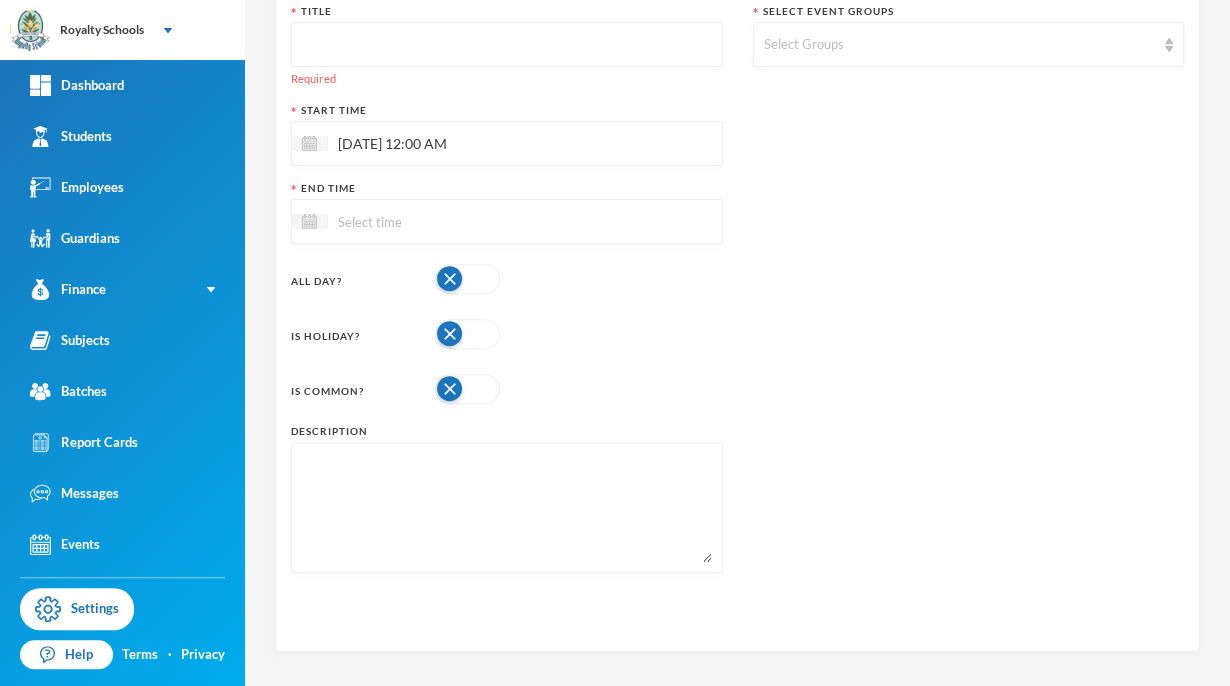 scroll, scrollTop: 242, scrollLeft: 0, axis: vertical 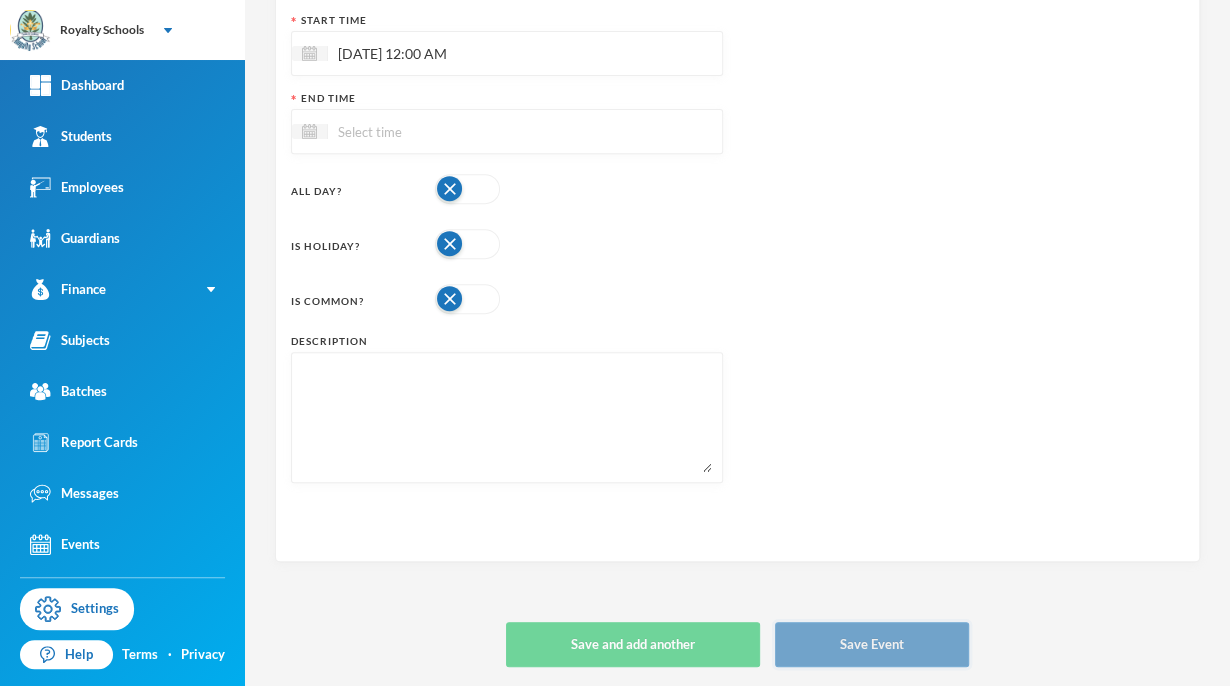 click on "Save Event" at bounding box center [872, 644] 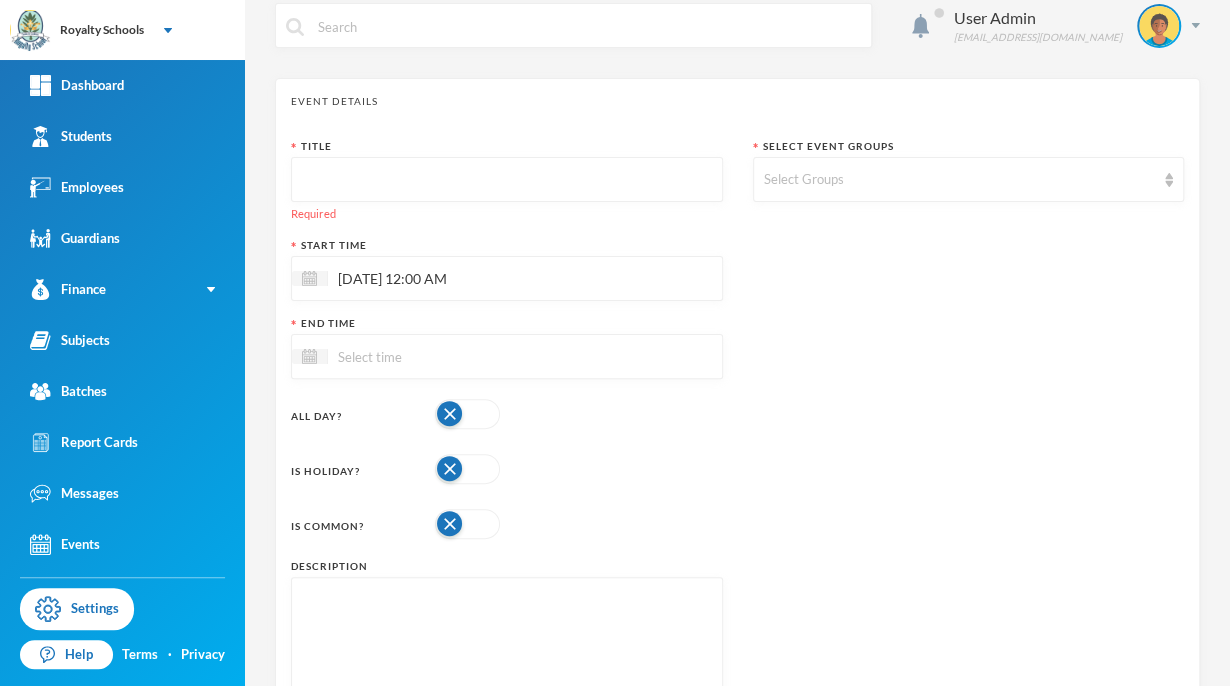 scroll, scrollTop: 17, scrollLeft: 0, axis: vertical 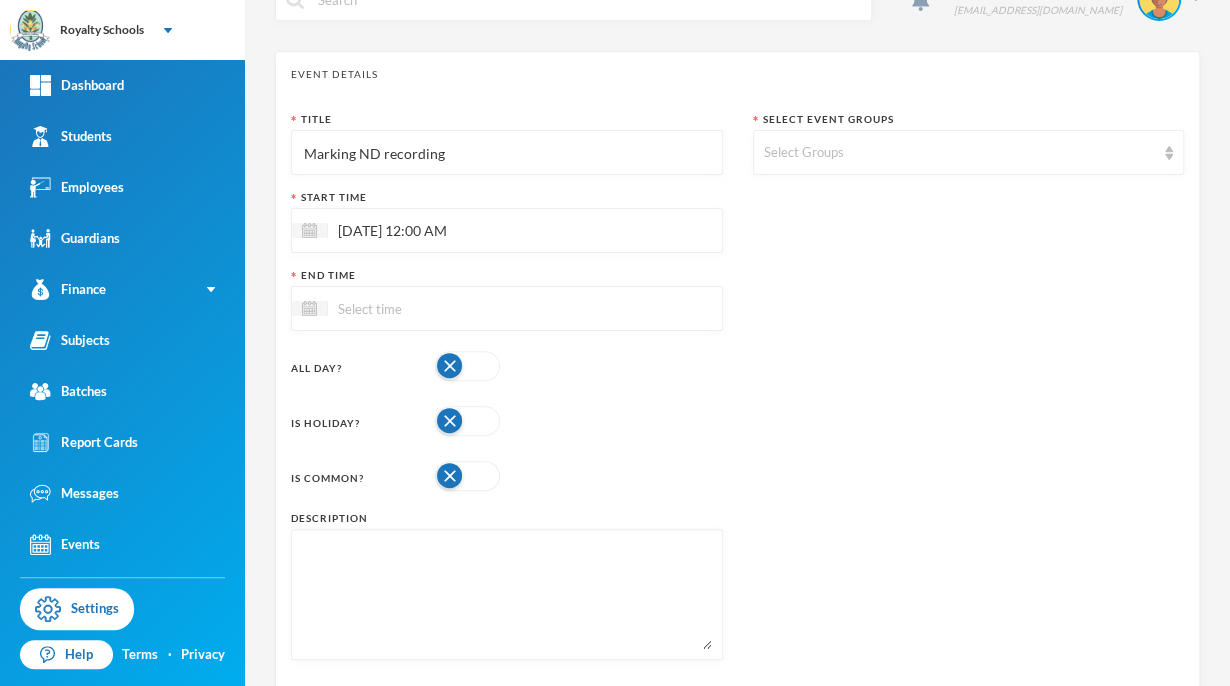 click on "Marking ND recording" at bounding box center (507, 153) 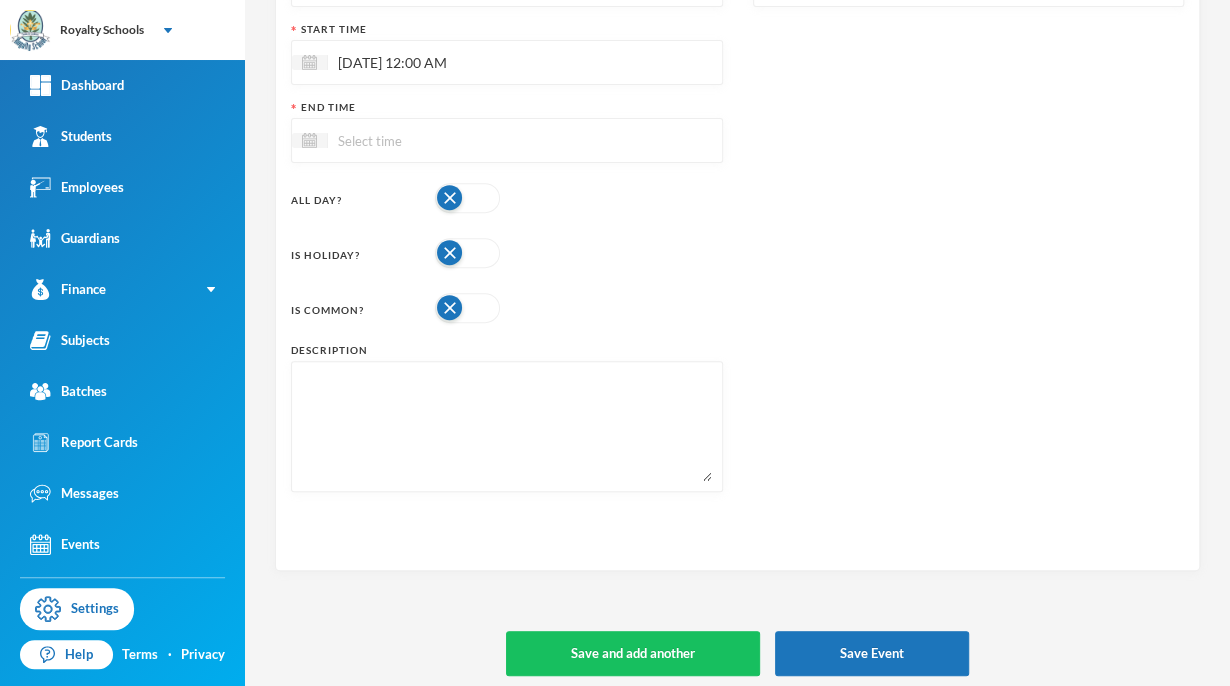 scroll, scrollTop: 221, scrollLeft: 0, axis: vertical 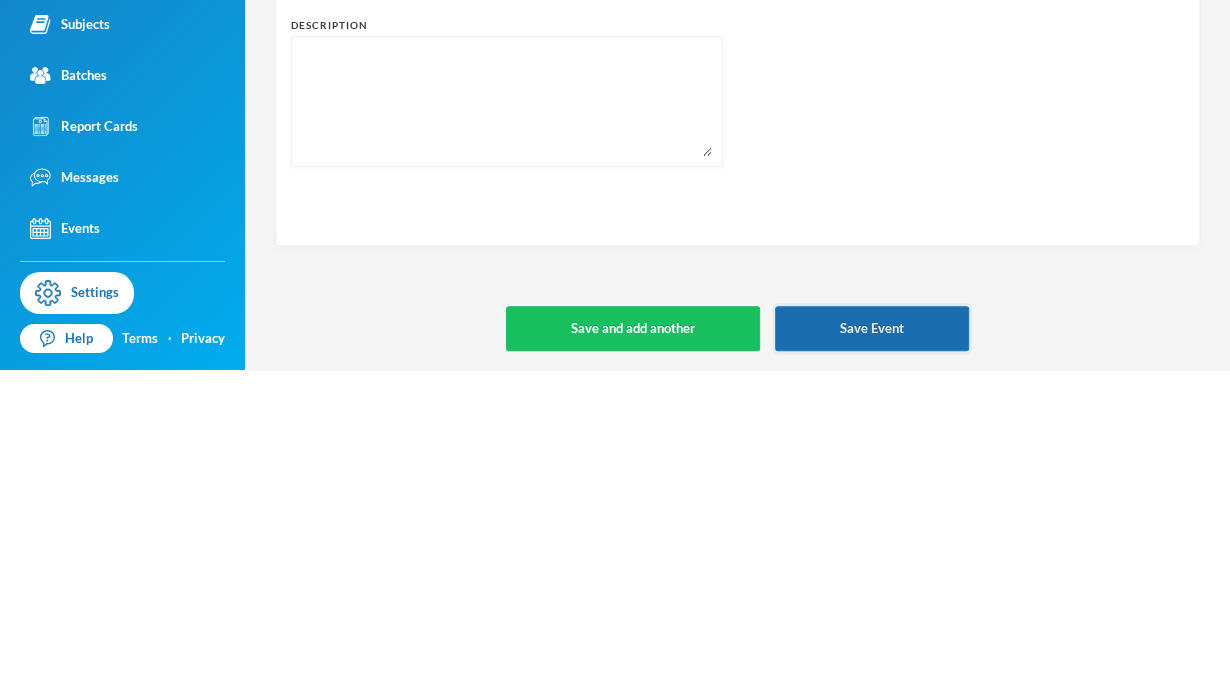 type on "Marking and recording" 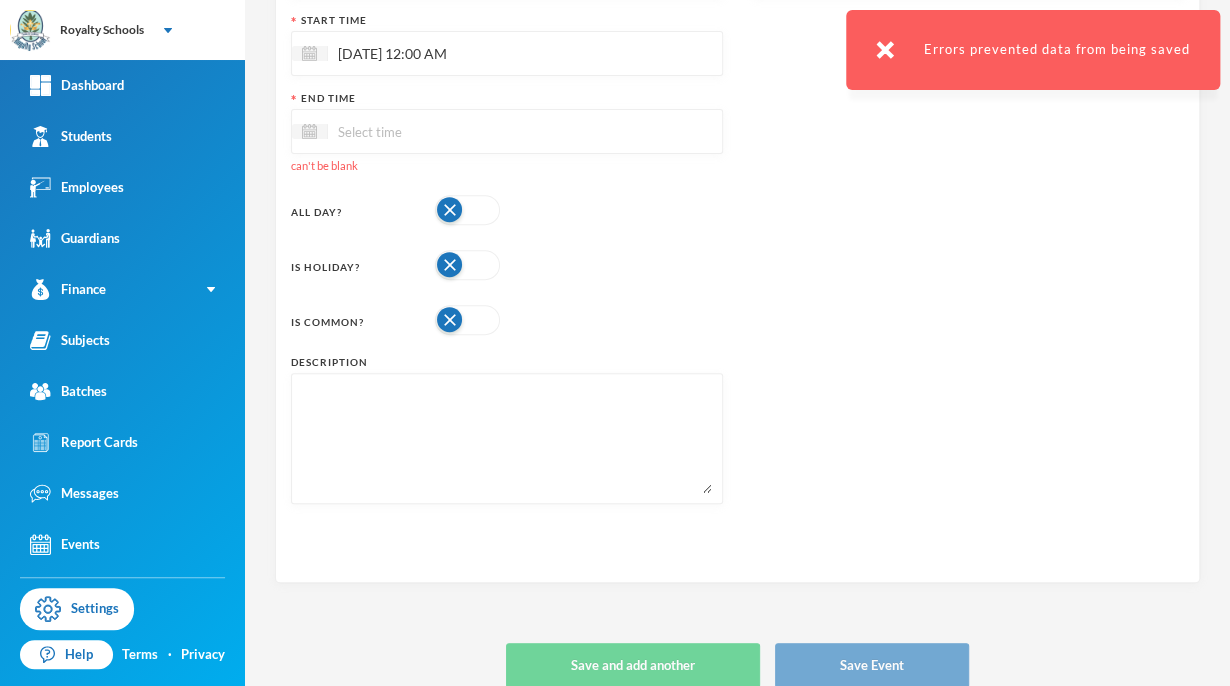 click at bounding box center (412, 131) 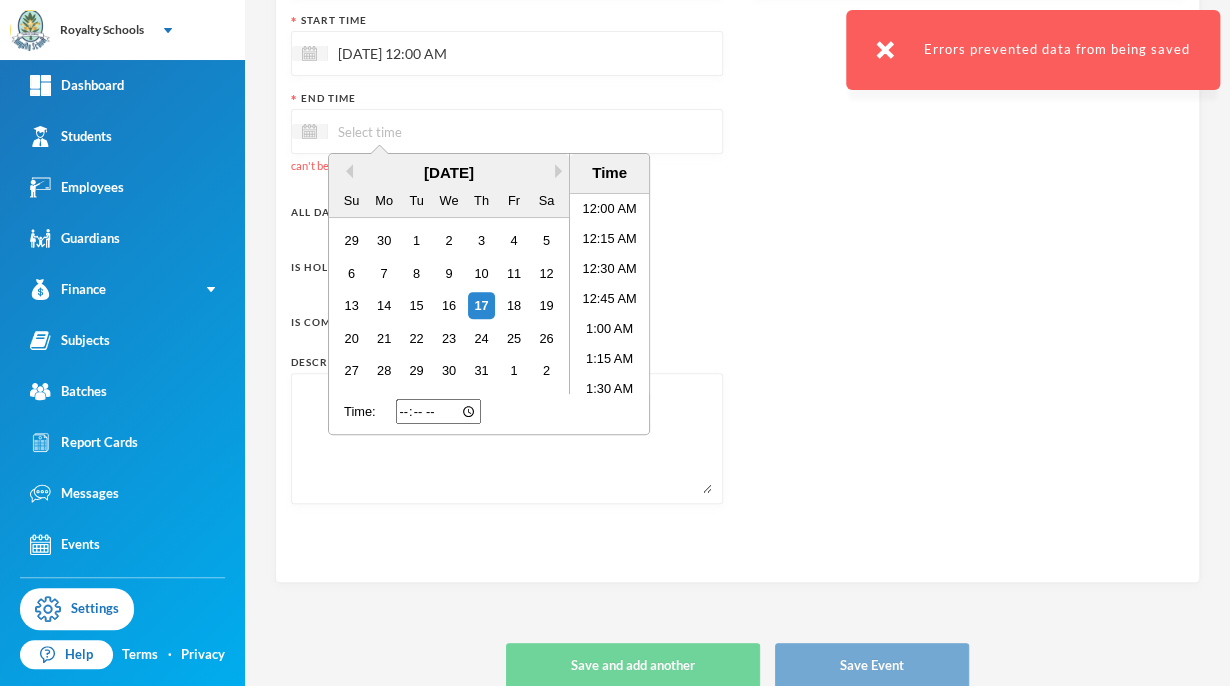 scroll, scrollTop: 1235, scrollLeft: 0, axis: vertical 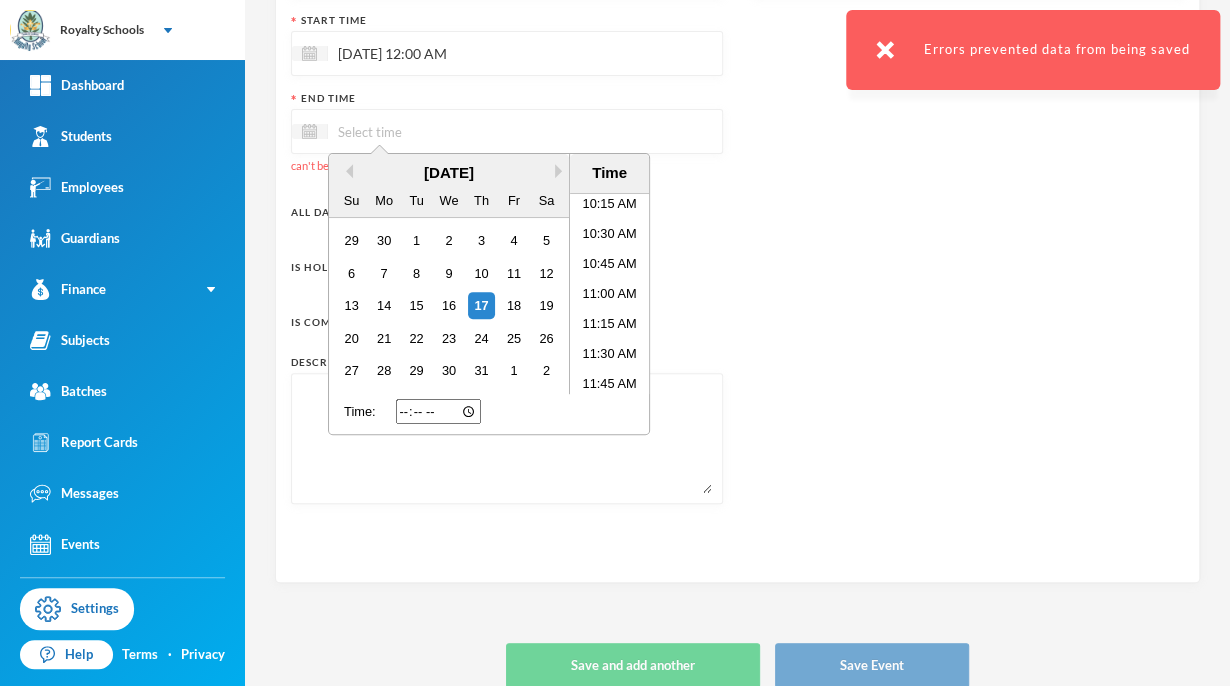 type 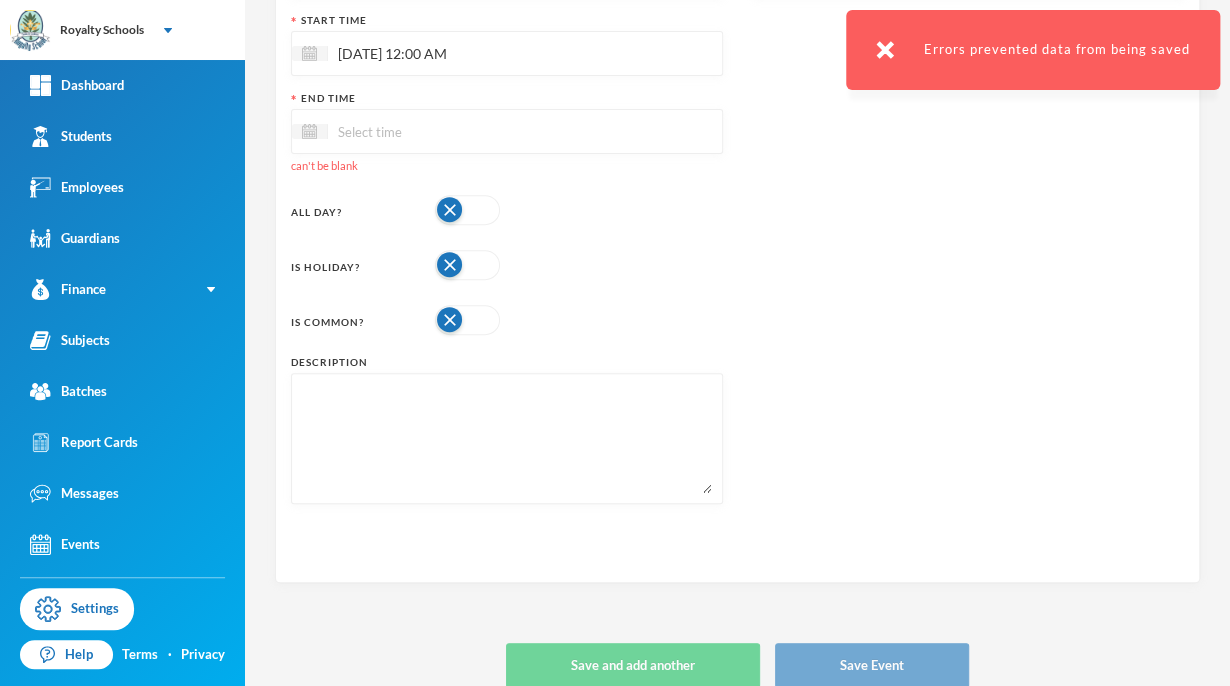 scroll, scrollTop: 242, scrollLeft: 0, axis: vertical 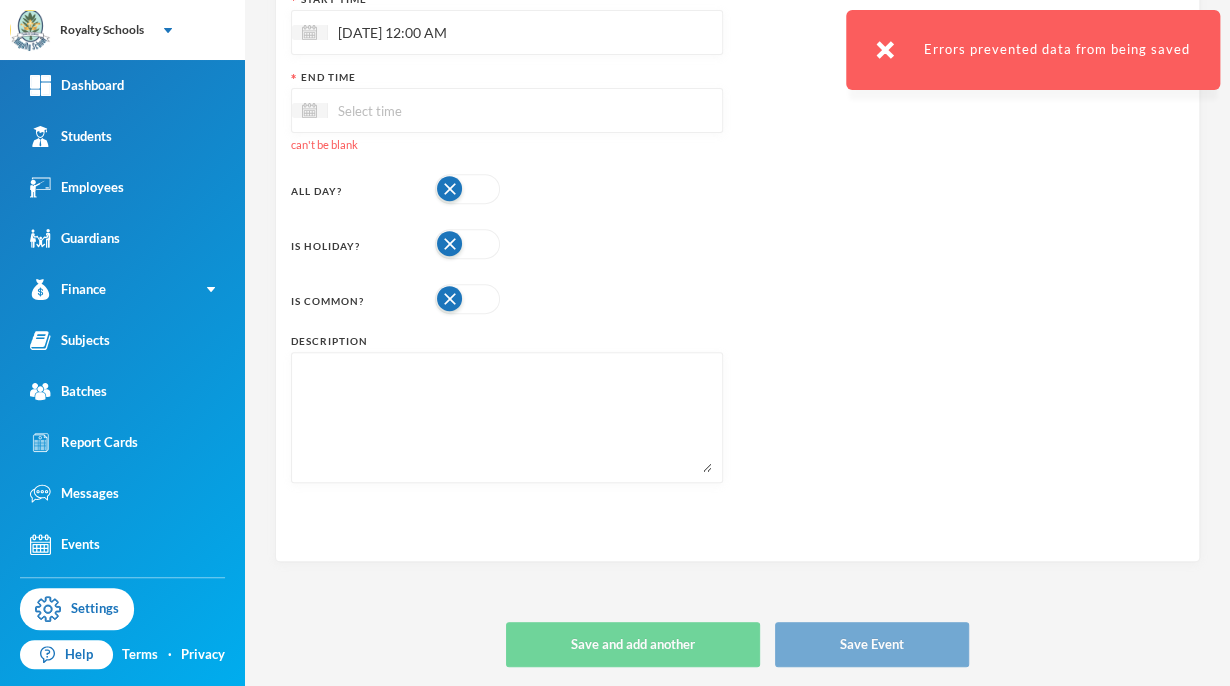 click at bounding box center [412, 110] 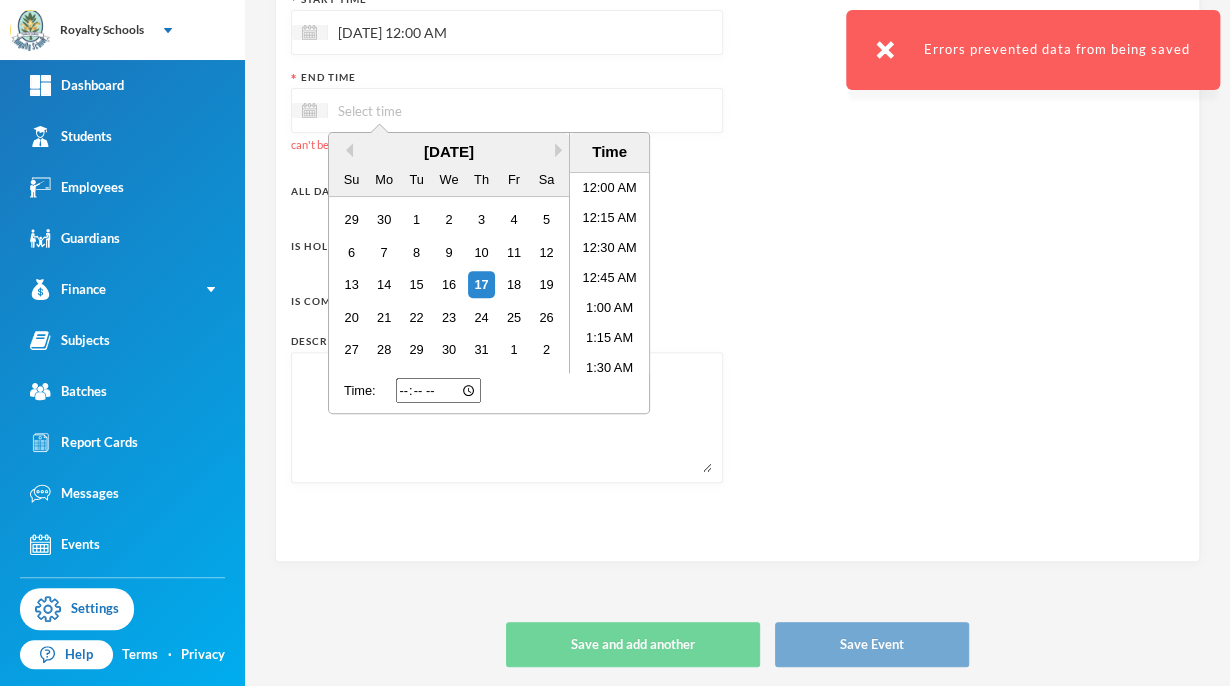 scroll, scrollTop: 1235, scrollLeft: 0, axis: vertical 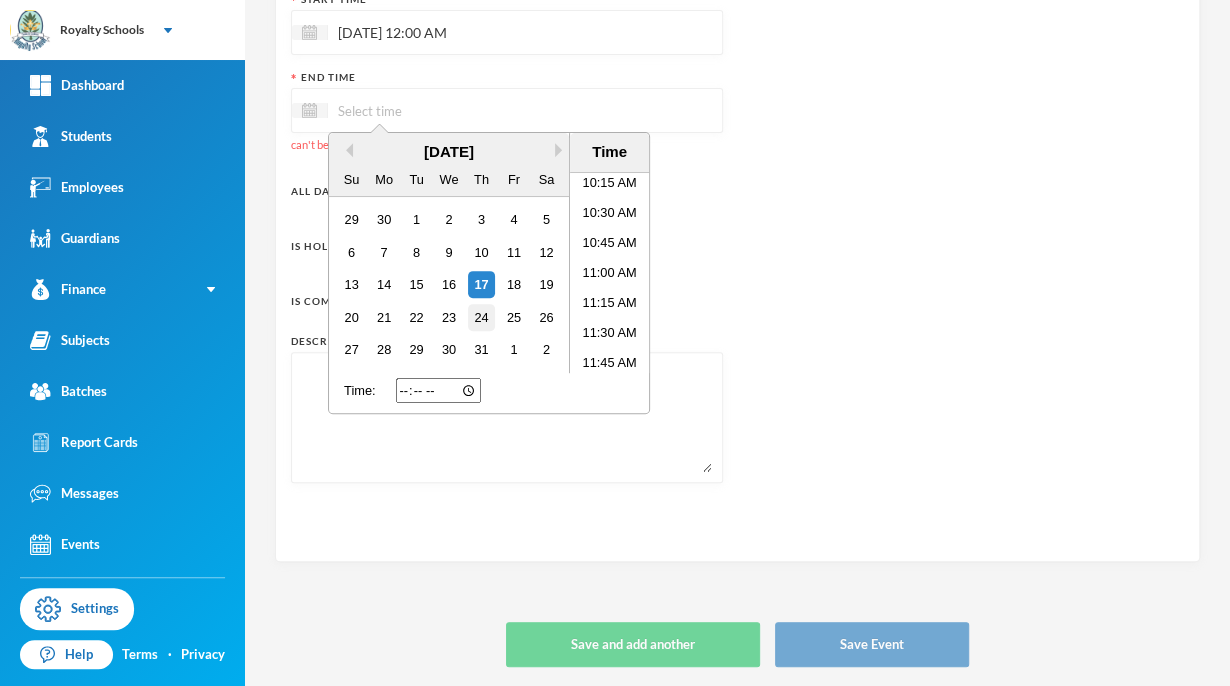 click on "24" at bounding box center [481, 317] 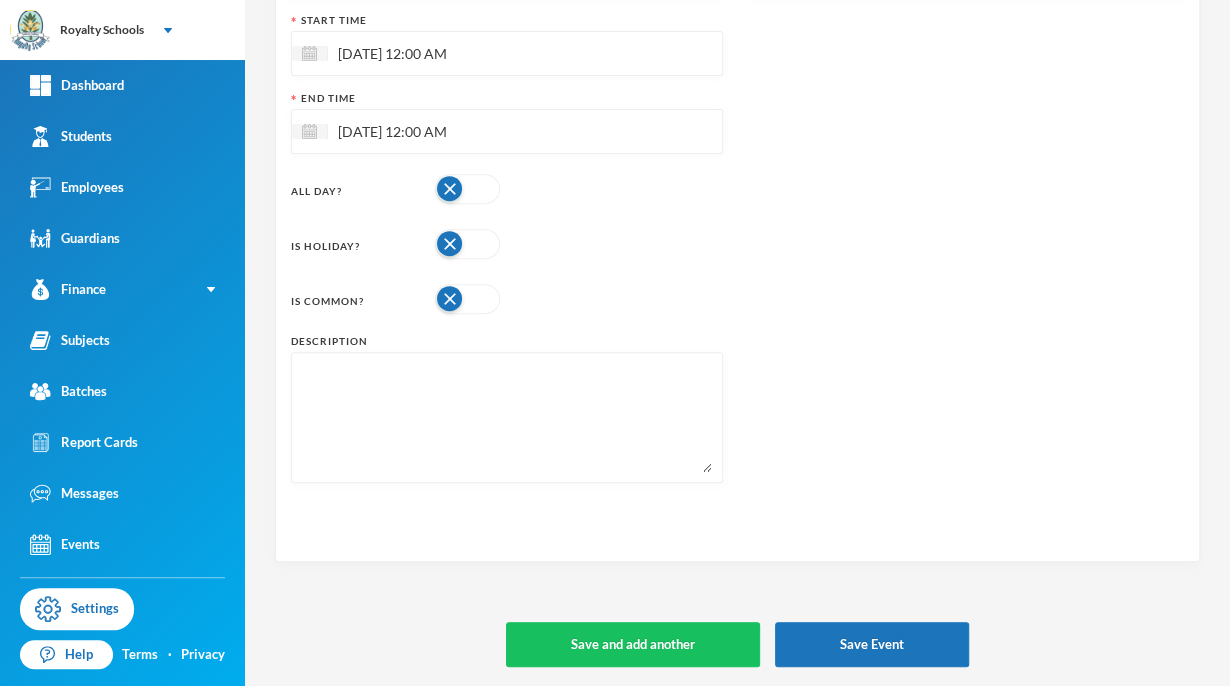 click on "Select Event Groups Select Groups" at bounding box center [969, 216] 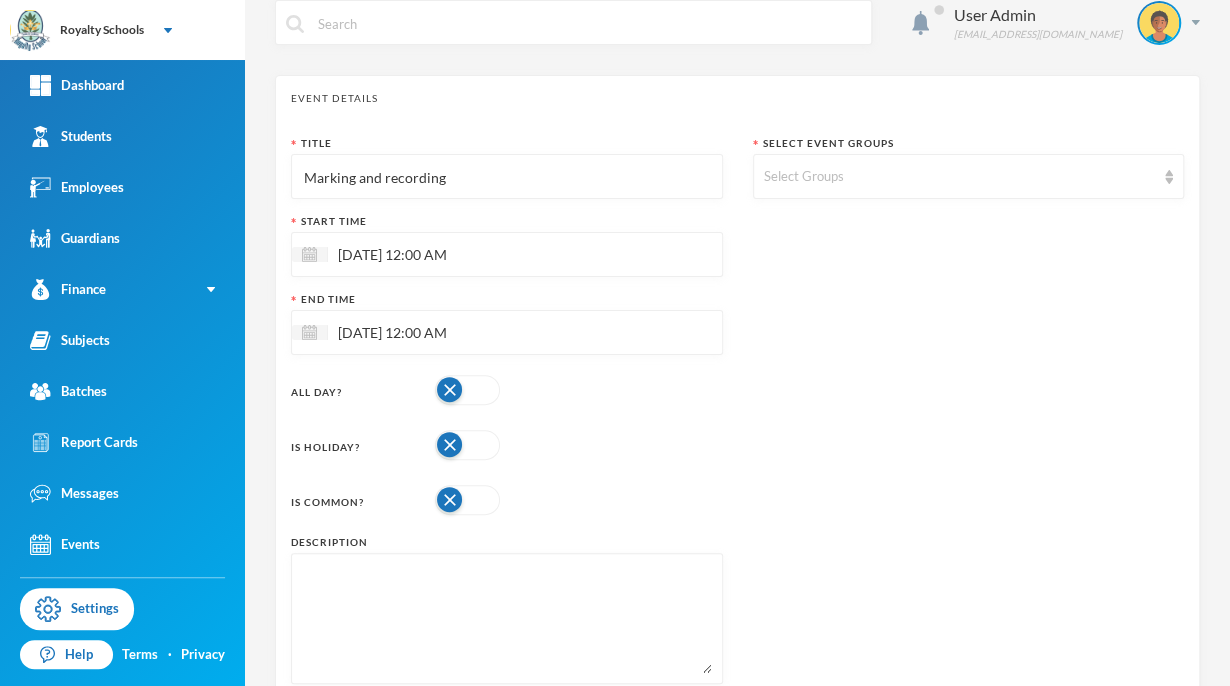 scroll, scrollTop: 24, scrollLeft: 0, axis: vertical 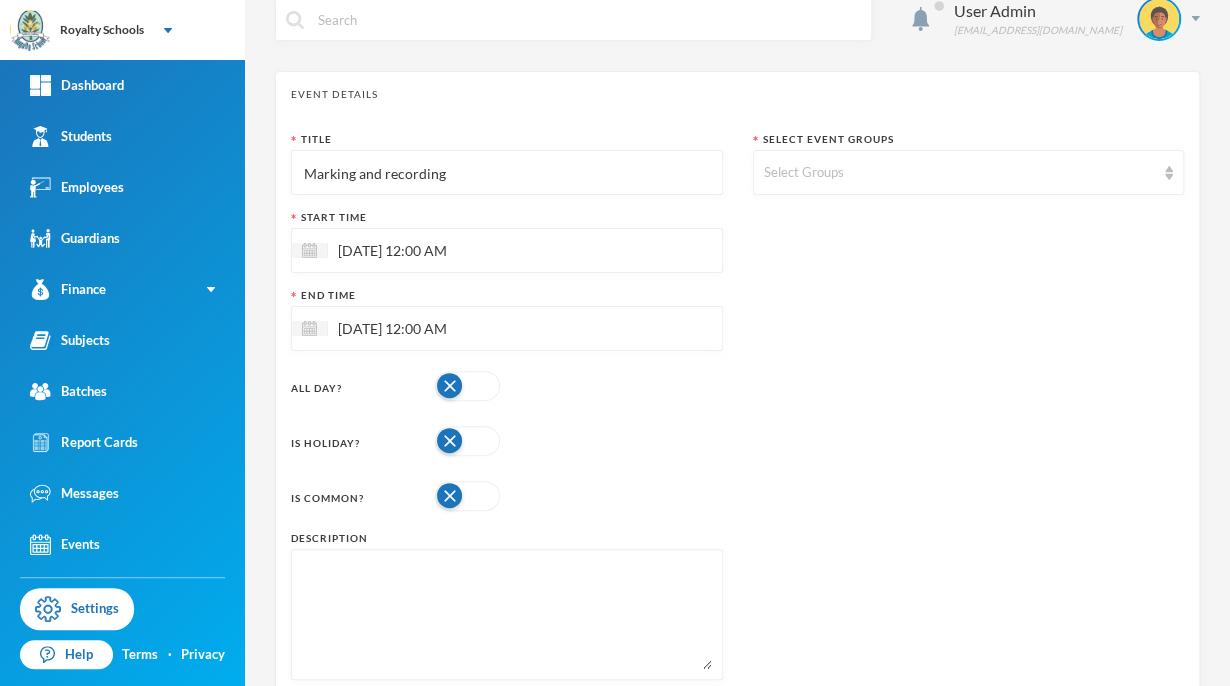 click at bounding box center [1169, 173] 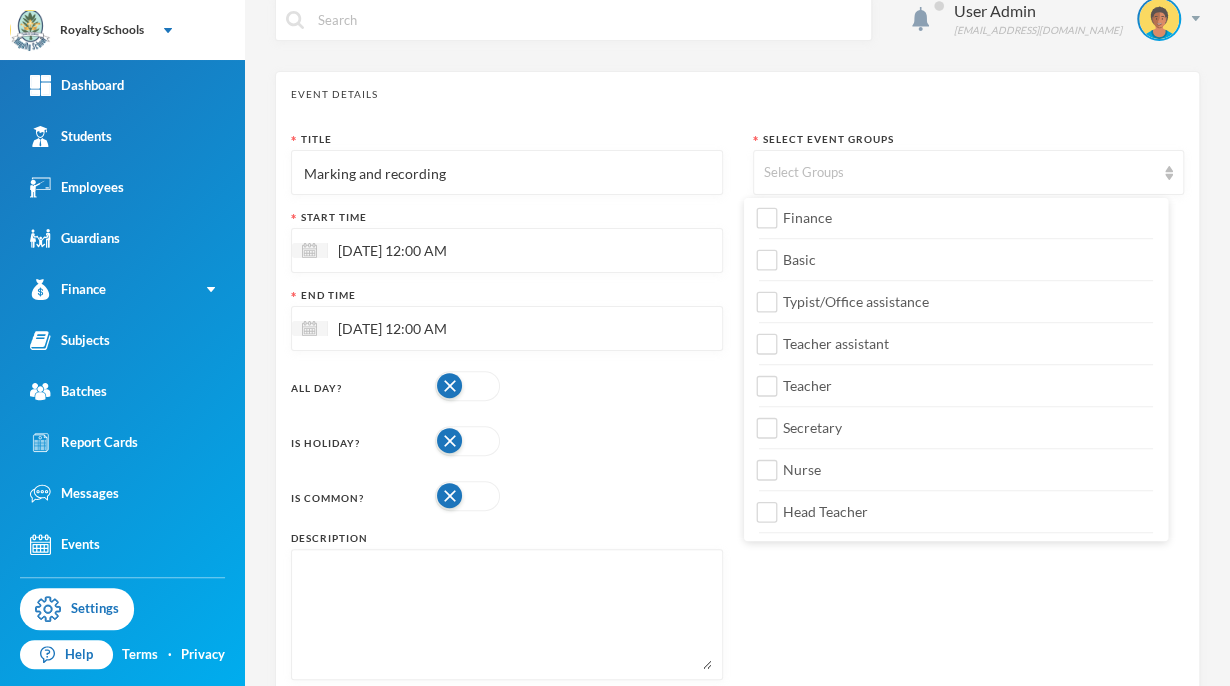 scroll, scrollTop: 556, scrollLeft: 0, axis: vertical 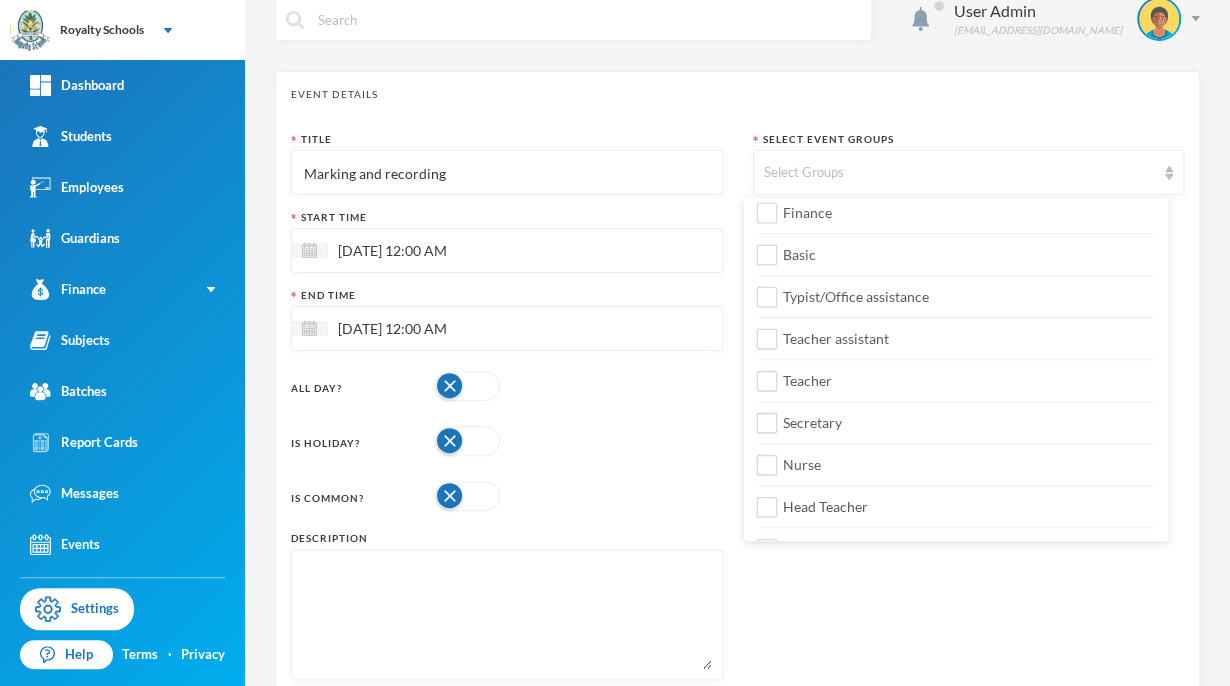 click on "Select Event Groups Select Groups" at bounding box center (969, 413) 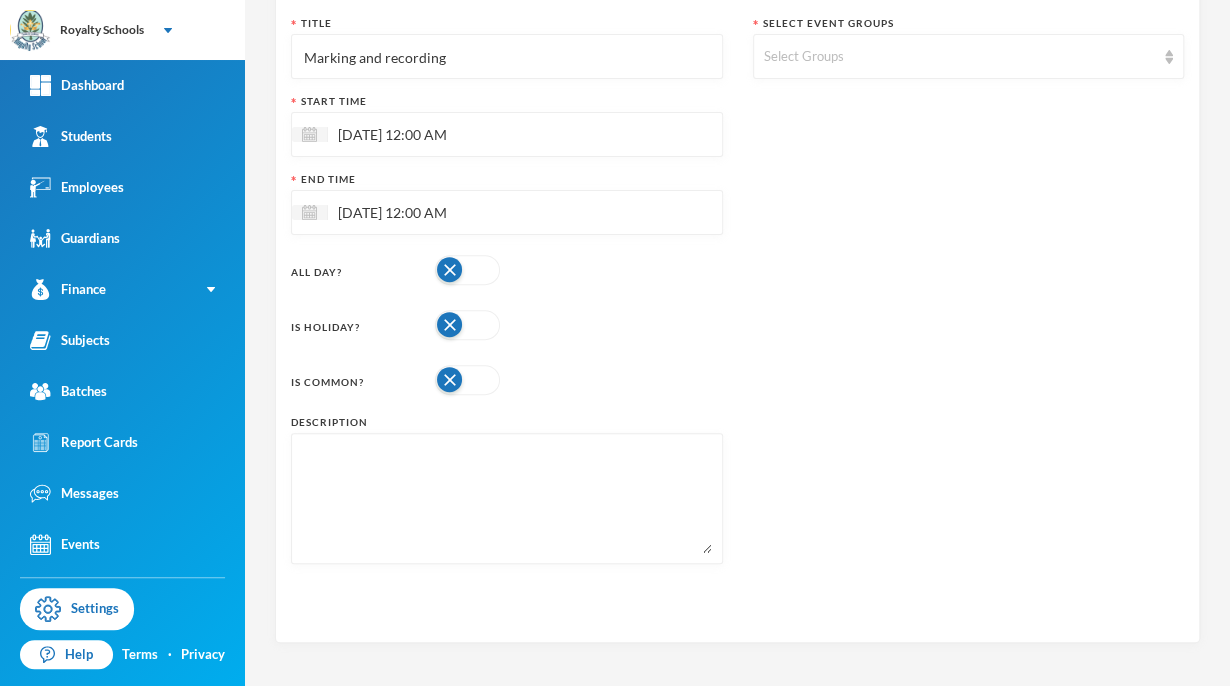 scroll, scrollTop: 221, scrollLeft: 0, axis: vertical 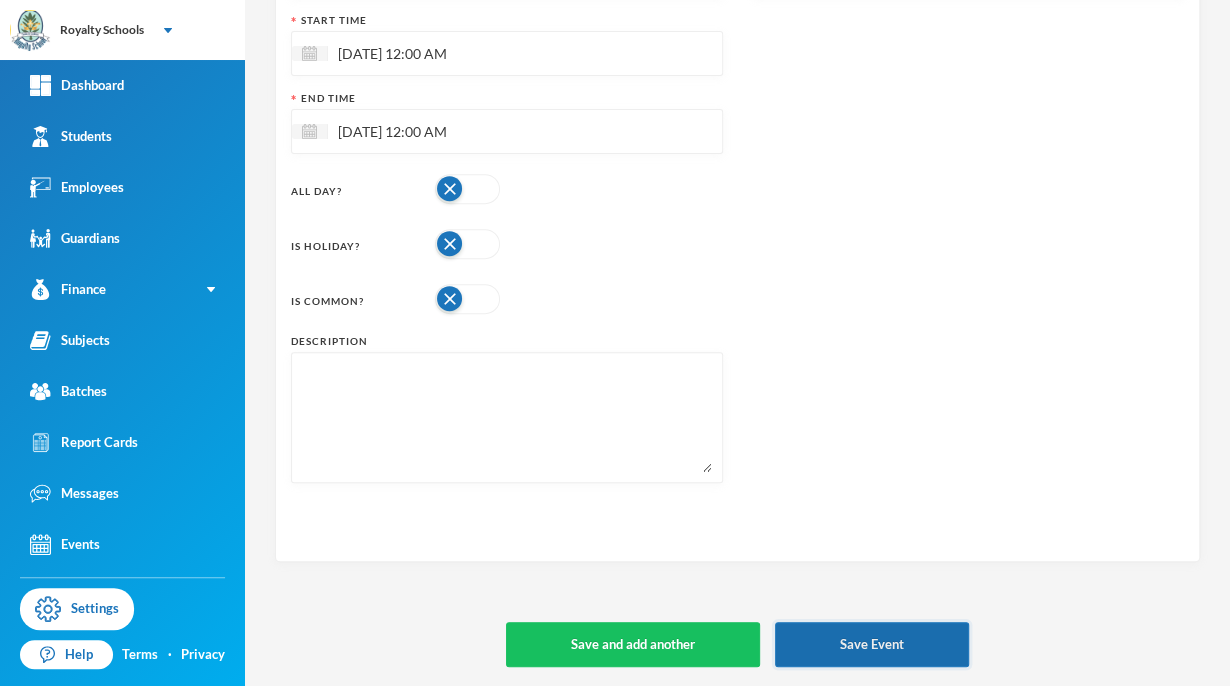 click on "Save Event" at bounding box center (872, 644) 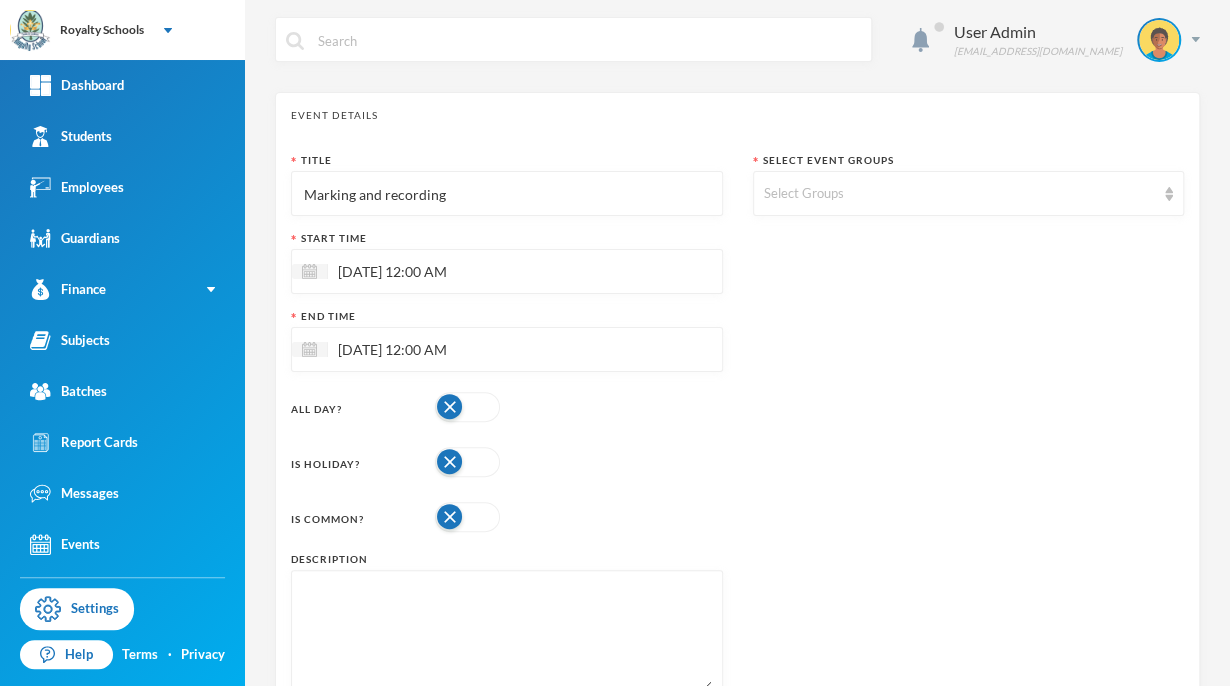 scroll, scrollTop: 0, scrollLeft: 0, axis: both 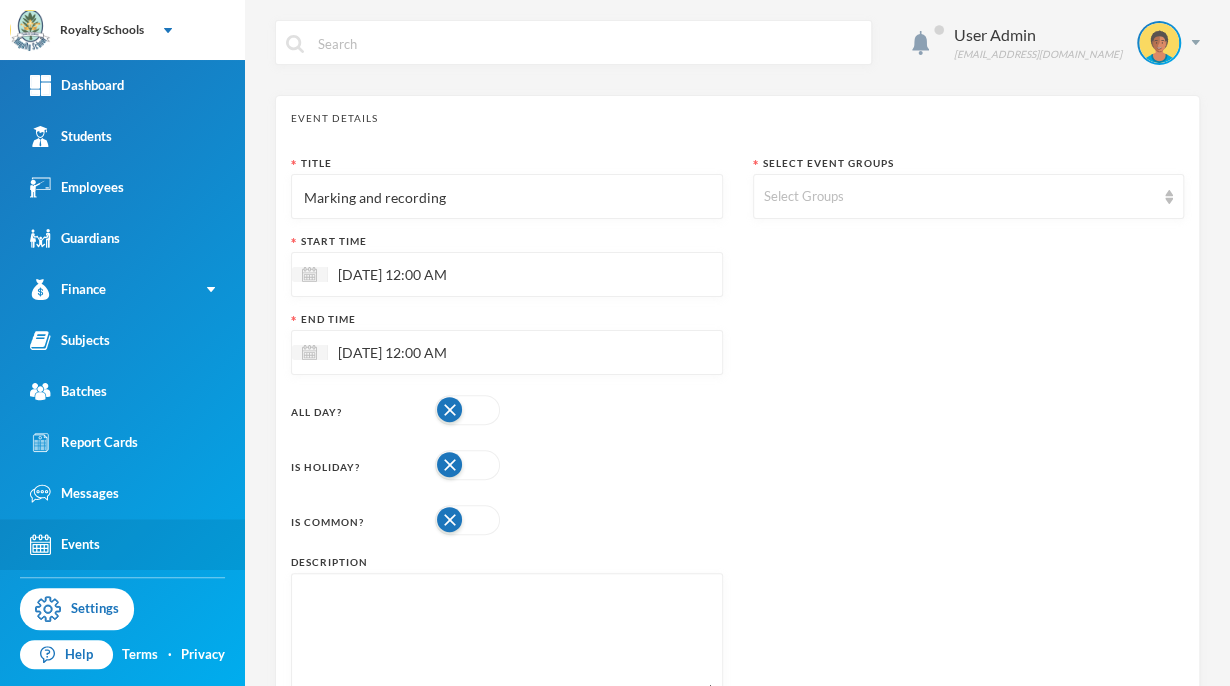click on "Events" at bounding box center (122, 544) 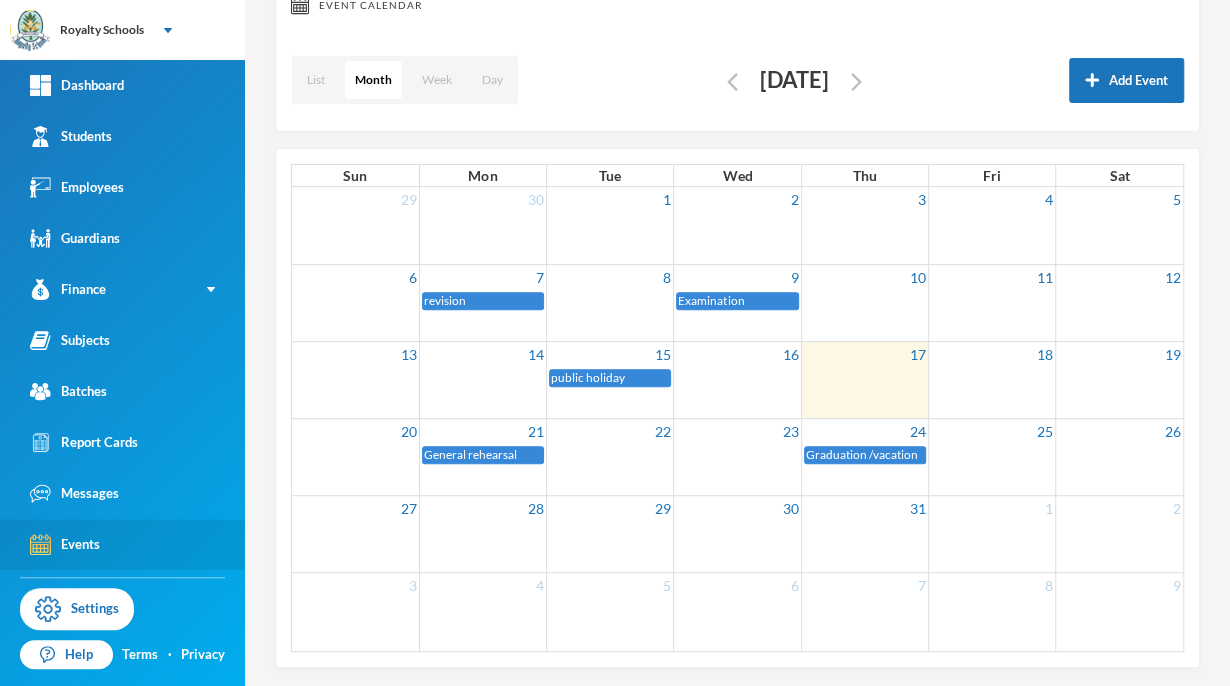 scroll, scrollTop: 116, scrollLeft: 0, axis: vertical 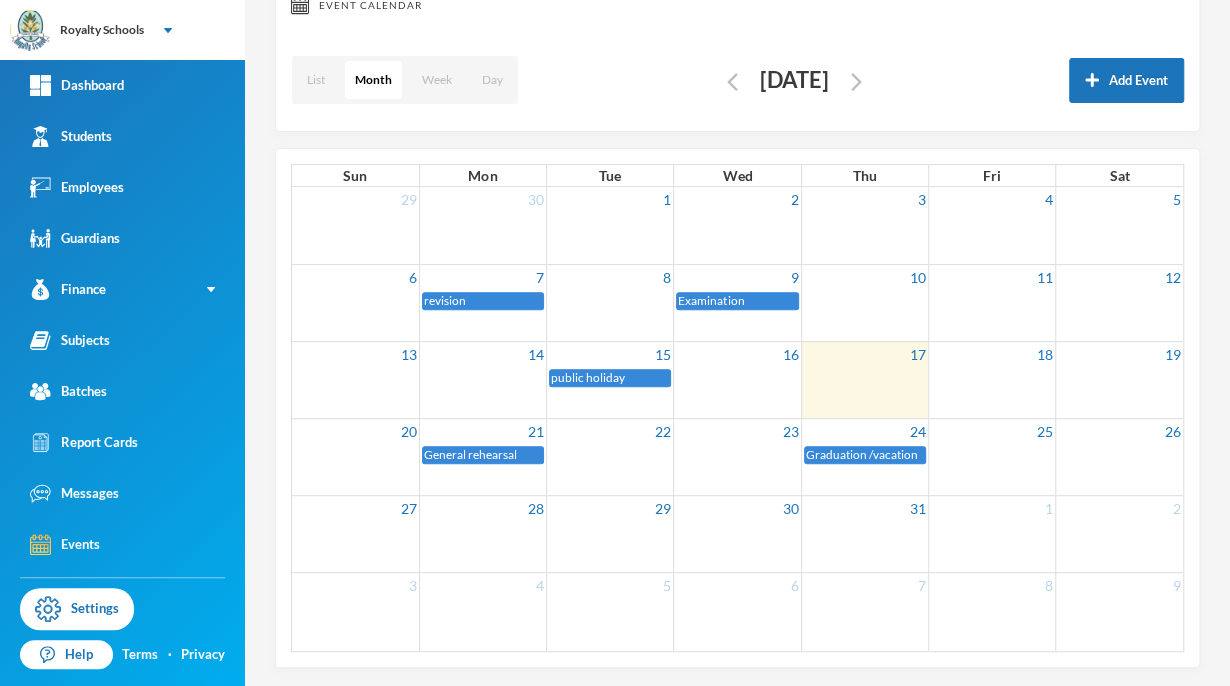 click on "Graduation /vacation" at bounding box center [862, 454] 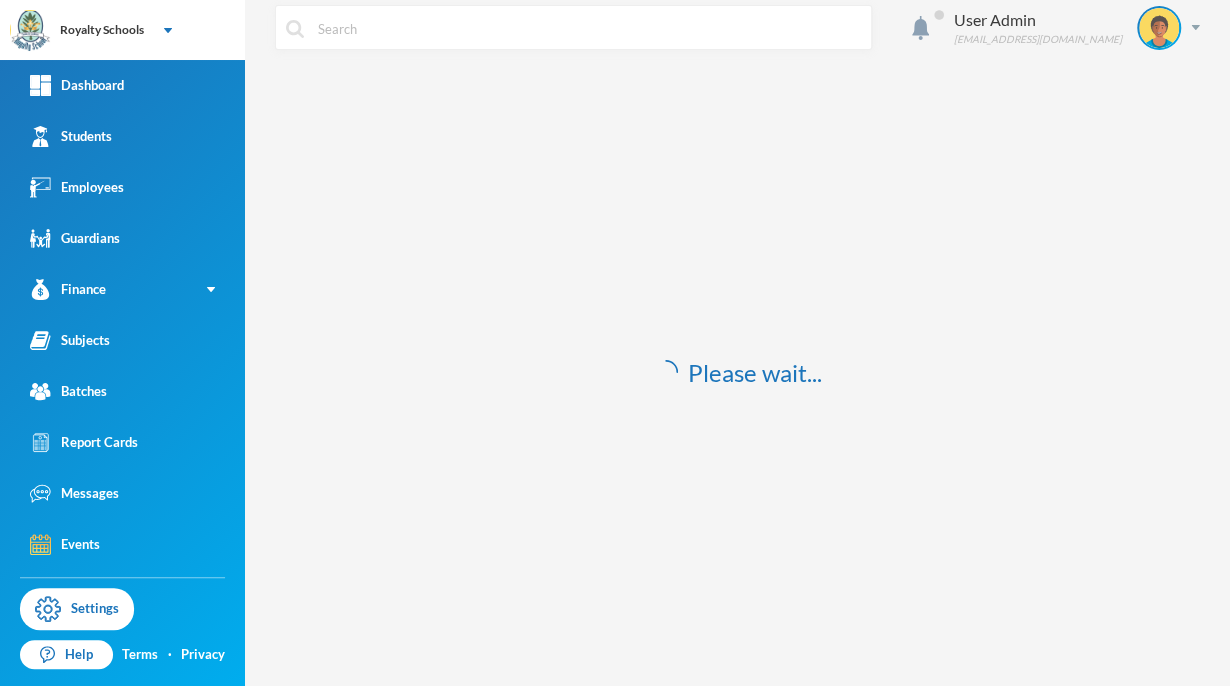 scroll, scrollTop: 0, scrollLeft: 0, axis: both 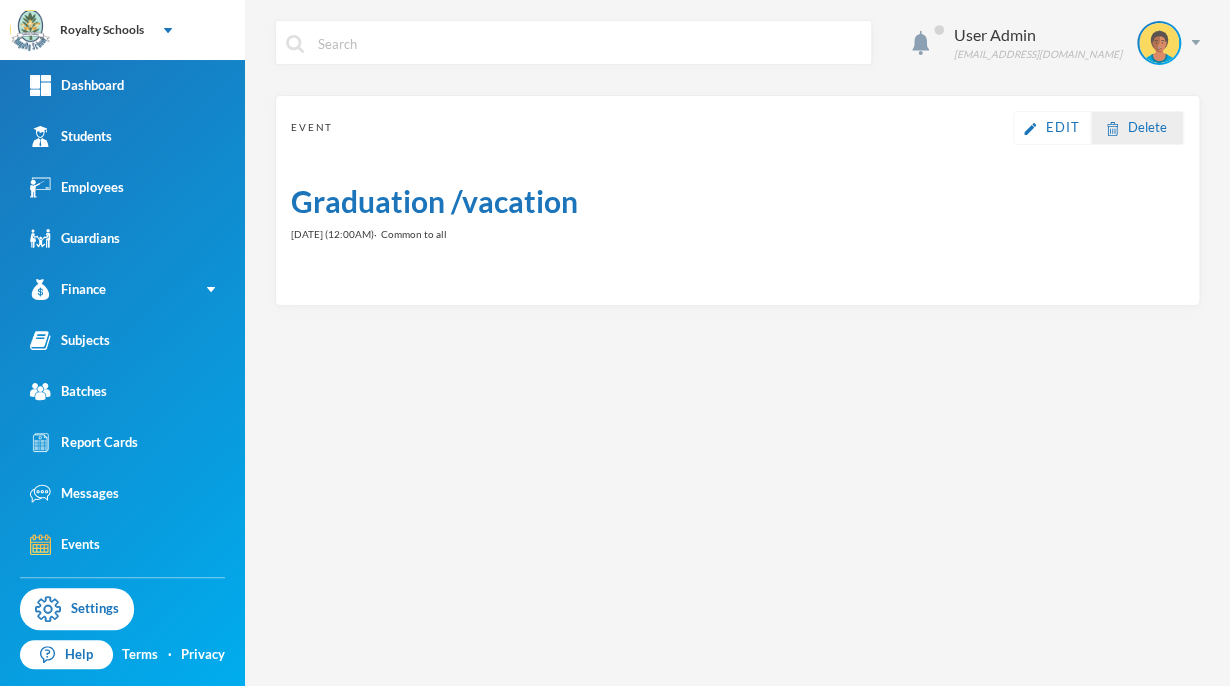 click on "Delete" at bounding box center [1147, 127] 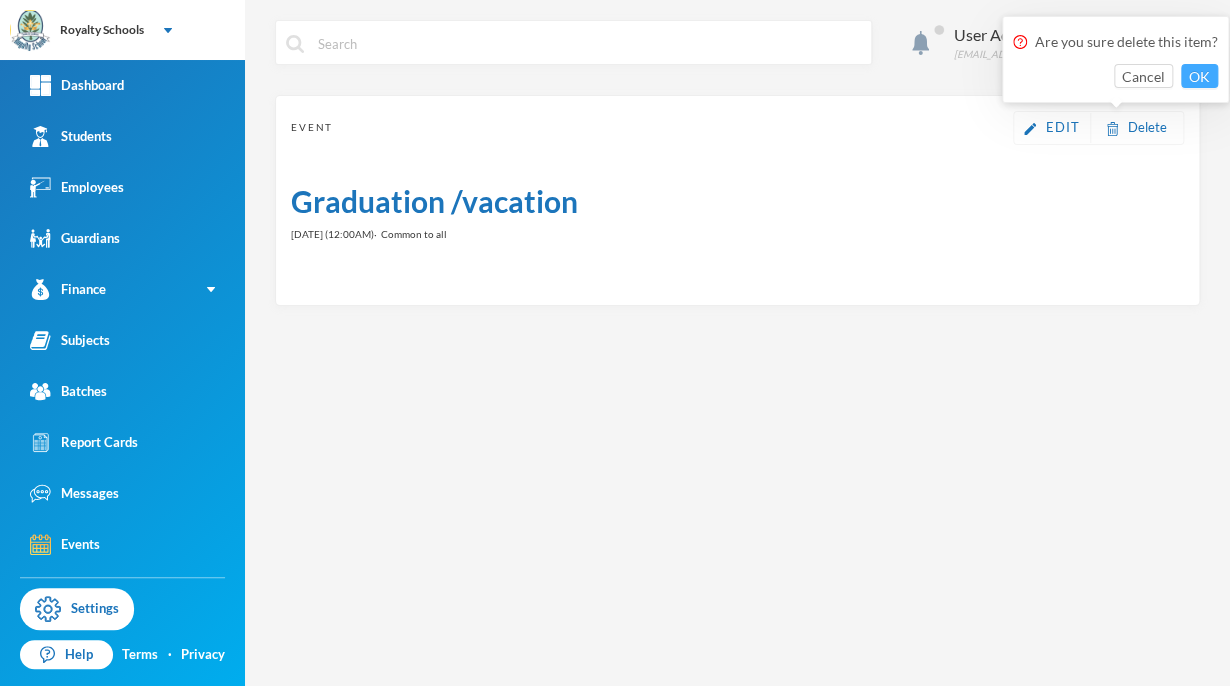 click on "OK" at bounding box center [1199, 76] 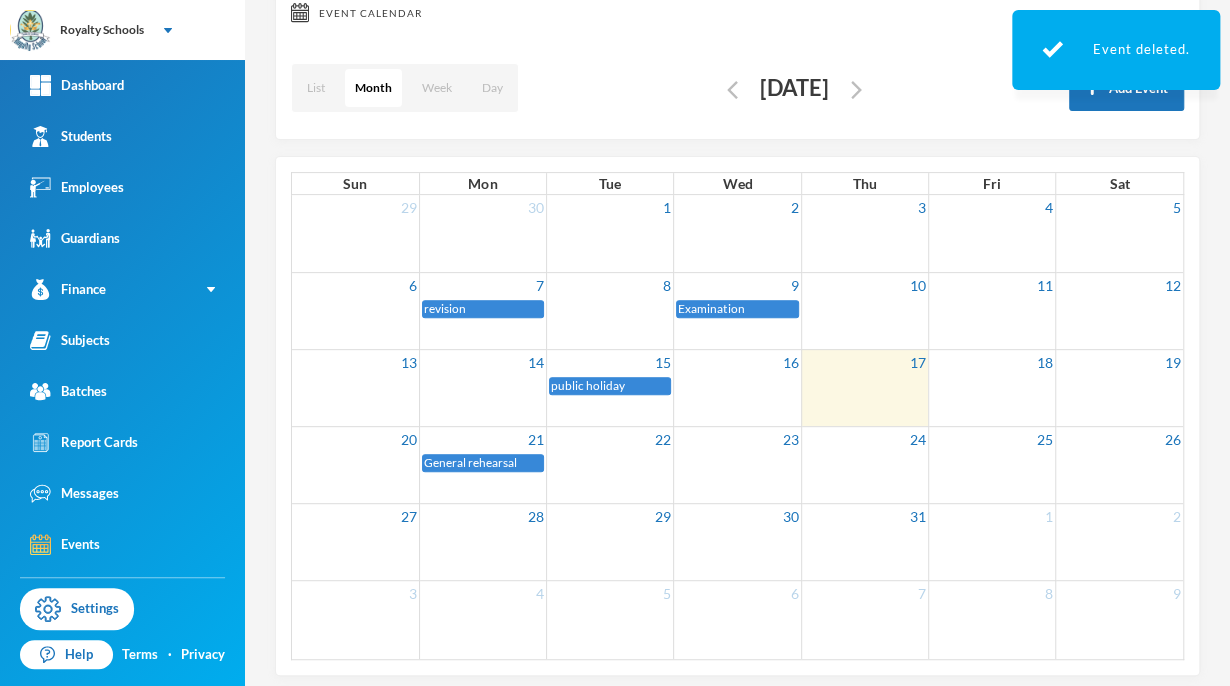 scroll, scrollTop: 116, scrollLeft: 0, axis: vertical 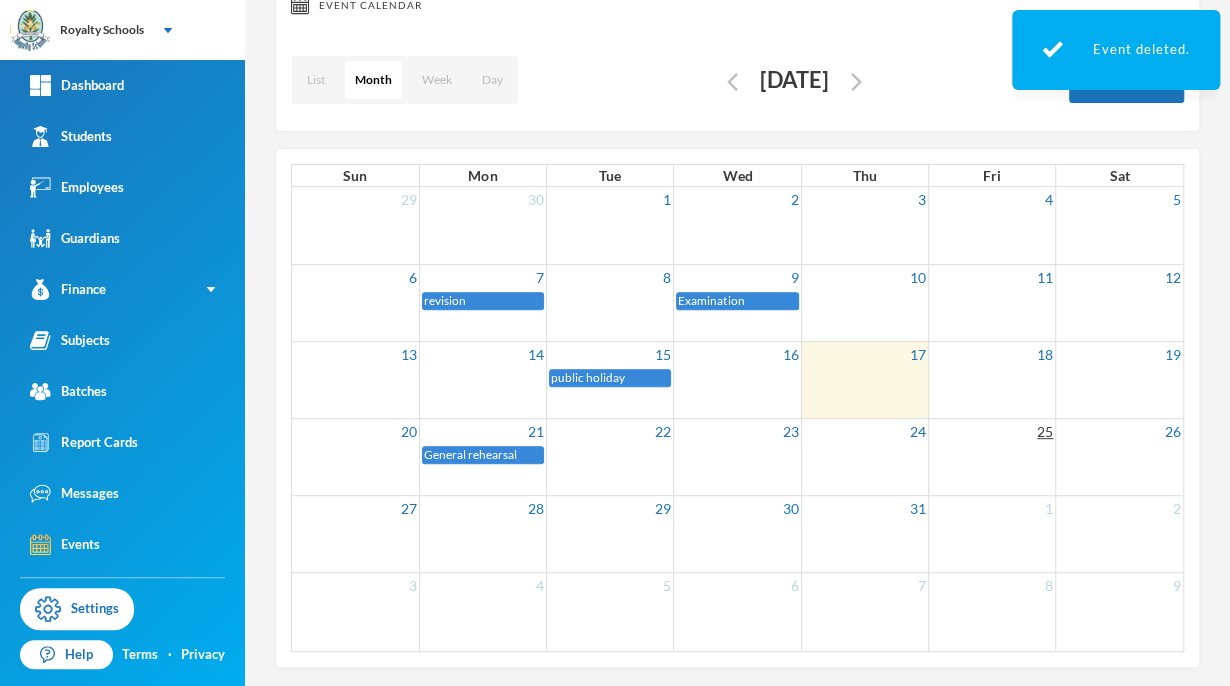 click on "25" at bounding box center (1045, 431) 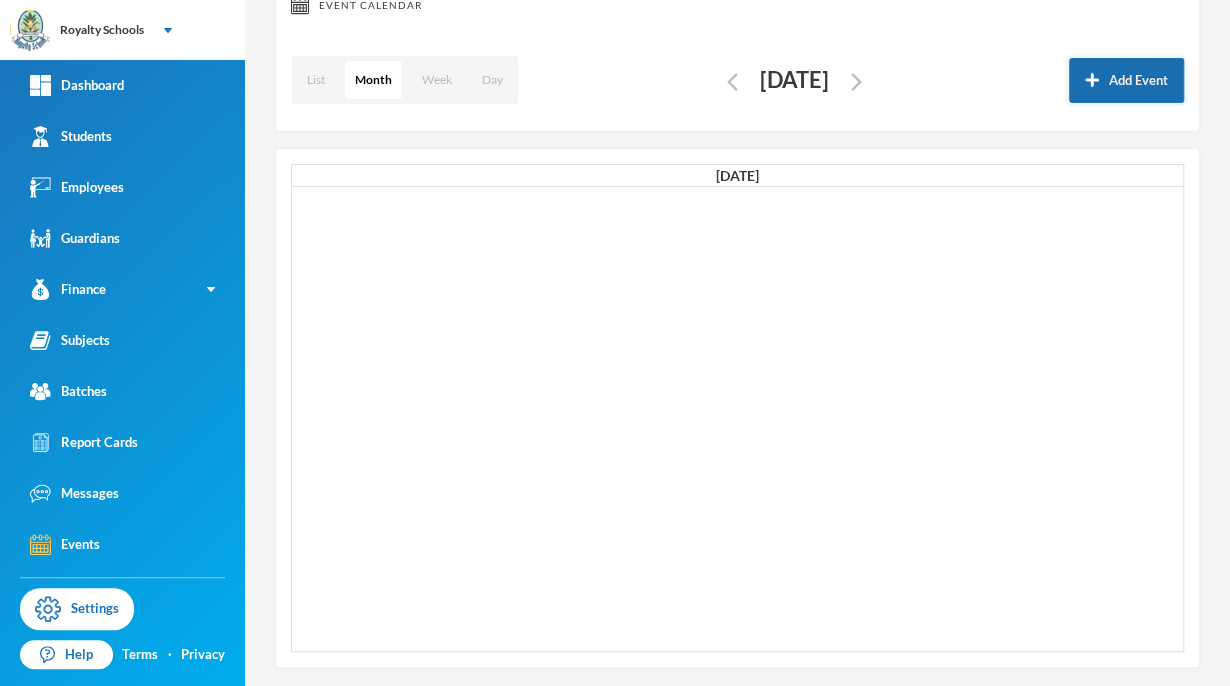 click on "Add Event" at bounding box center [1126, 80] 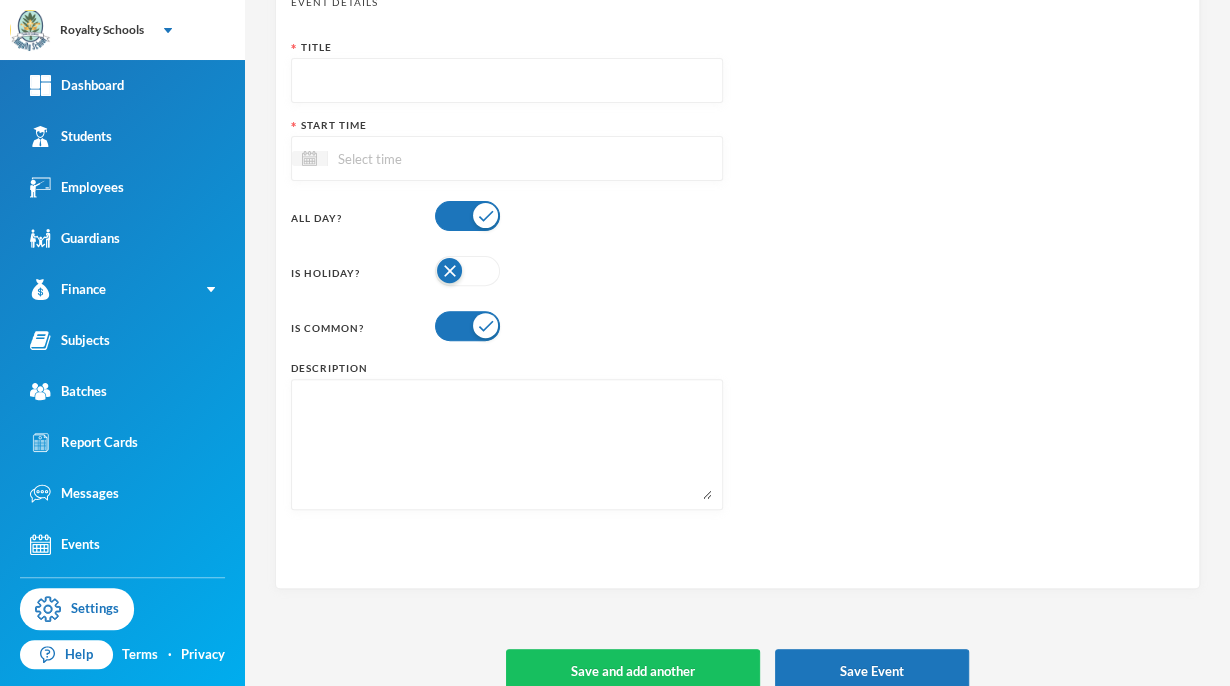 click at bounding box center [507, 81] 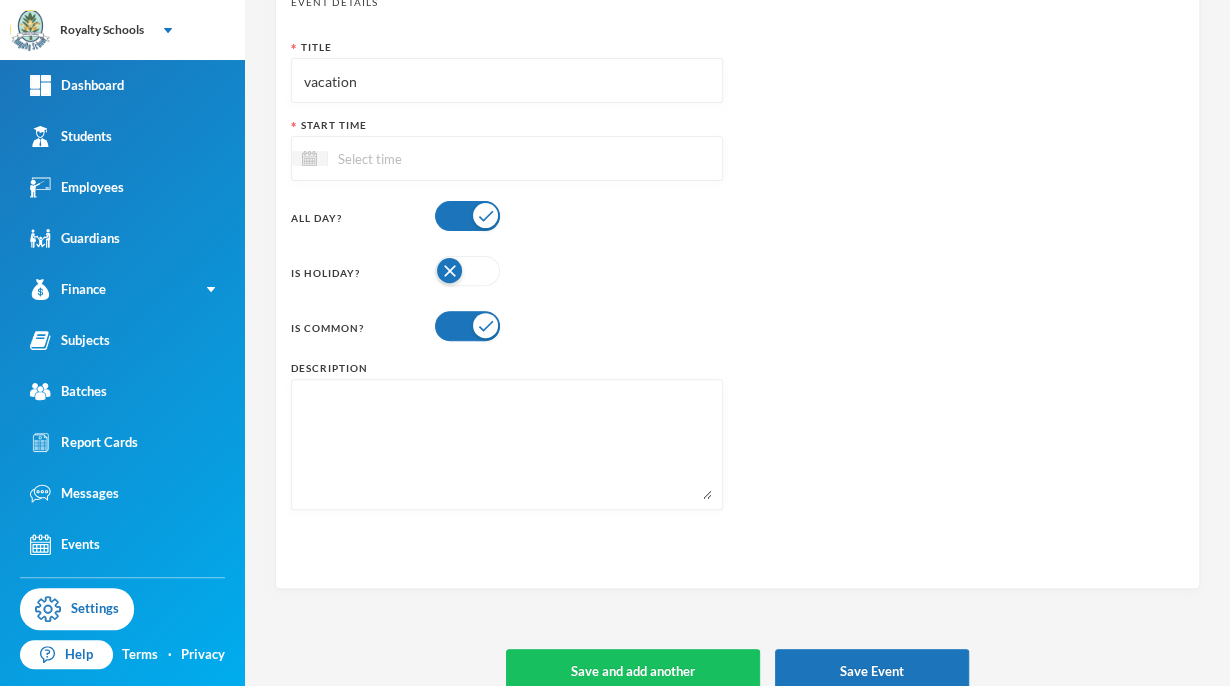 type on "vacation" 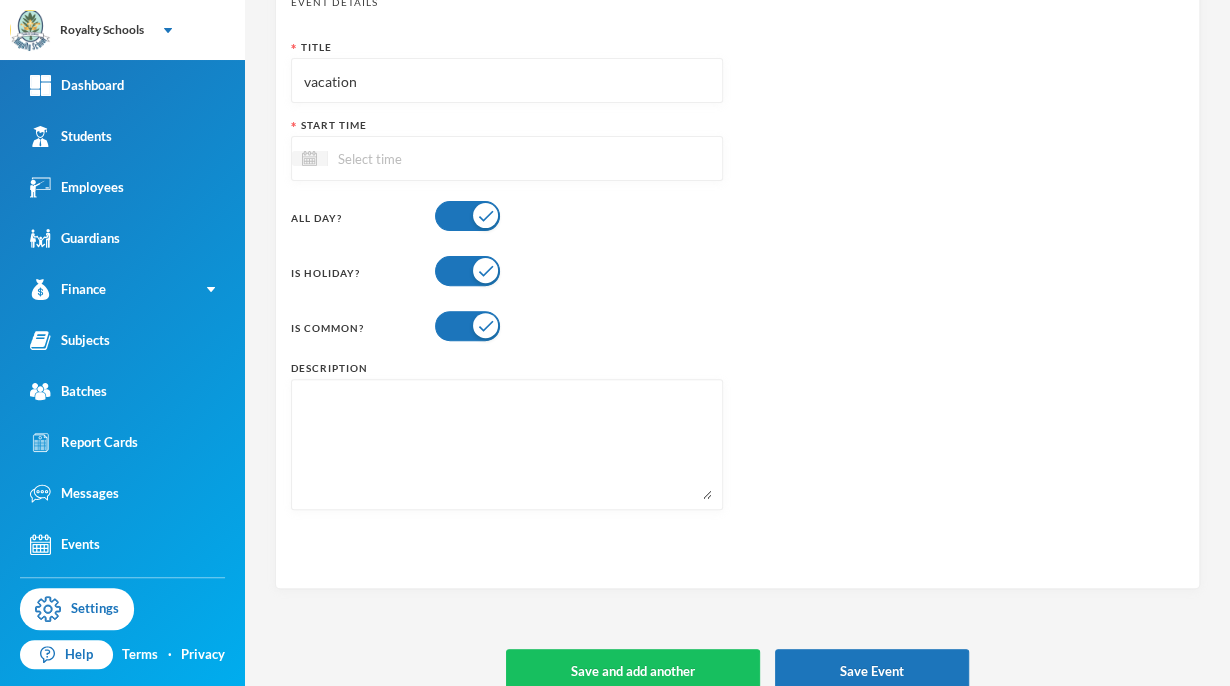 scroll, scrollTop: 144, scrollLeft: 0, axis: vertical 